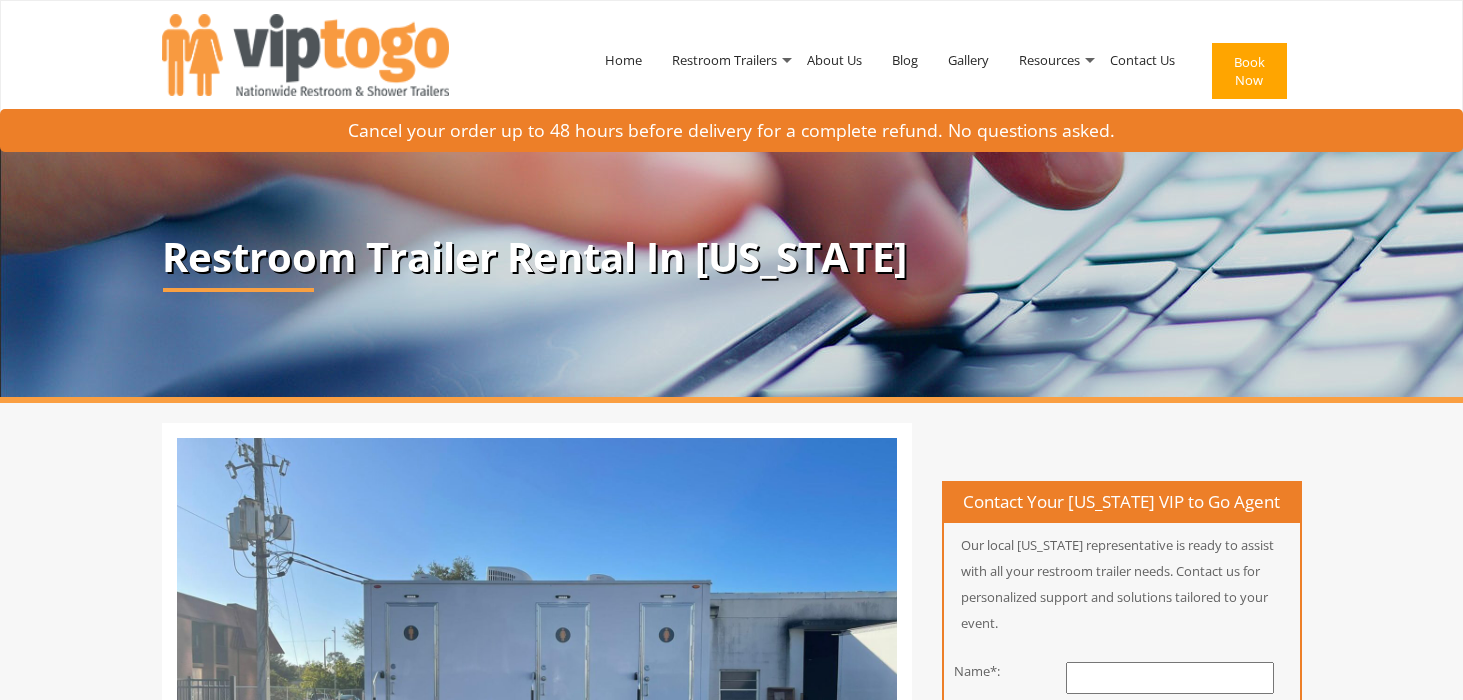 scroll, scrollTop: 0, scrollLeft: 0, axis: both 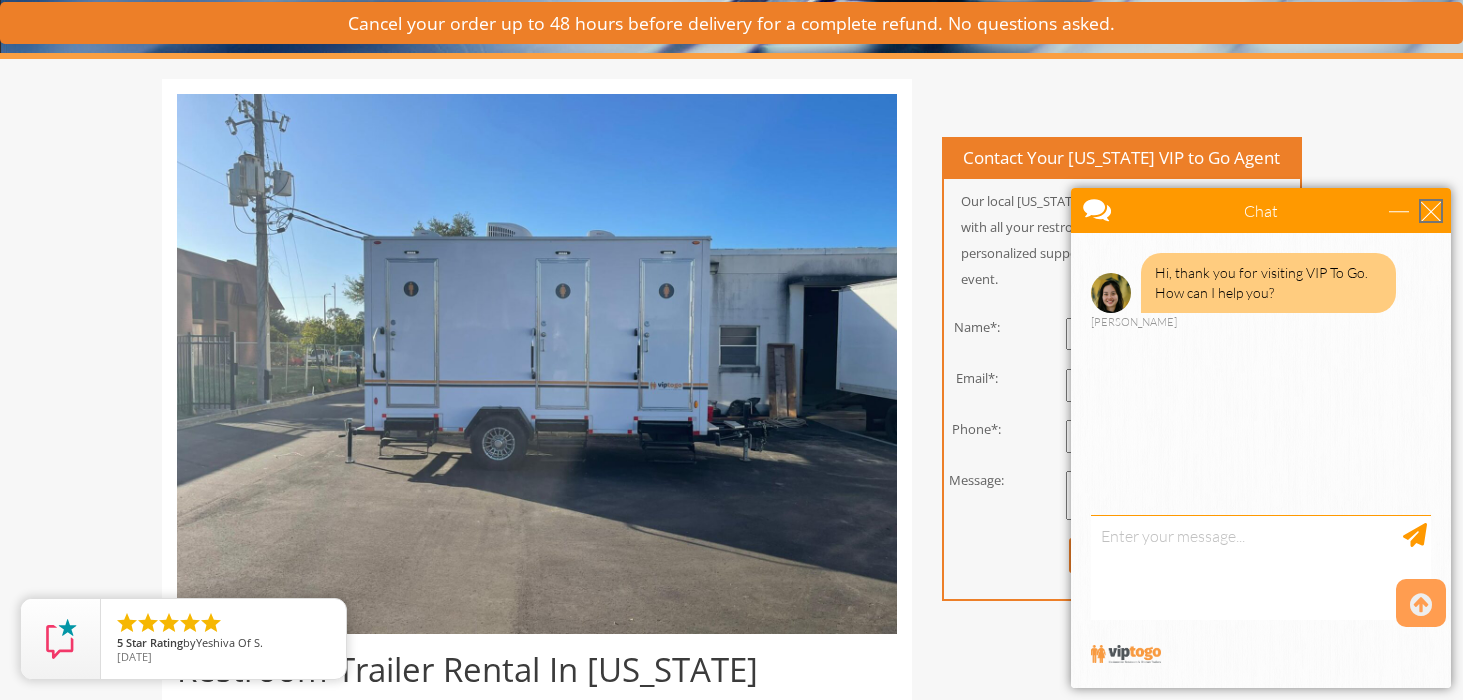 click at bounding box center (1431, 211) 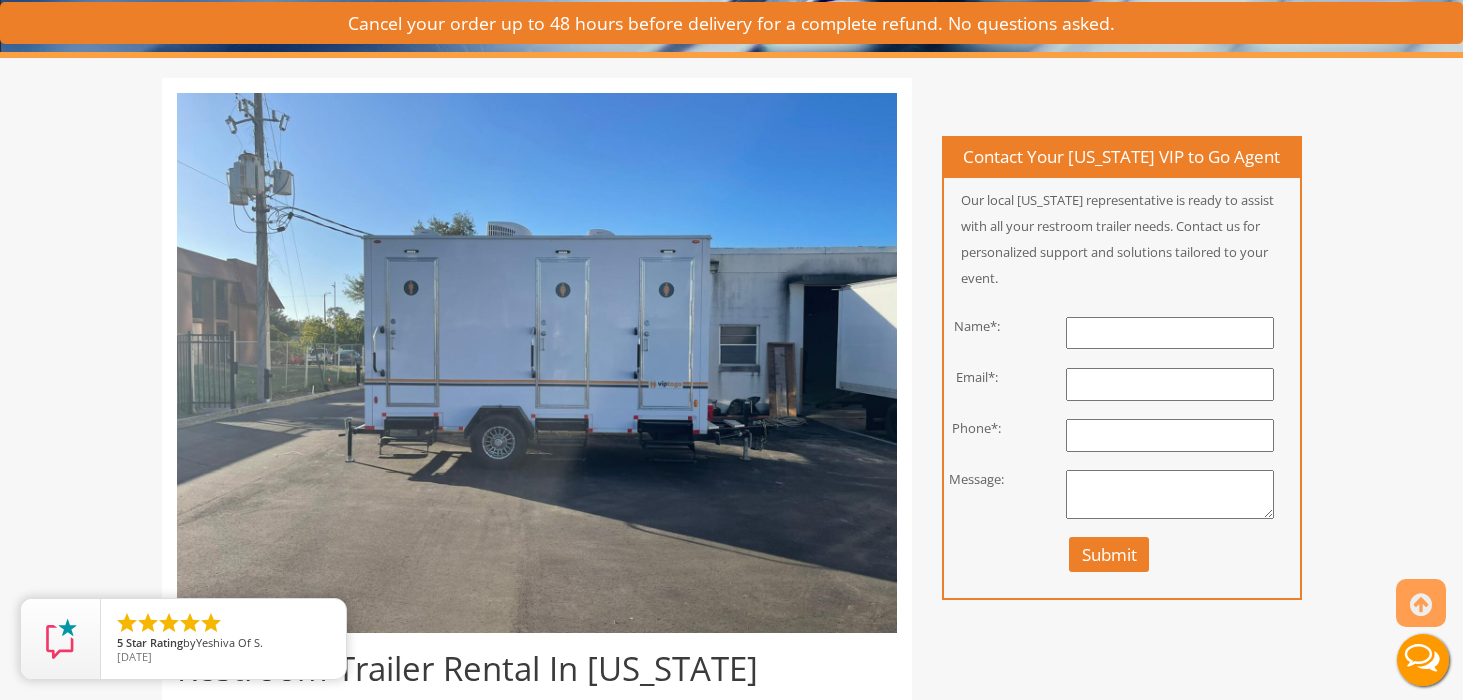 scroll, scrollTop: 0, scrollLeft: 0, axis: both 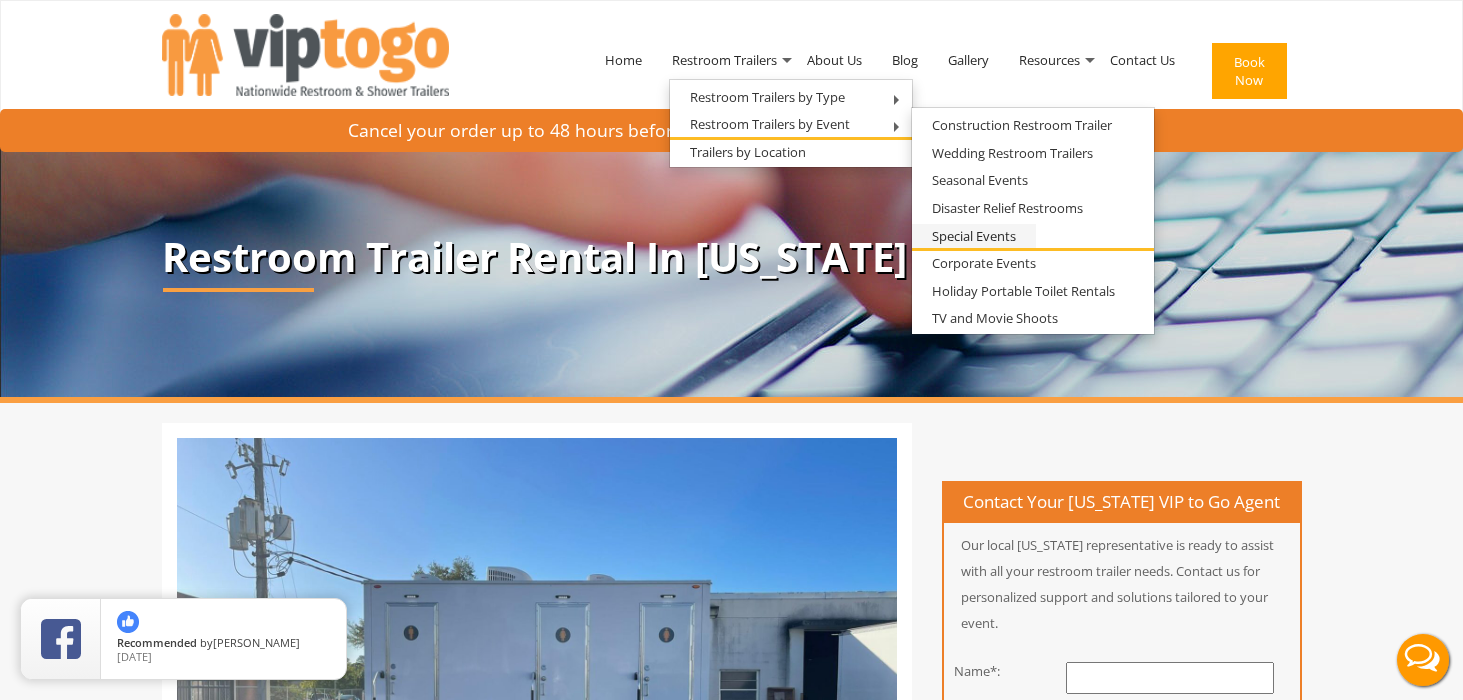 click on "Special Events" at bounding box center [974, 236] 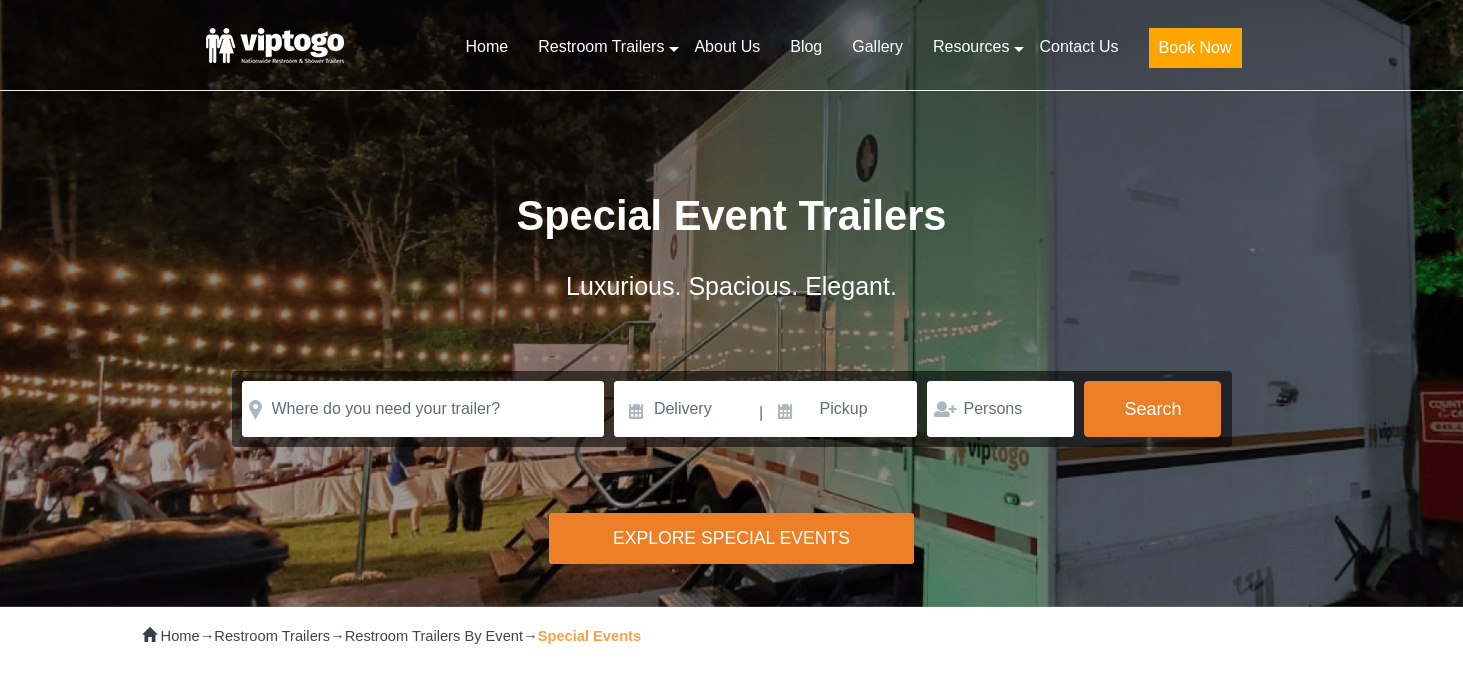 scroll, scrollTop: 0, scrollLeft: 0, axis: both 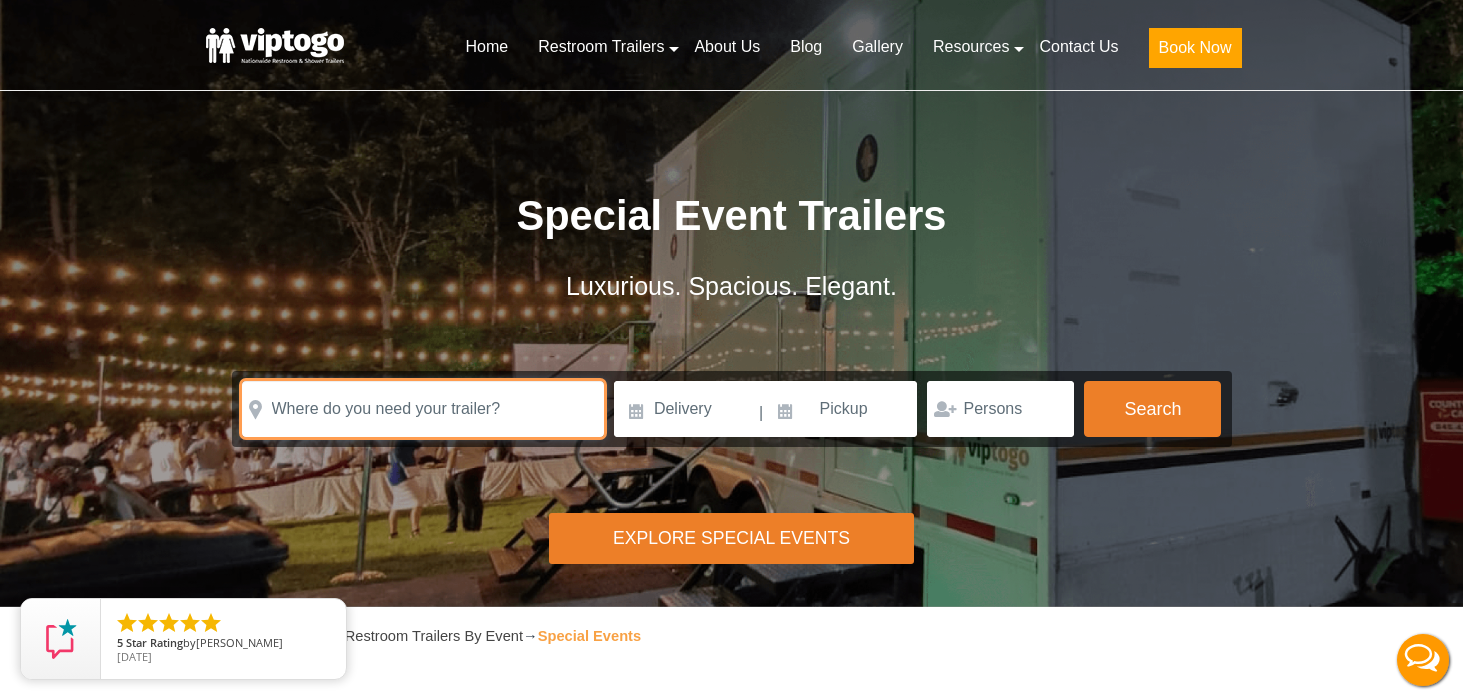 click at bounding box center [423, 409] 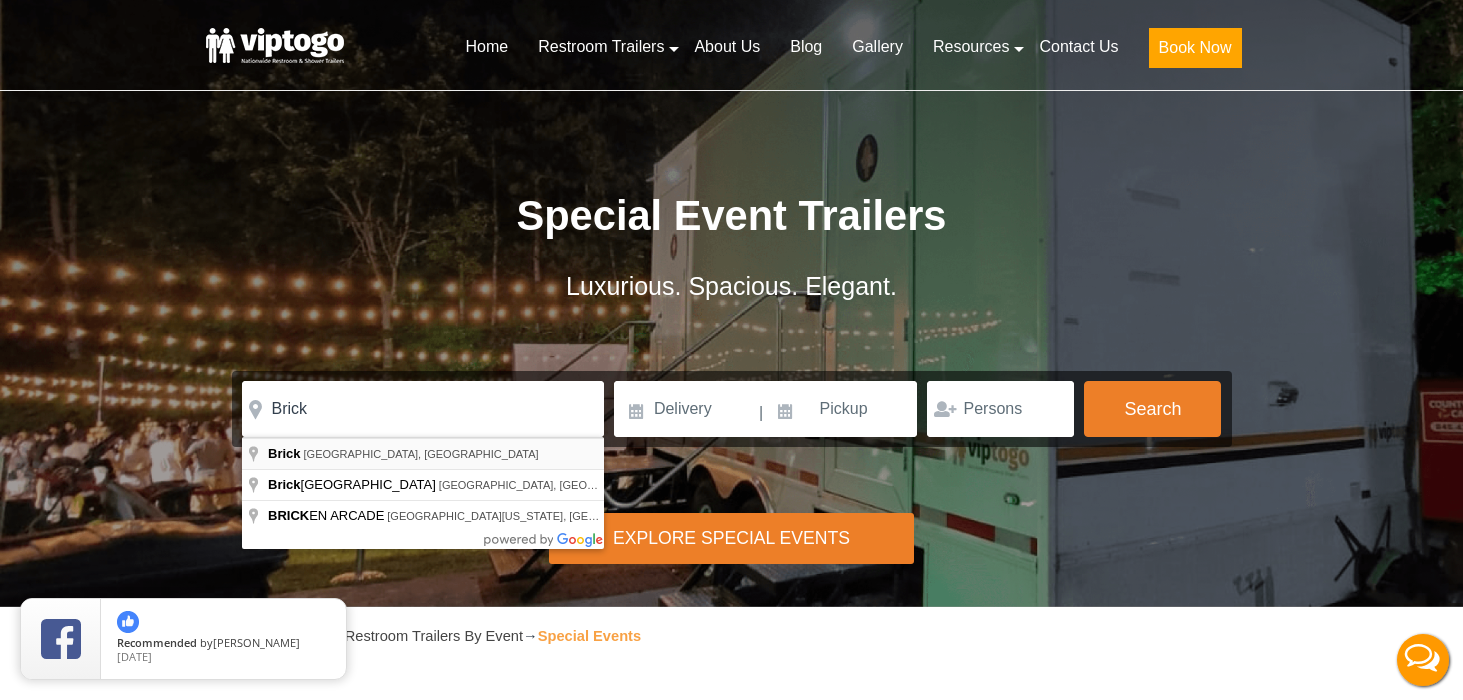type on "Brick, NJ, USA" 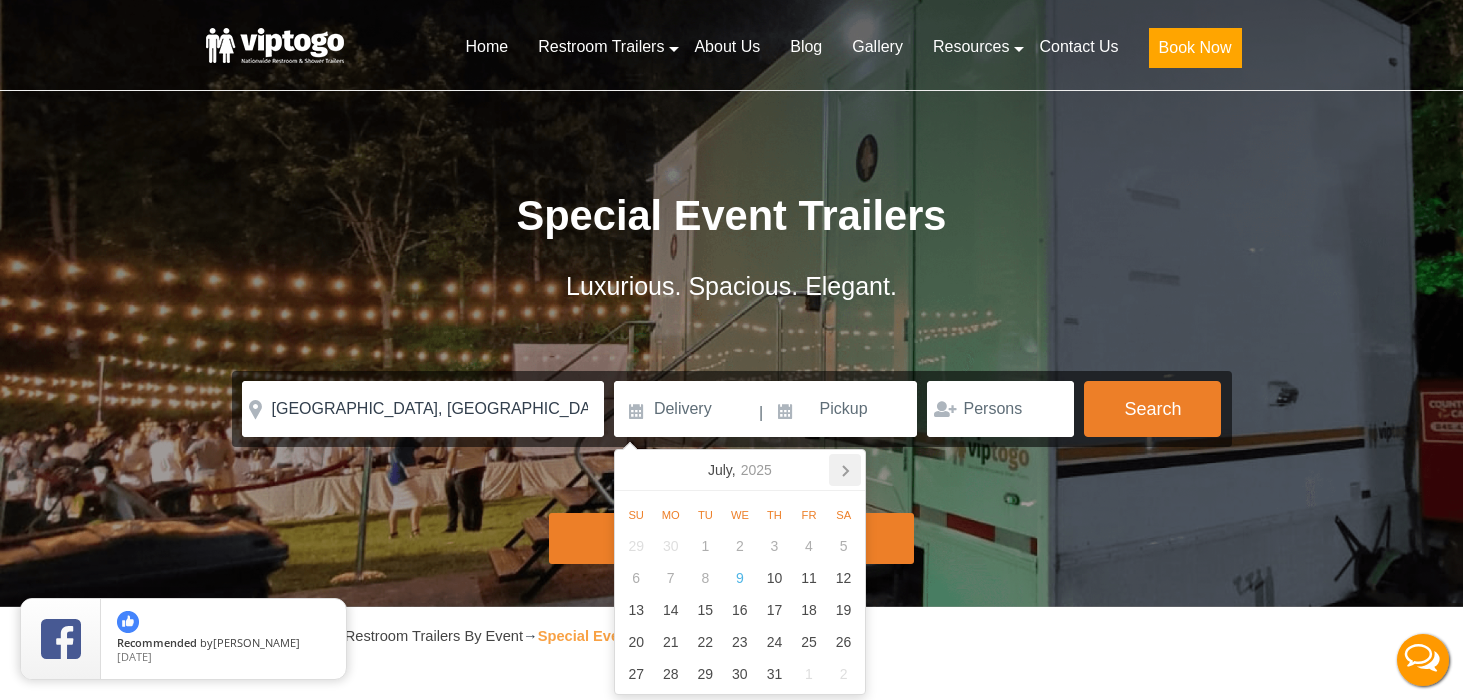 click 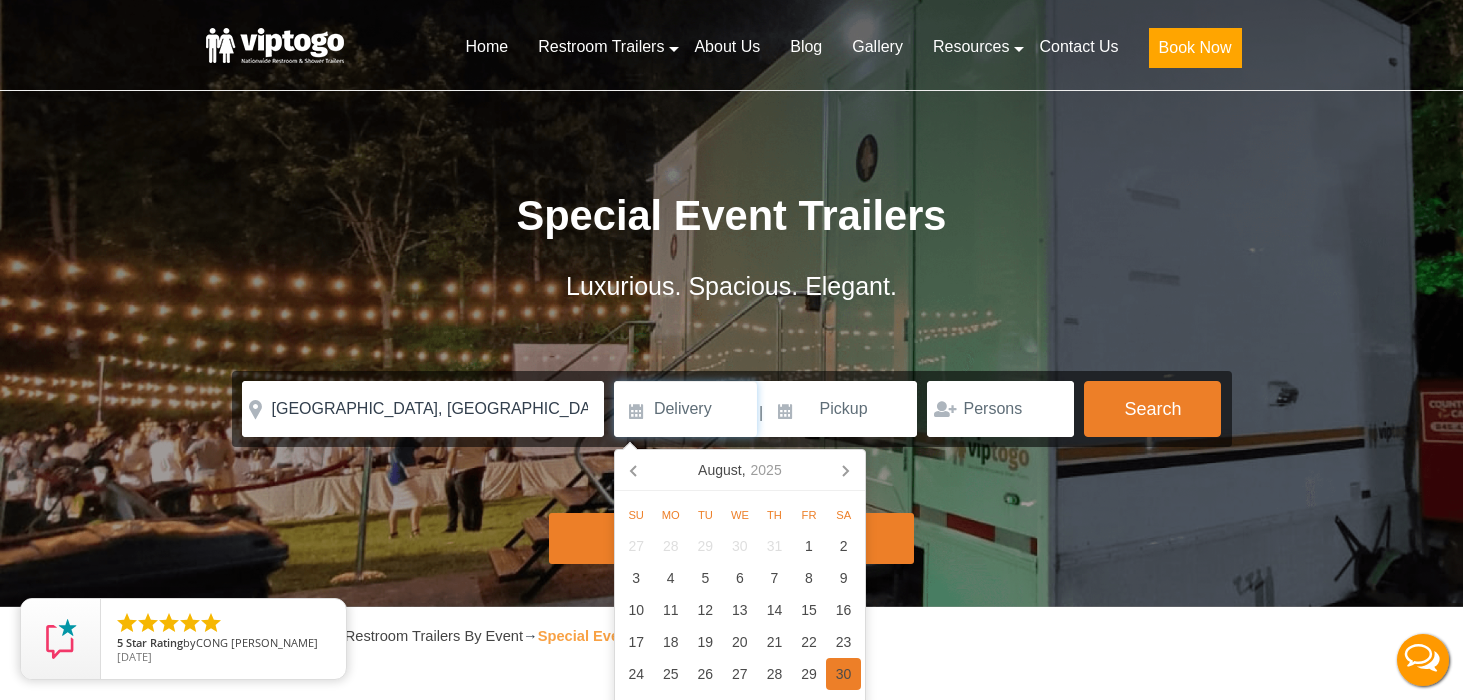 click on "30" at bounding box center (843, 674) 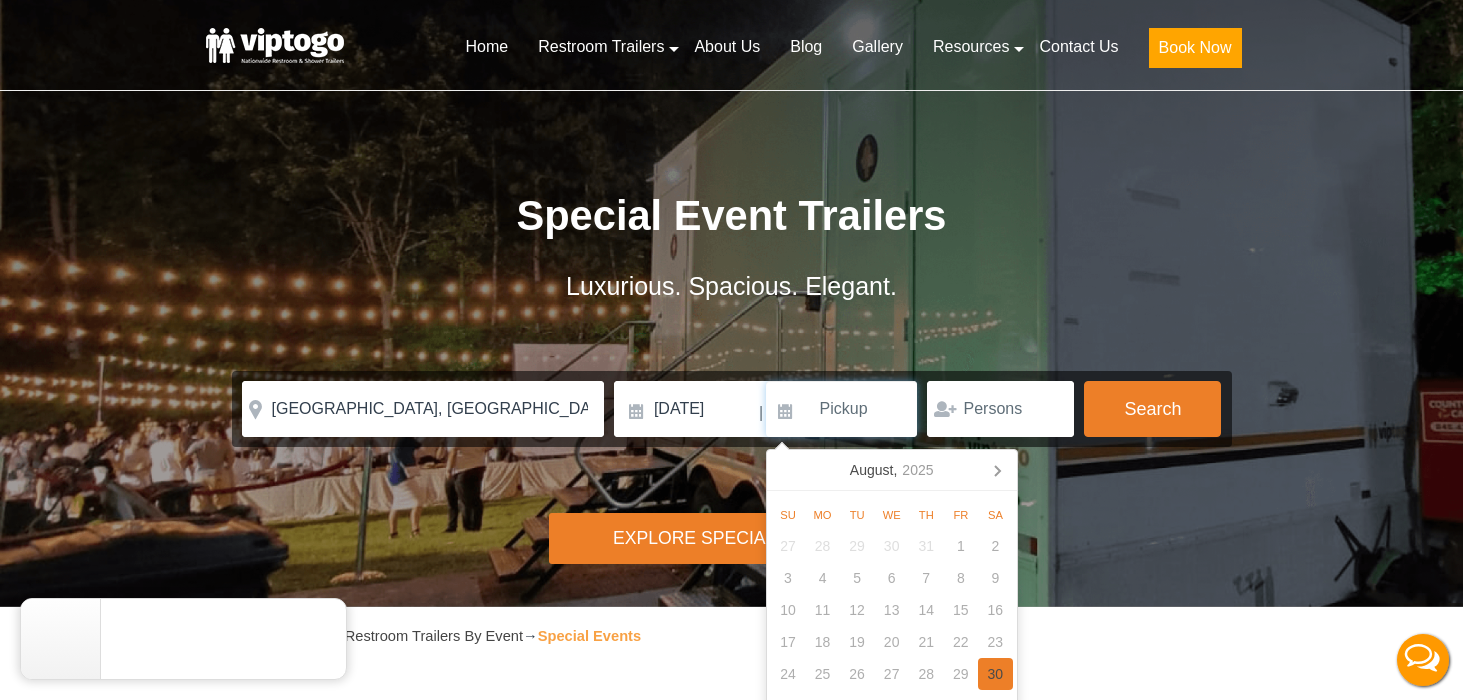 click on "30" at bounding box center [995, 674] 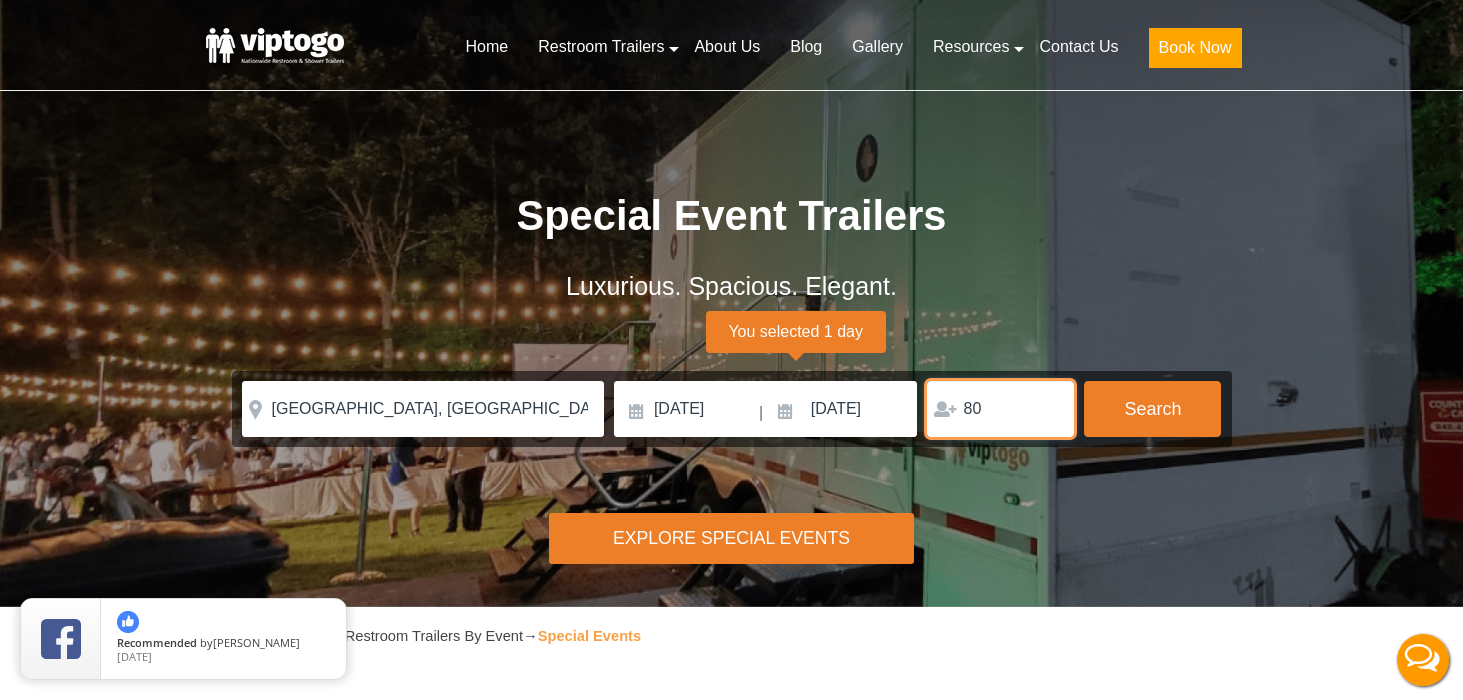 type on "8" 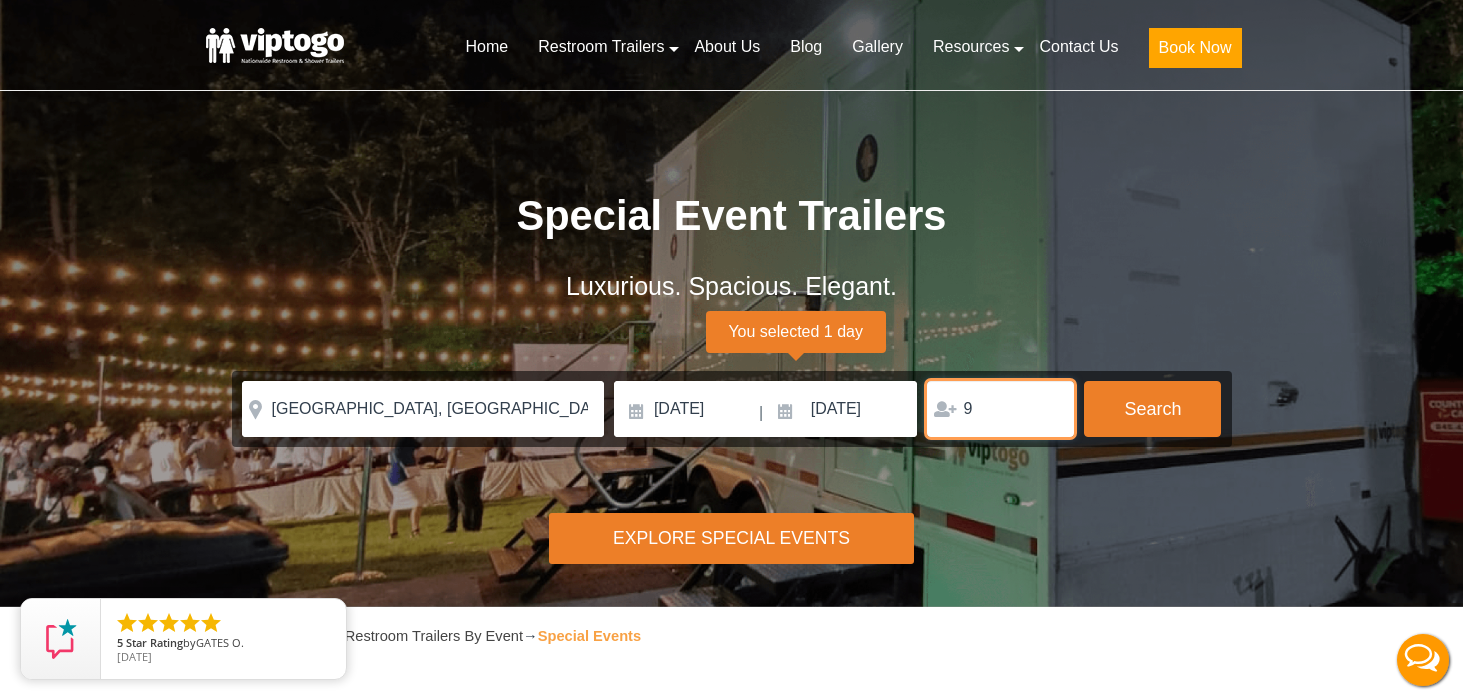 type on "90" 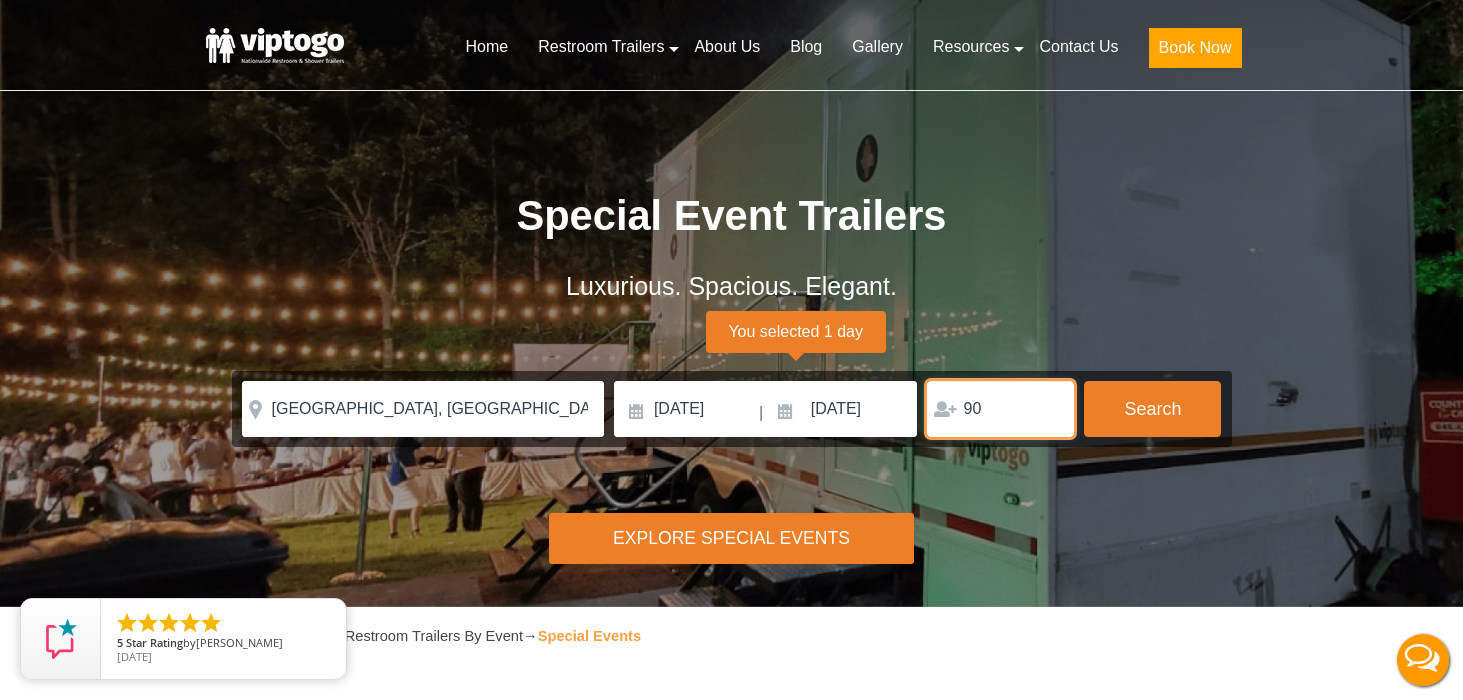 type on "9" 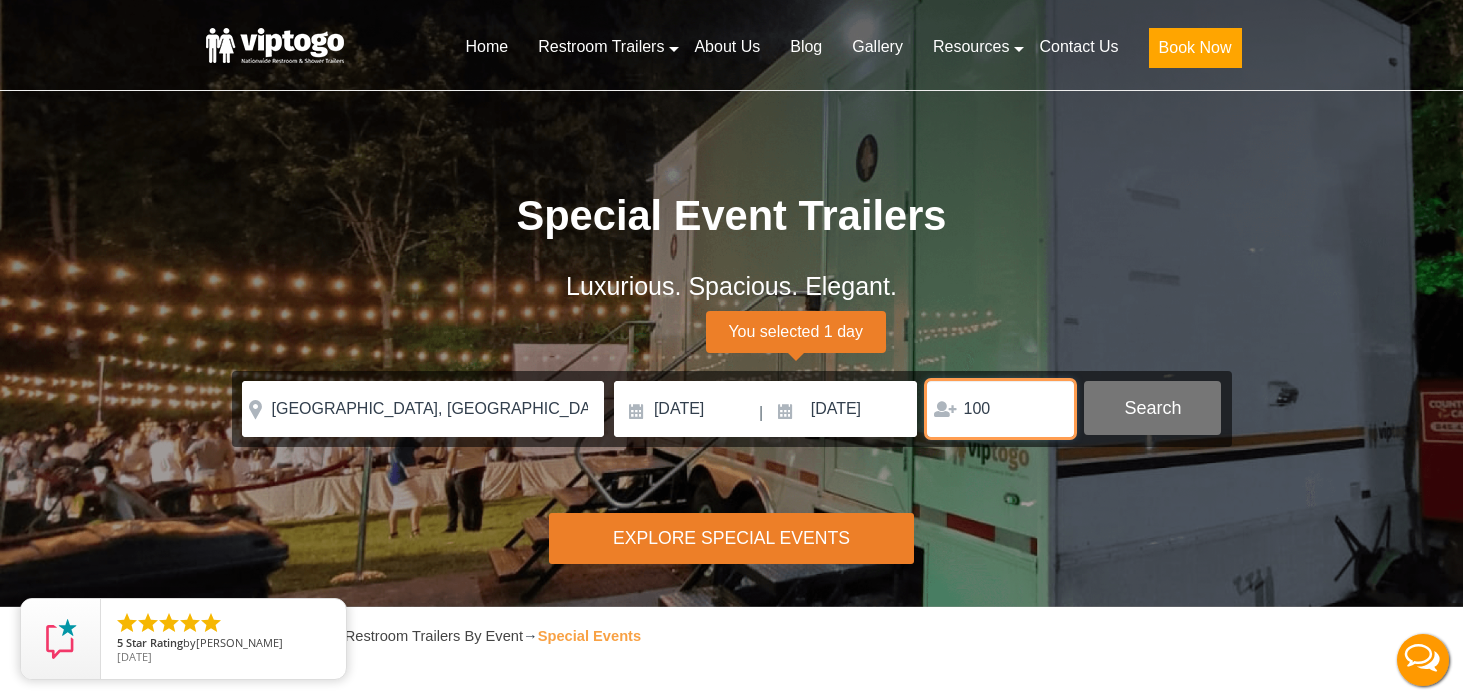 type on "100" 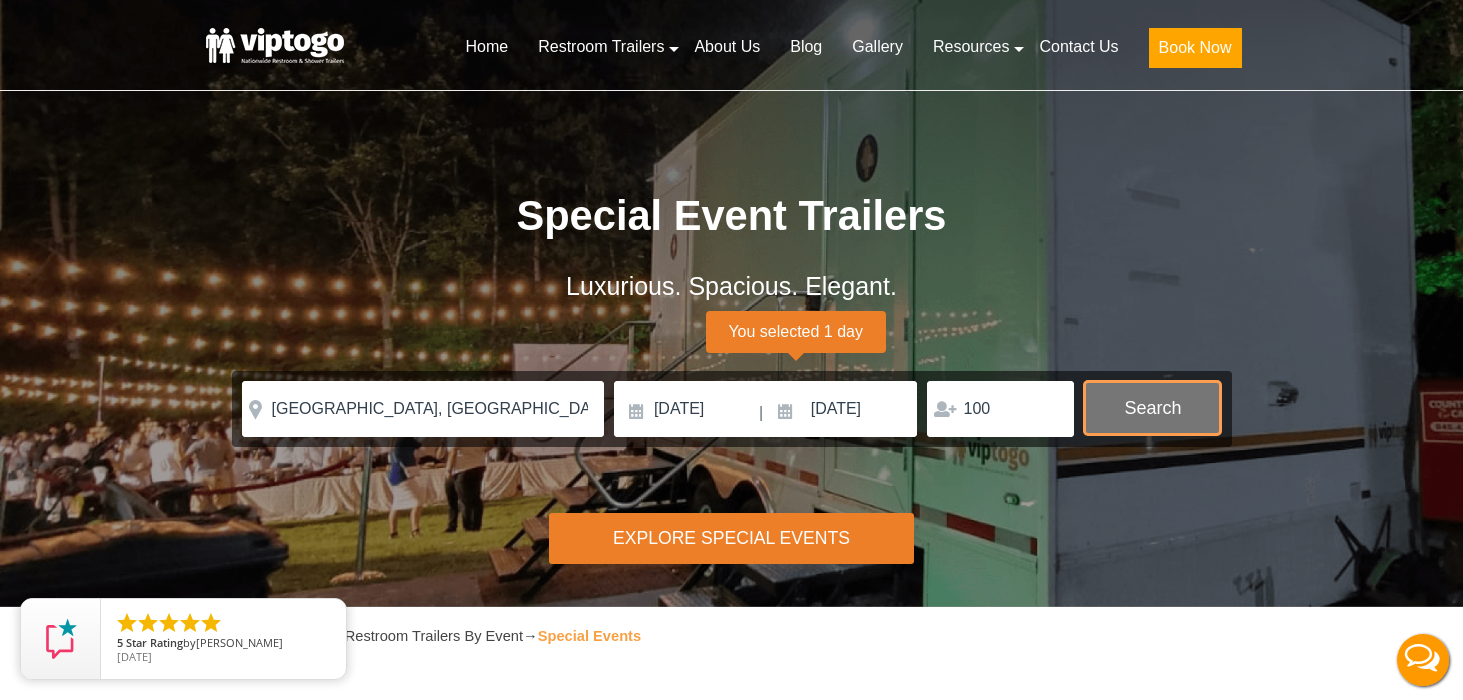 scroll, scrollTop: 0, scrollLeft: 1, axis: horizontal 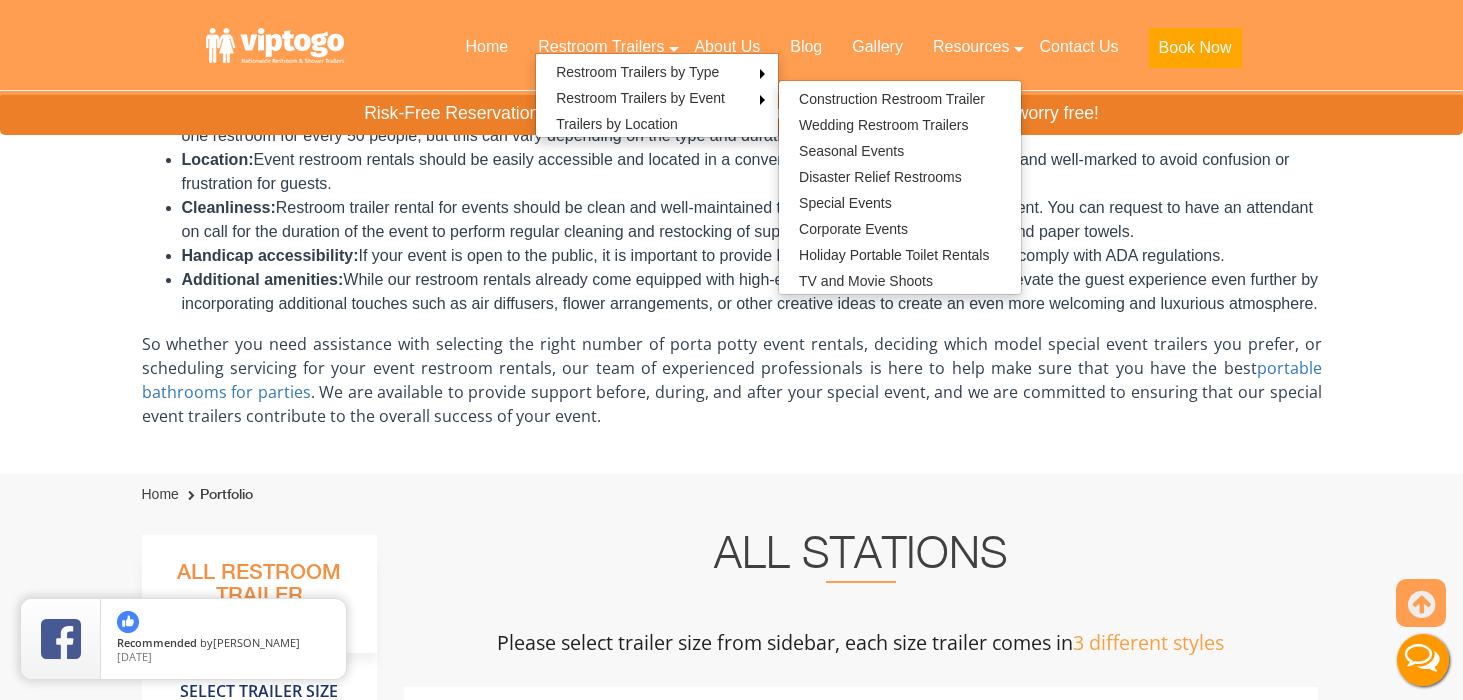 click on "So whether you need assistance with selecting the right number of porta potty event rentals, deciding which model special event trailers you prefer, or scheduling servicing for your event restroom rentals, our team of experienced professionals is here to help make sure that you have the best  portable bathrooms for parties . We are available to provide support before, during, and after your special event, and we are committed to ensuring that our special event trailers contribute to the overall success of your event." at bounding box center [732, 380] 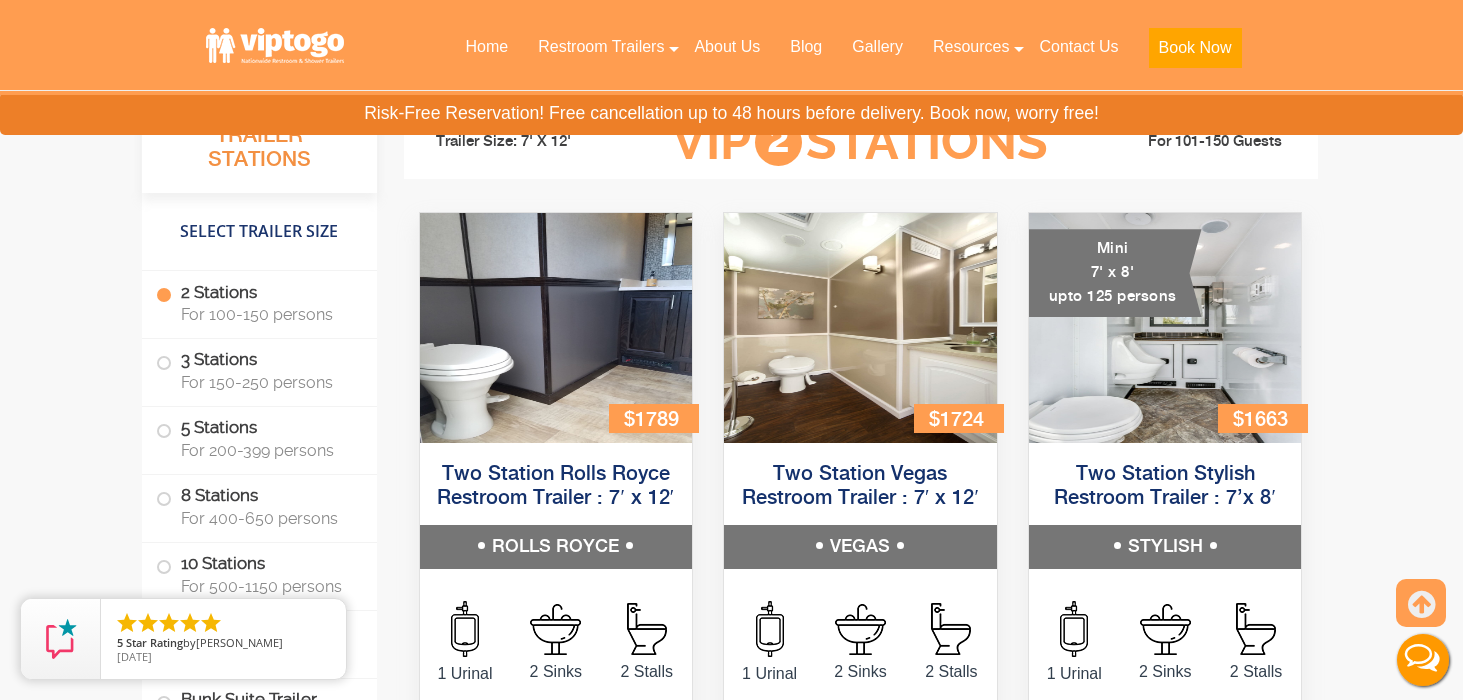 scroll, scrollTop: 1413, scrollLeft: 0, axis: vertical 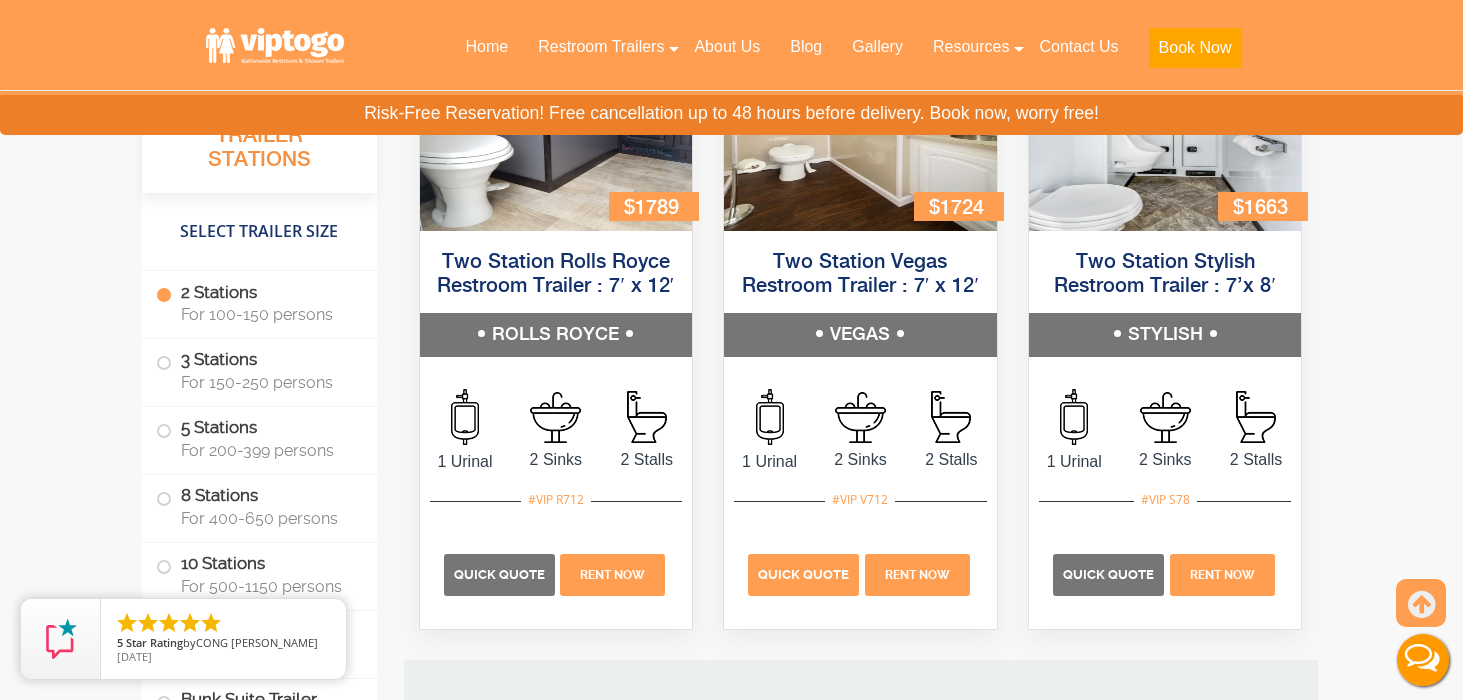 click on "Quick Quote" at bounding box center [803, 575] 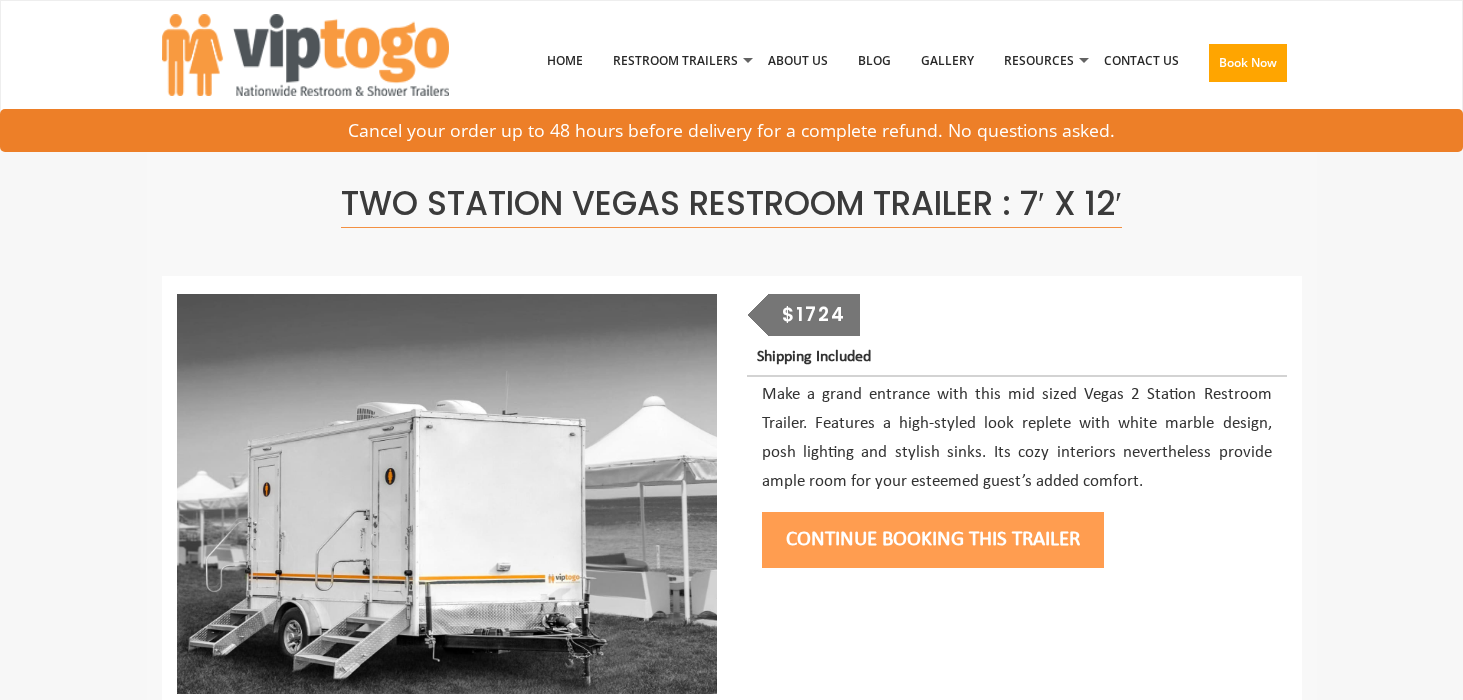 scroll, scrollTop: 0, scrollLeft: 0, axis: both 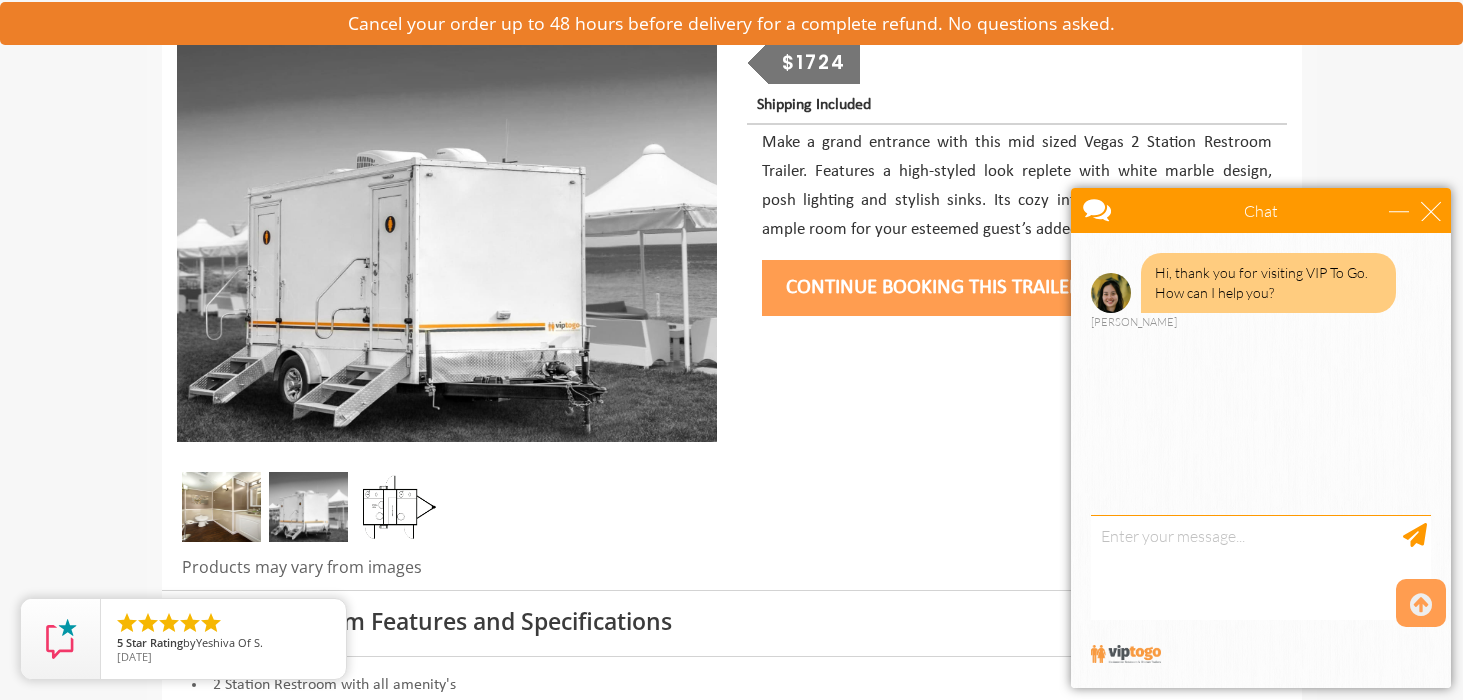 click at bounding box center [308, 507] 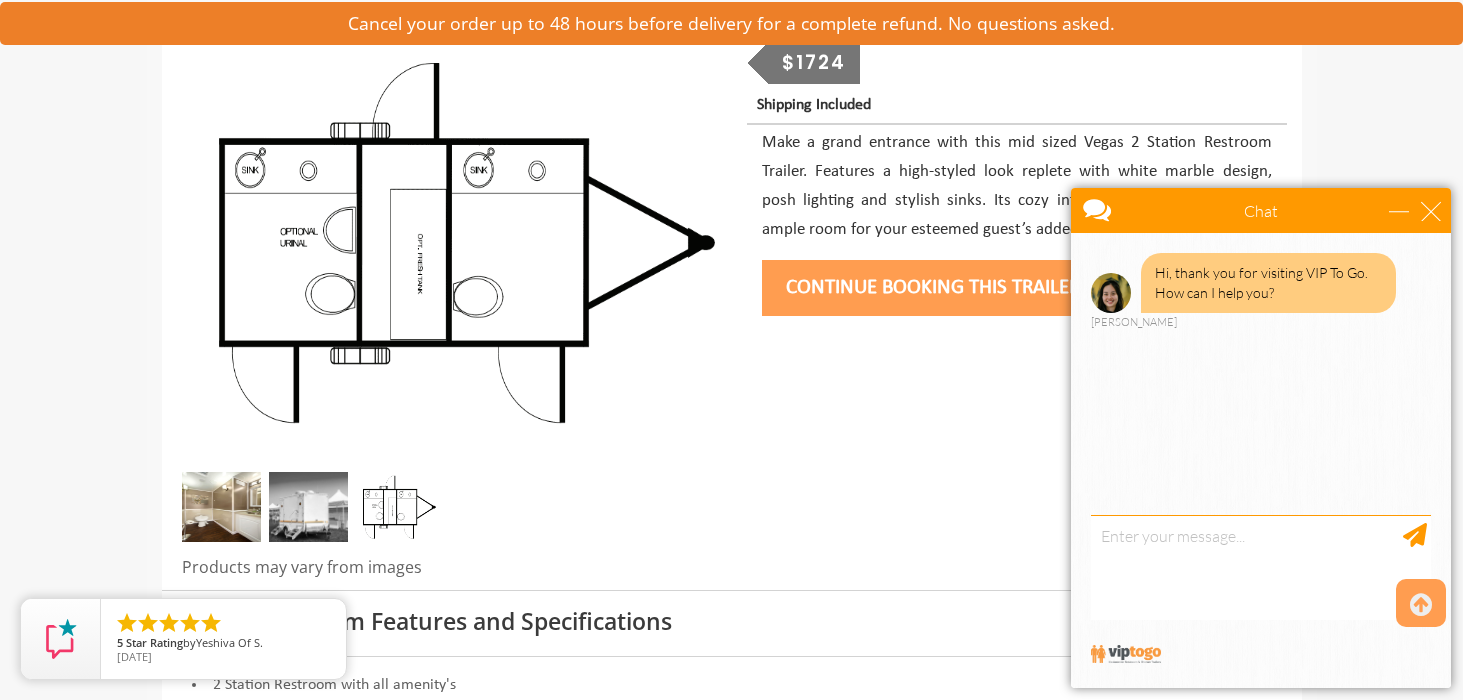click at bounding box center (221, 507) 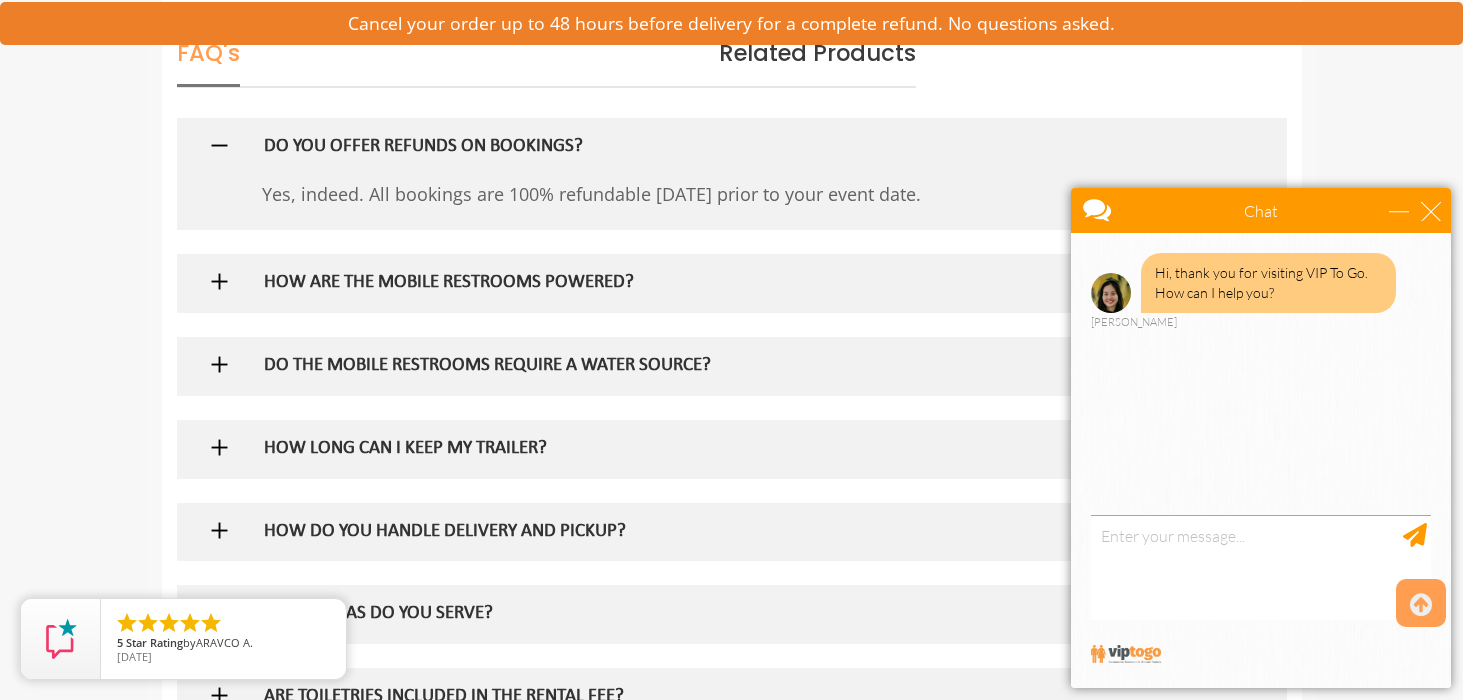 scroll, scrollTop: 2768, scrollLeft: 0, axis: vertical 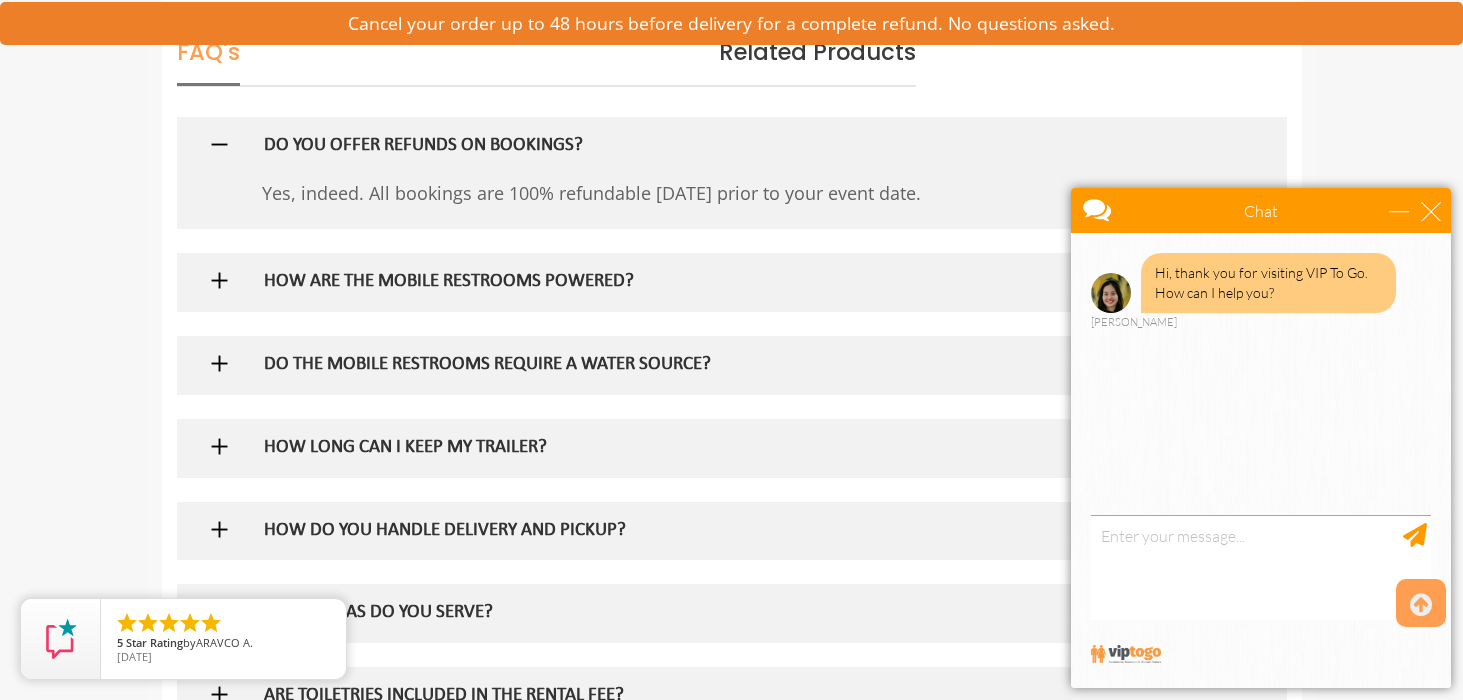 click at bounding box center [219, 280] 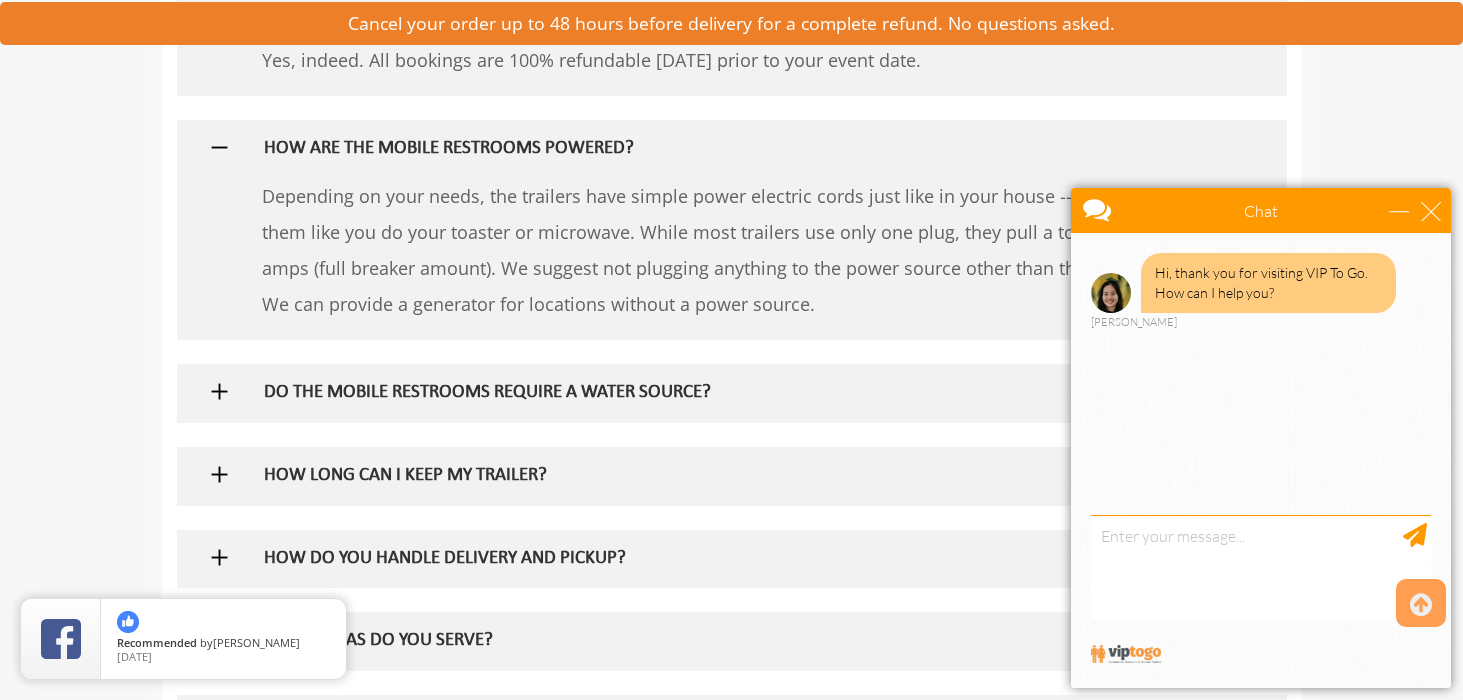 scroll, scrollTop: 2901, scrollLeft: 0, axis: vertical 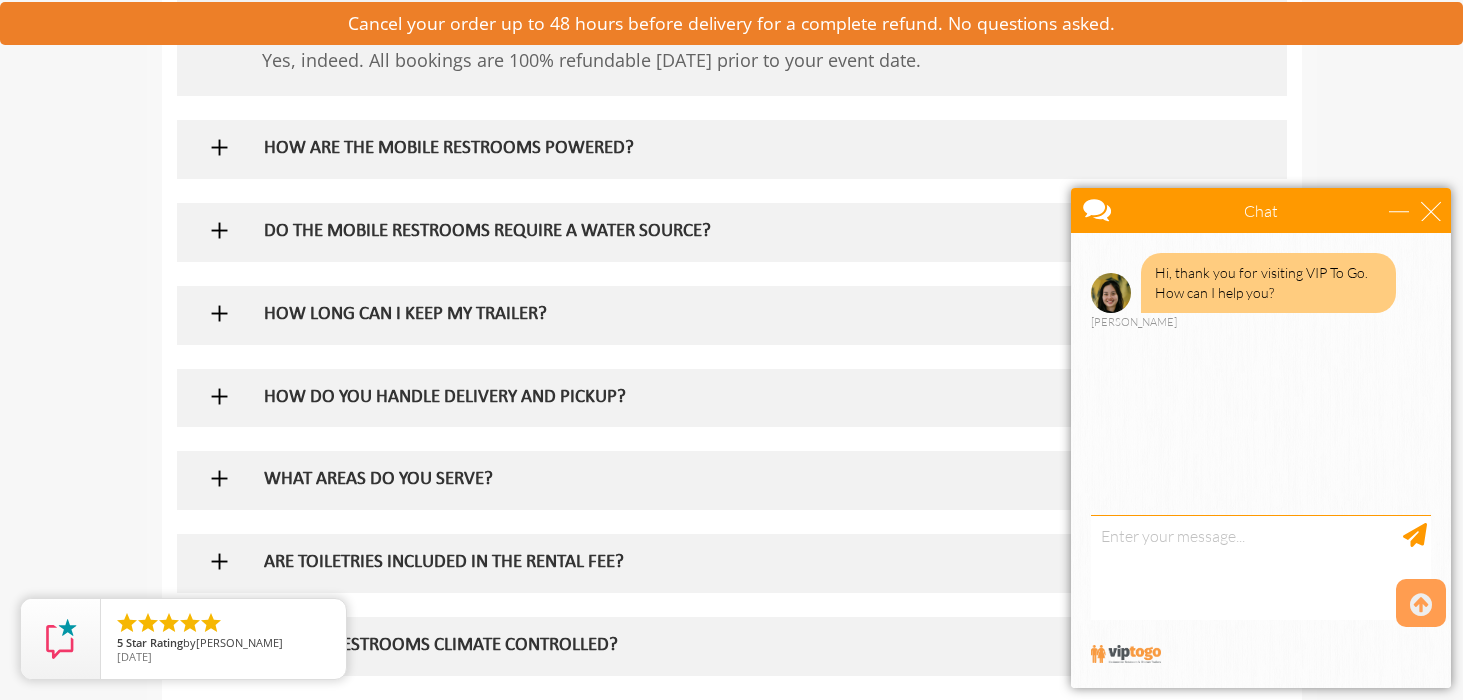 click at bounding box center (732, 232) 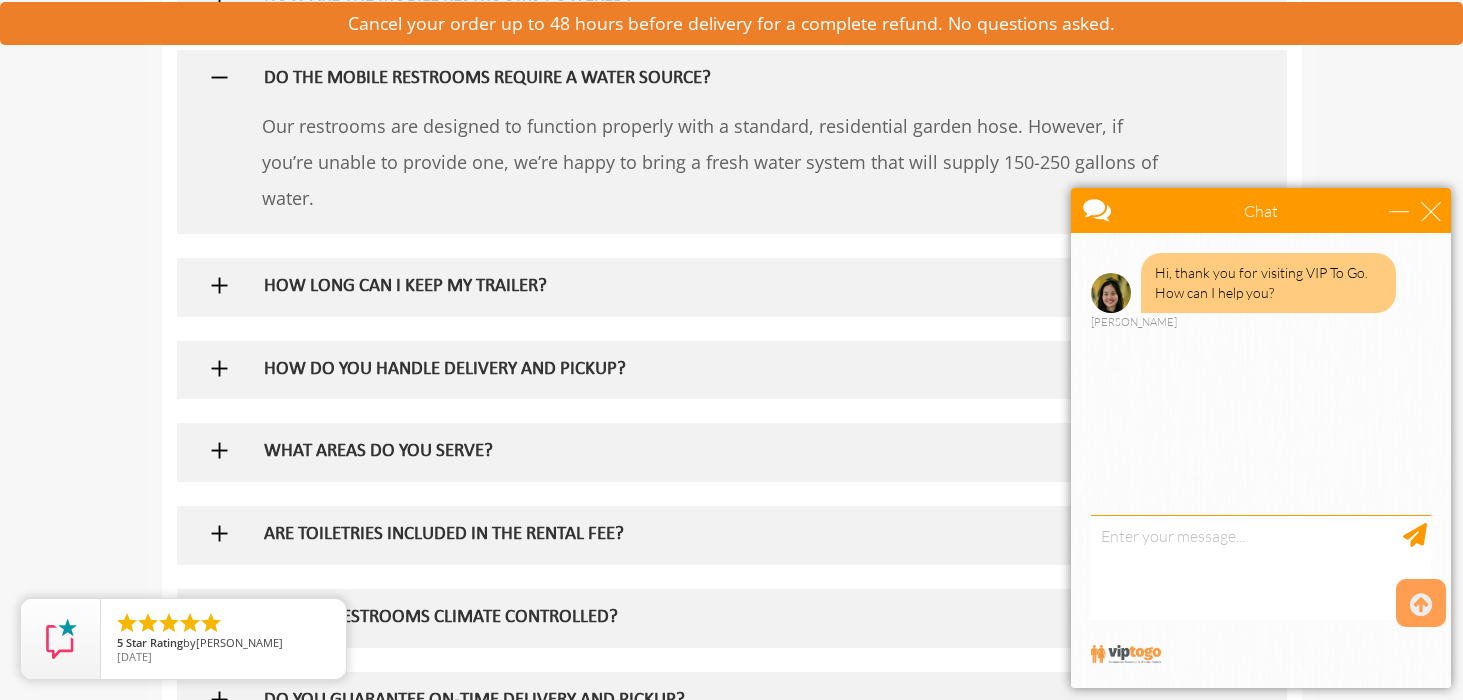 scroll, scrollTop: 3058, scrollLeft: 0, axis: vertical 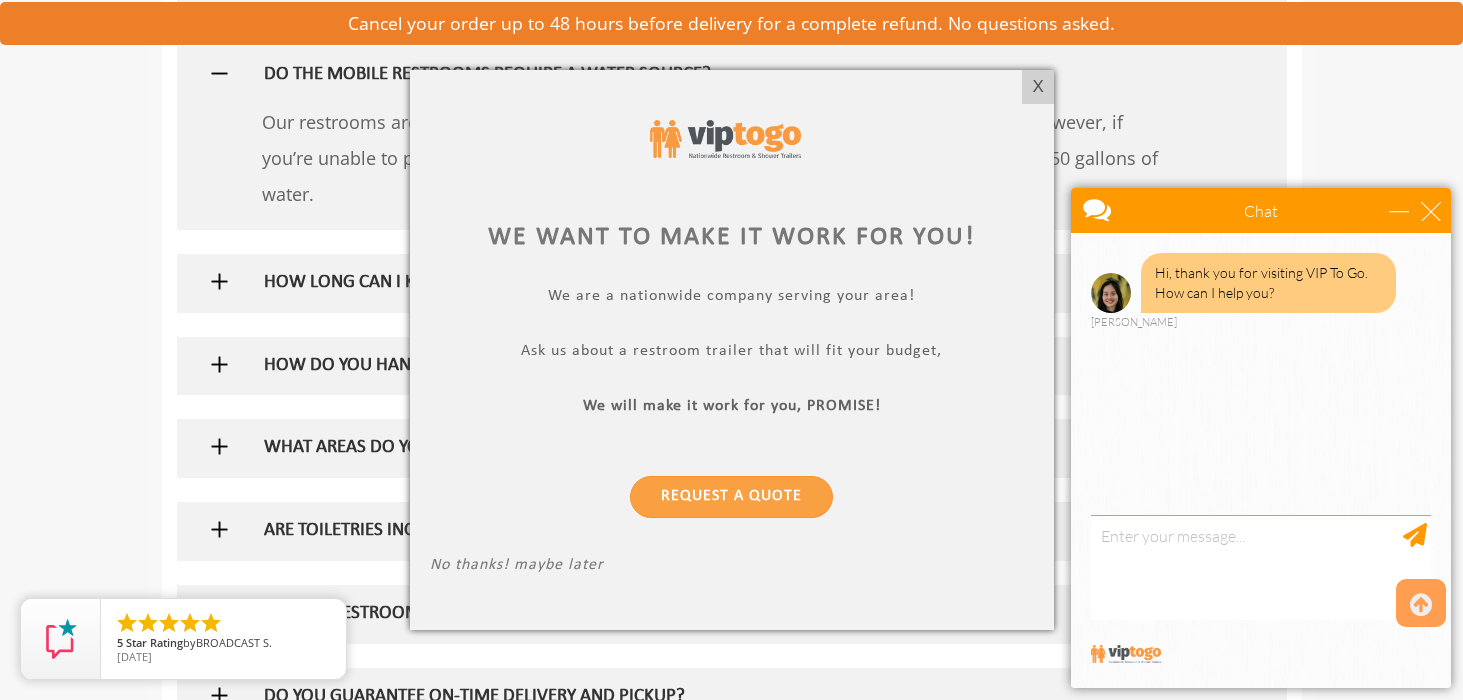 click at bounding box center (731, 350) 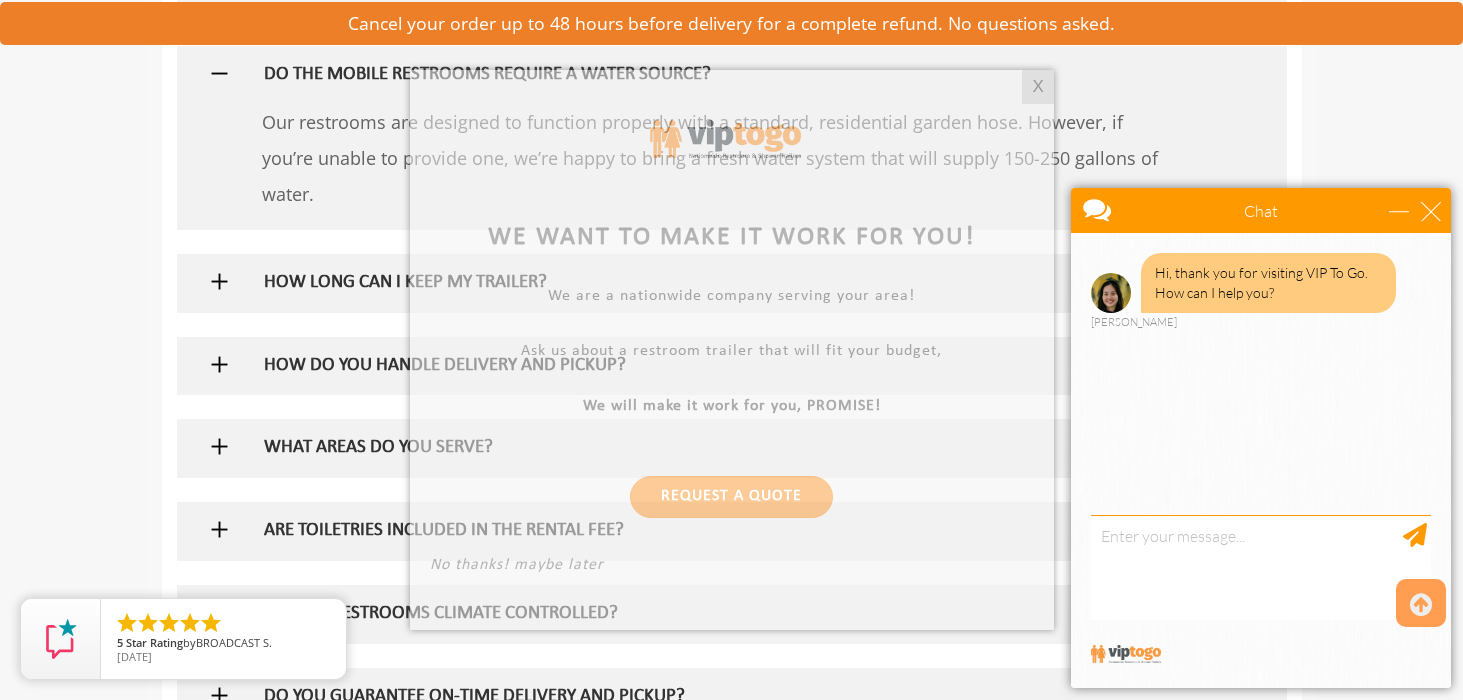 click at bounding box center (731, 350) 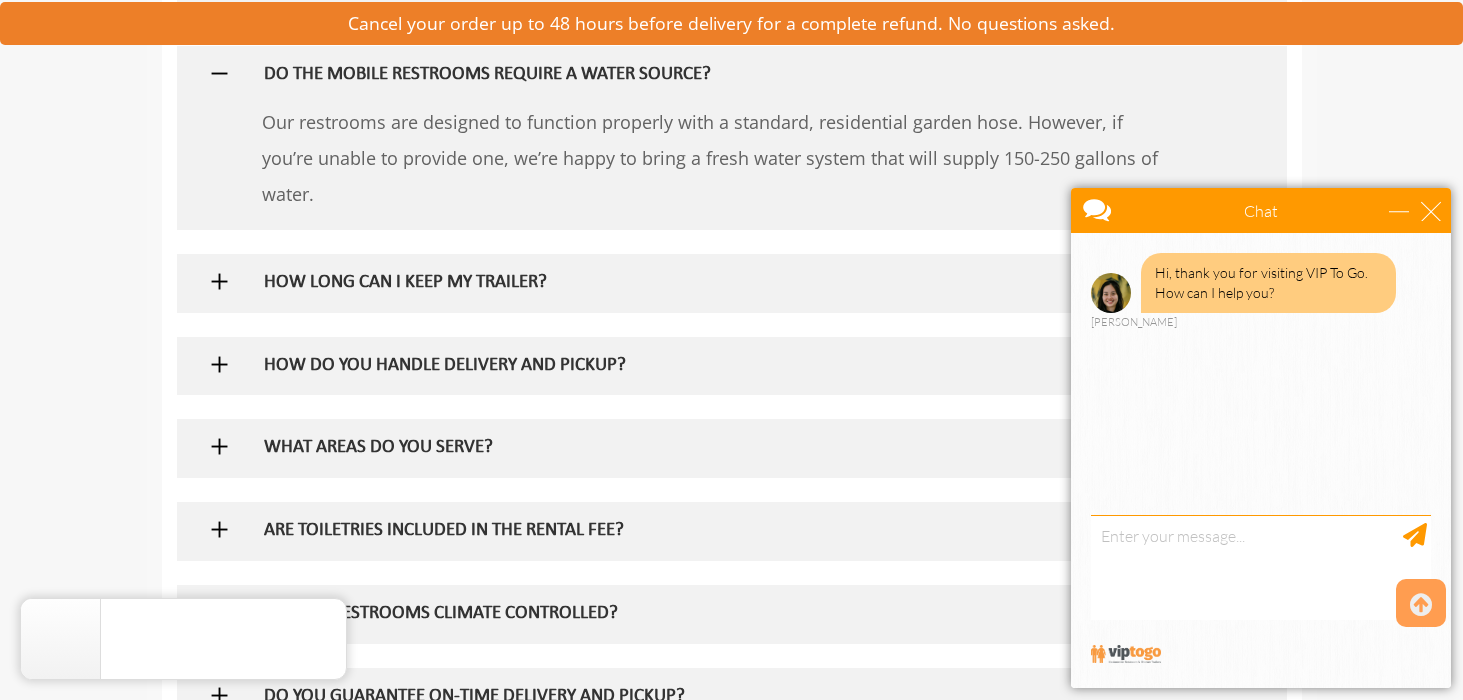 click at bounding box center (219, 73) 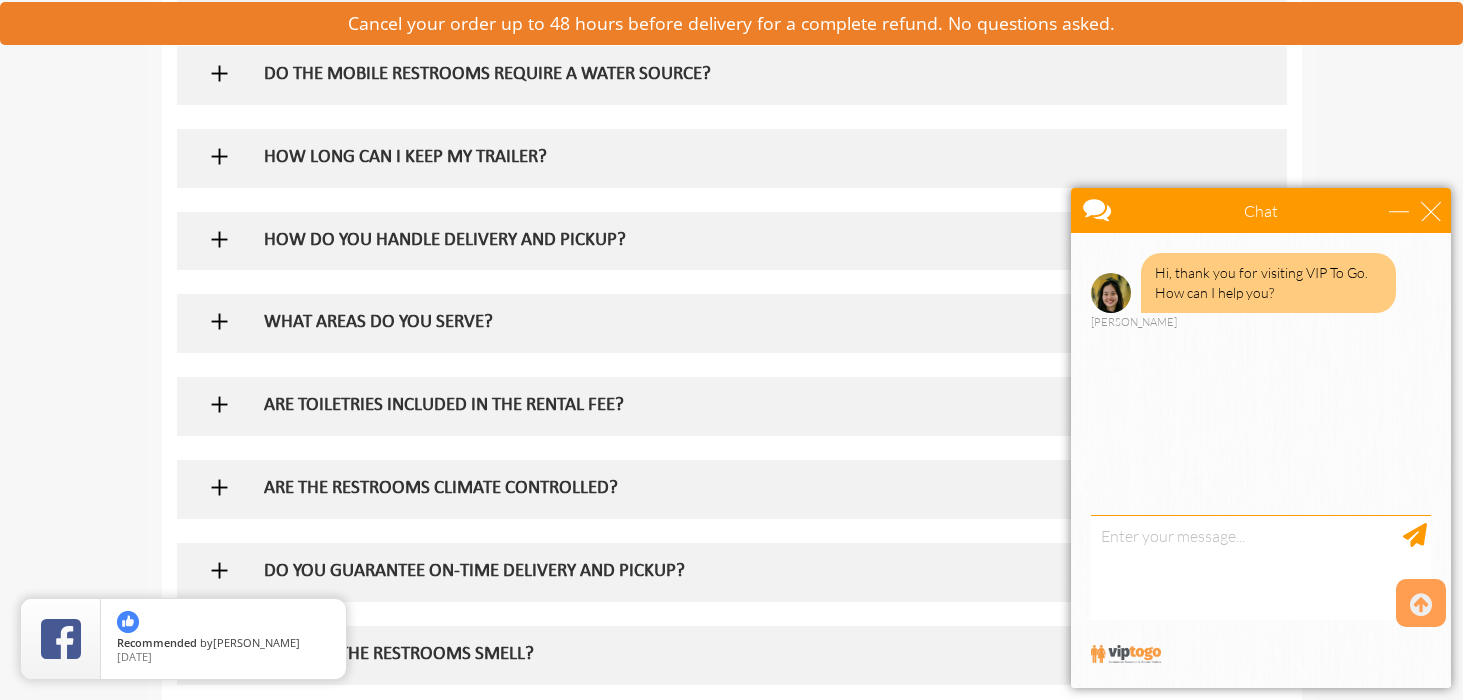 click at bounding box center [219, 156] 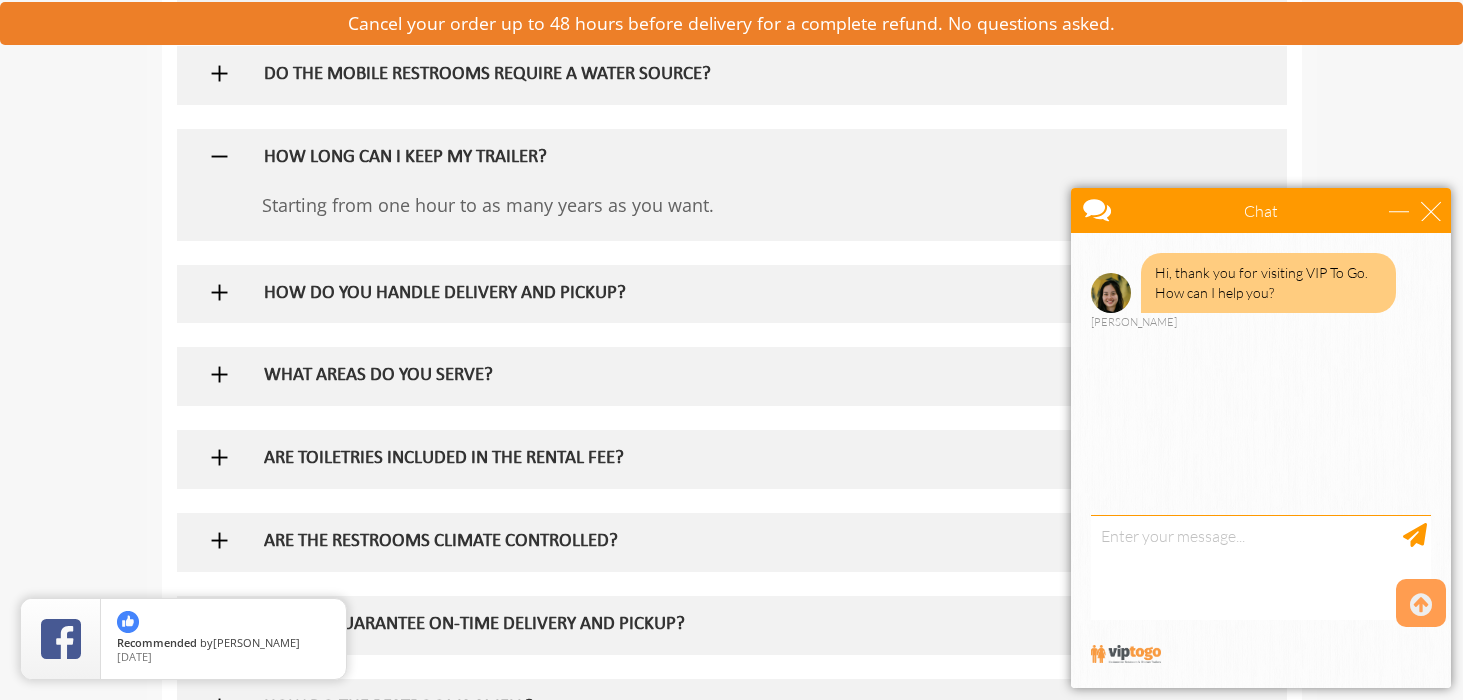 click at bounding box center (219, 156) 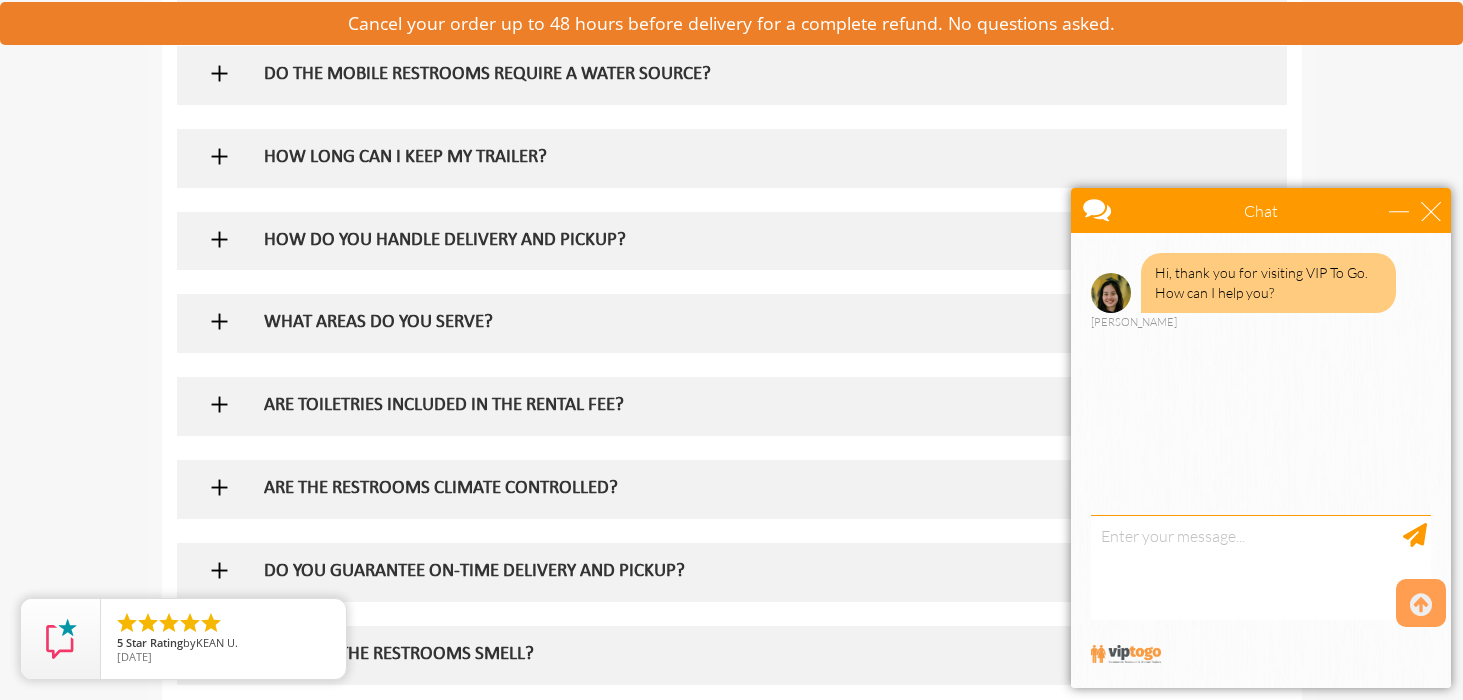 click at bounding box center (732, 241) 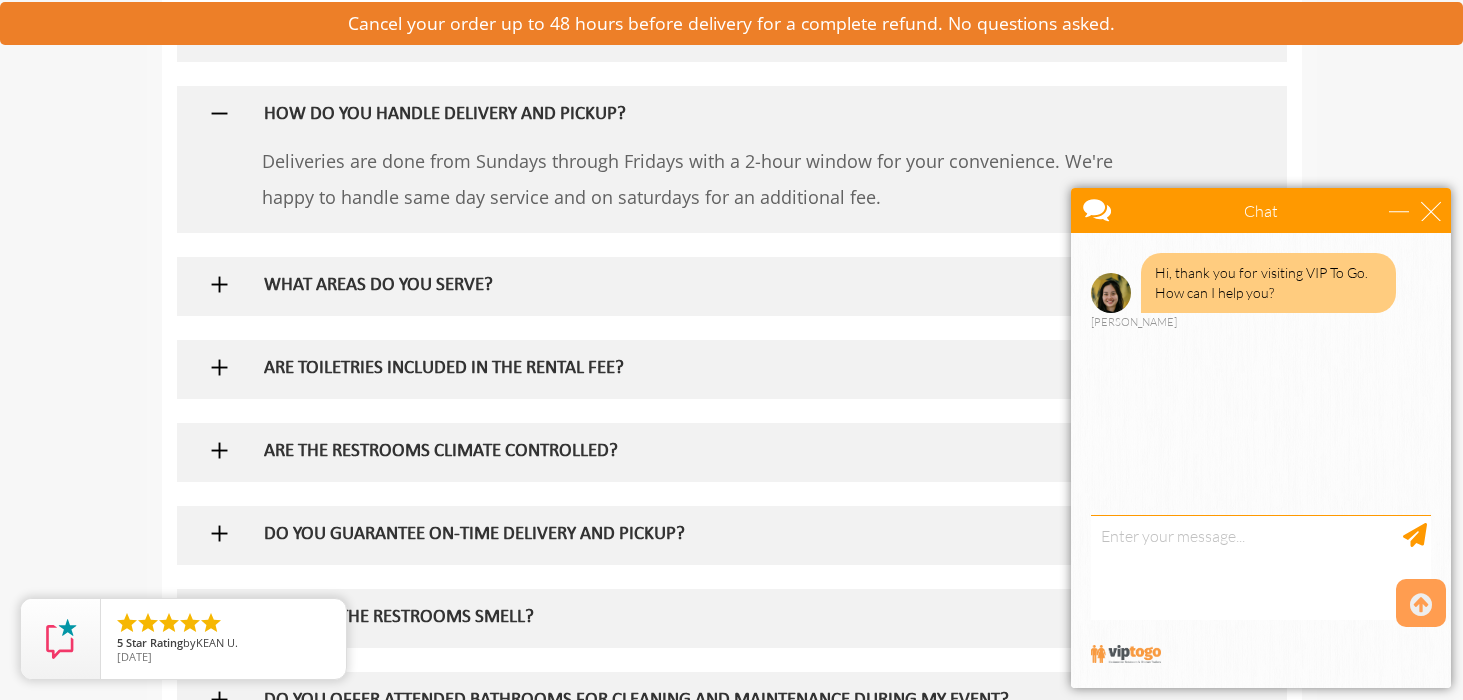 scroll, scrollTop: 3189, scrollLeft: 0, axis: vertical 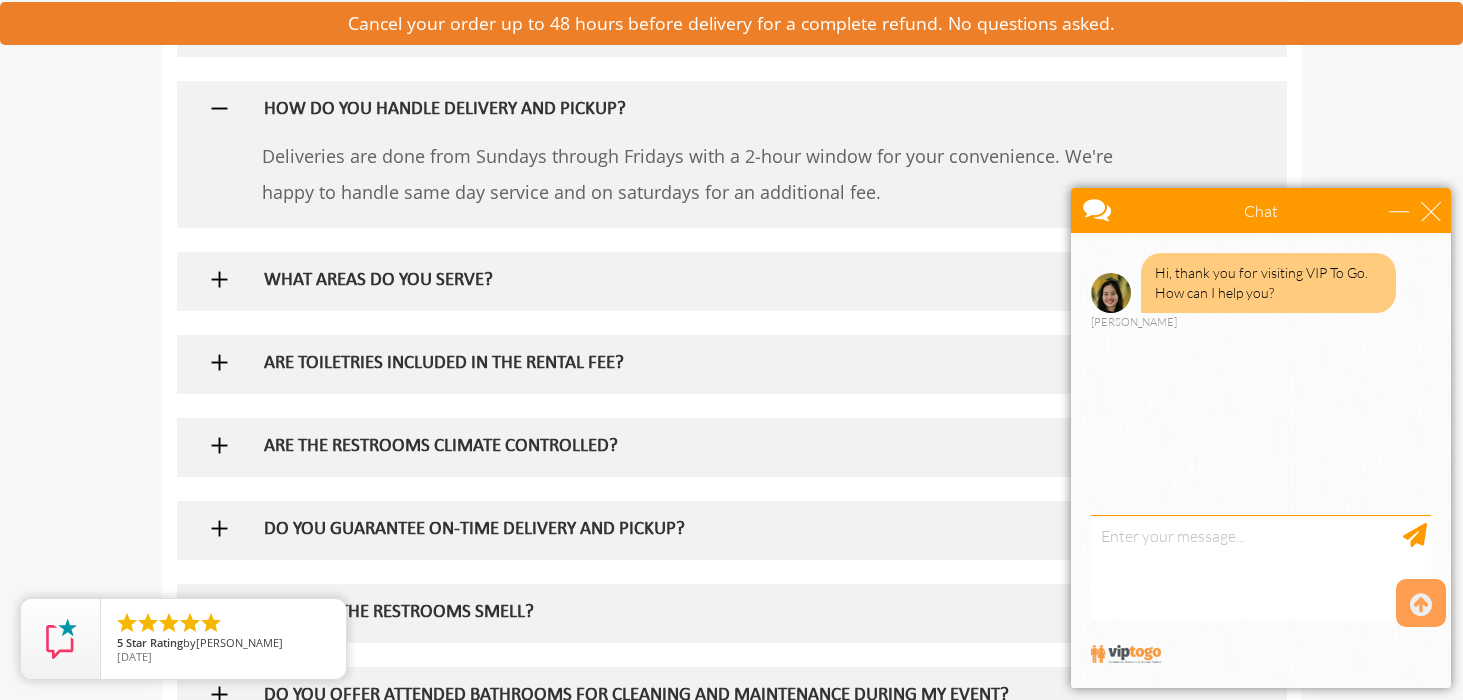 click at bounding box center [219, 279] 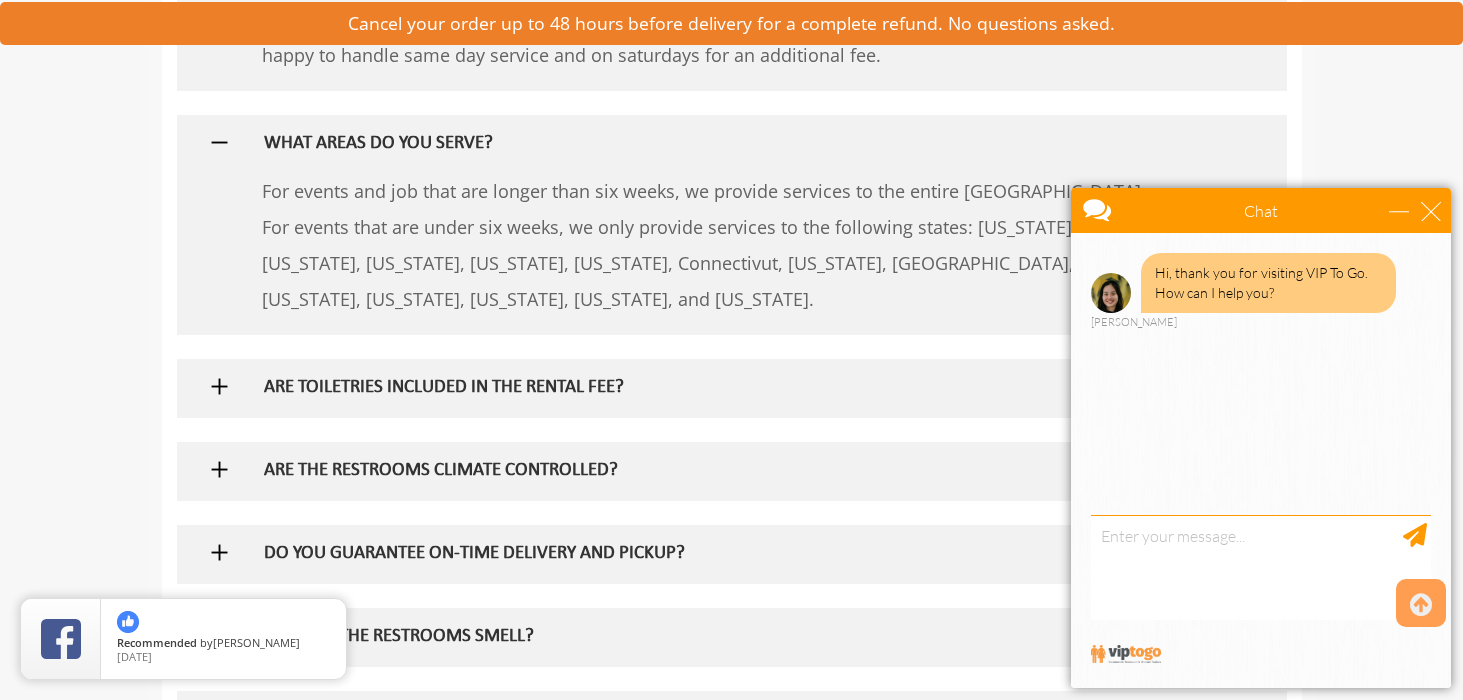 scroll, scrollTop: 3329, scrollLeft: 0, axis: vertical 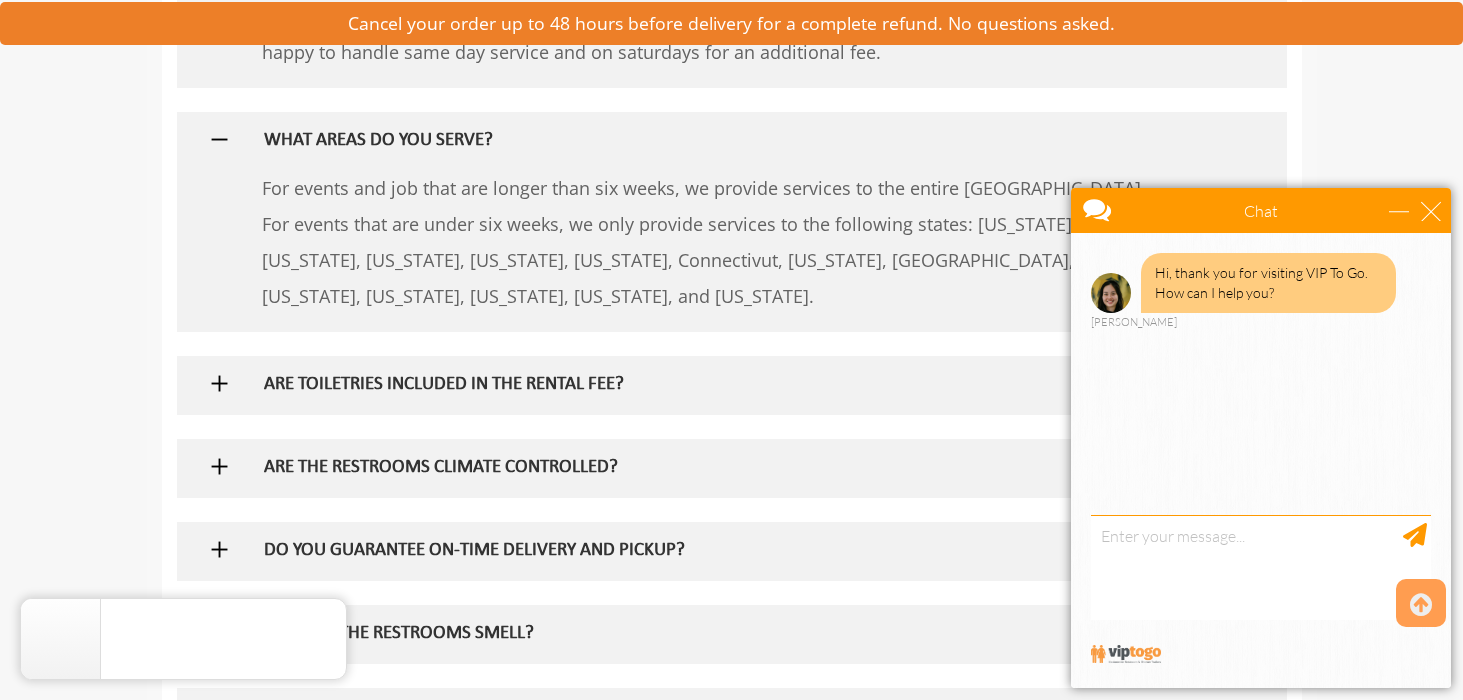 click at bounding box center [219, 139] 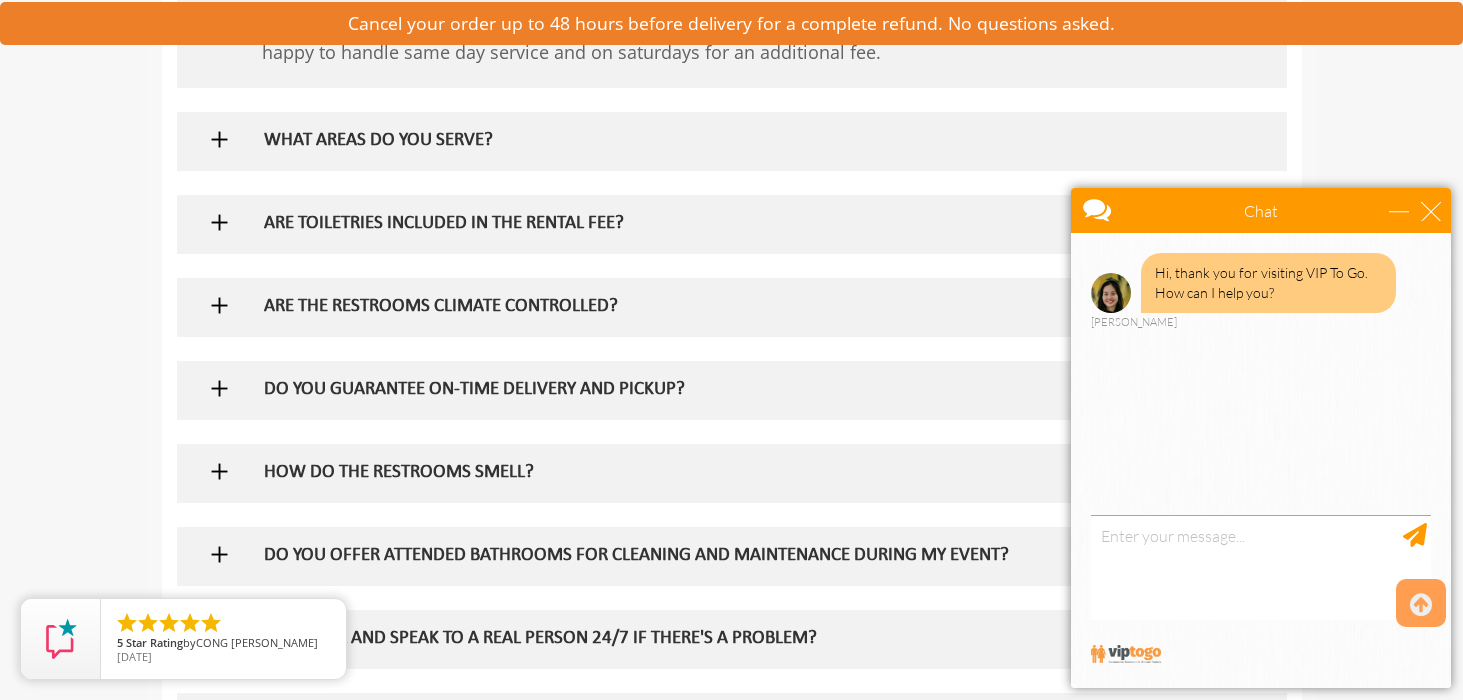 click at bounding box center [219, 222] 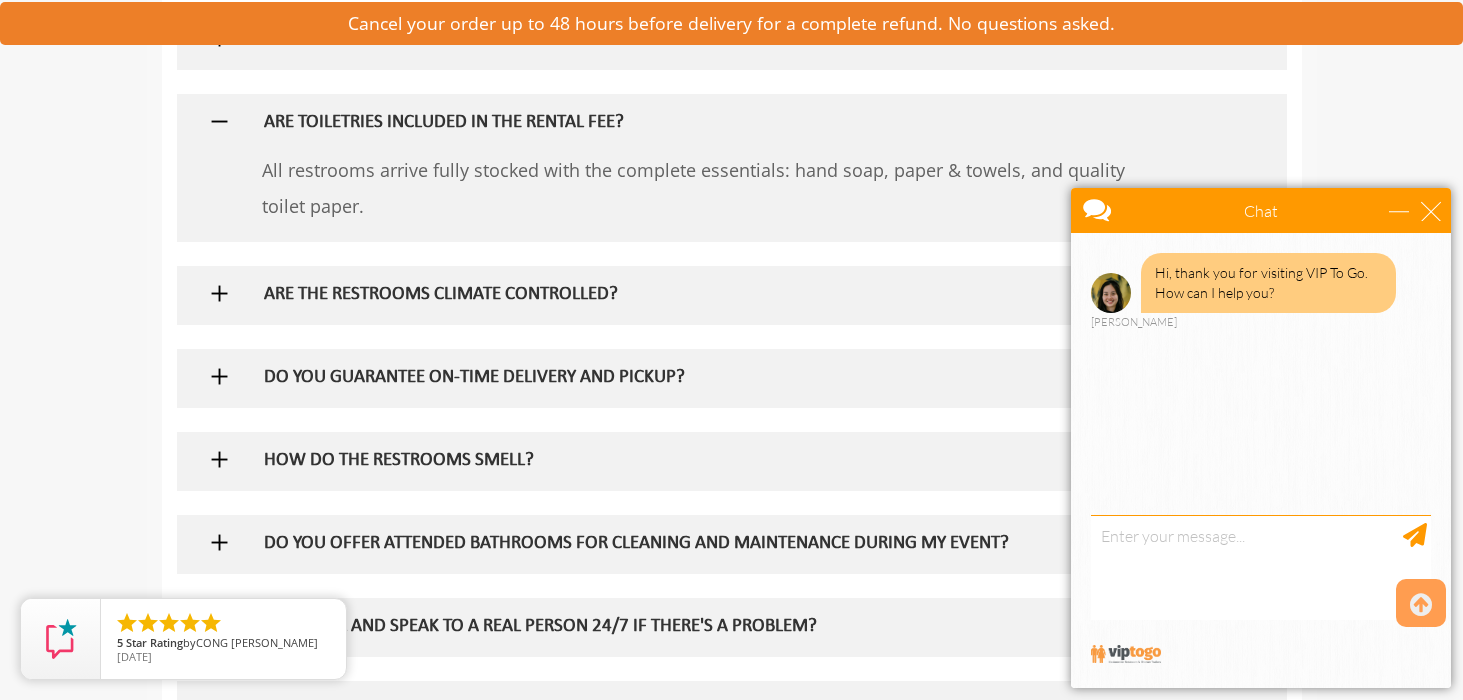 scroll, scrollTop: 3436, scrollLeft: 0, axis: vertical 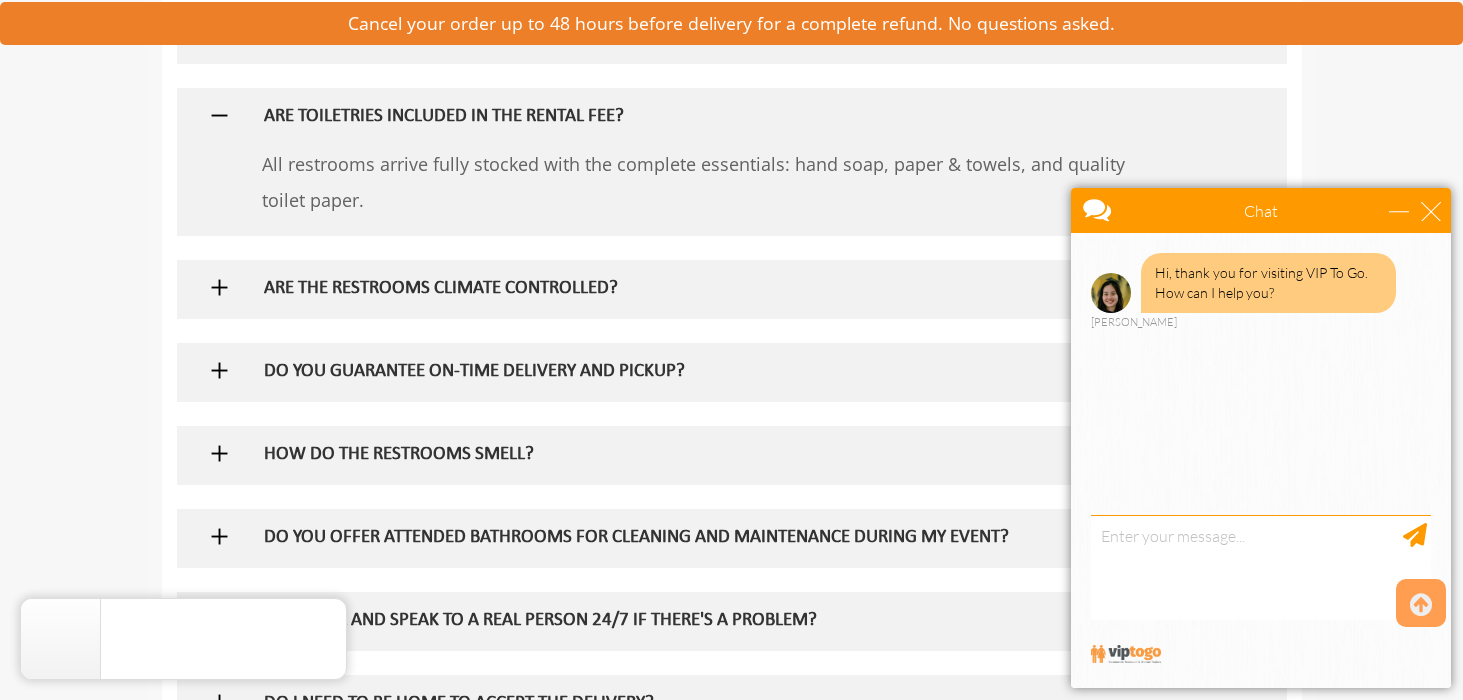 click at bounding box center [219, 115] 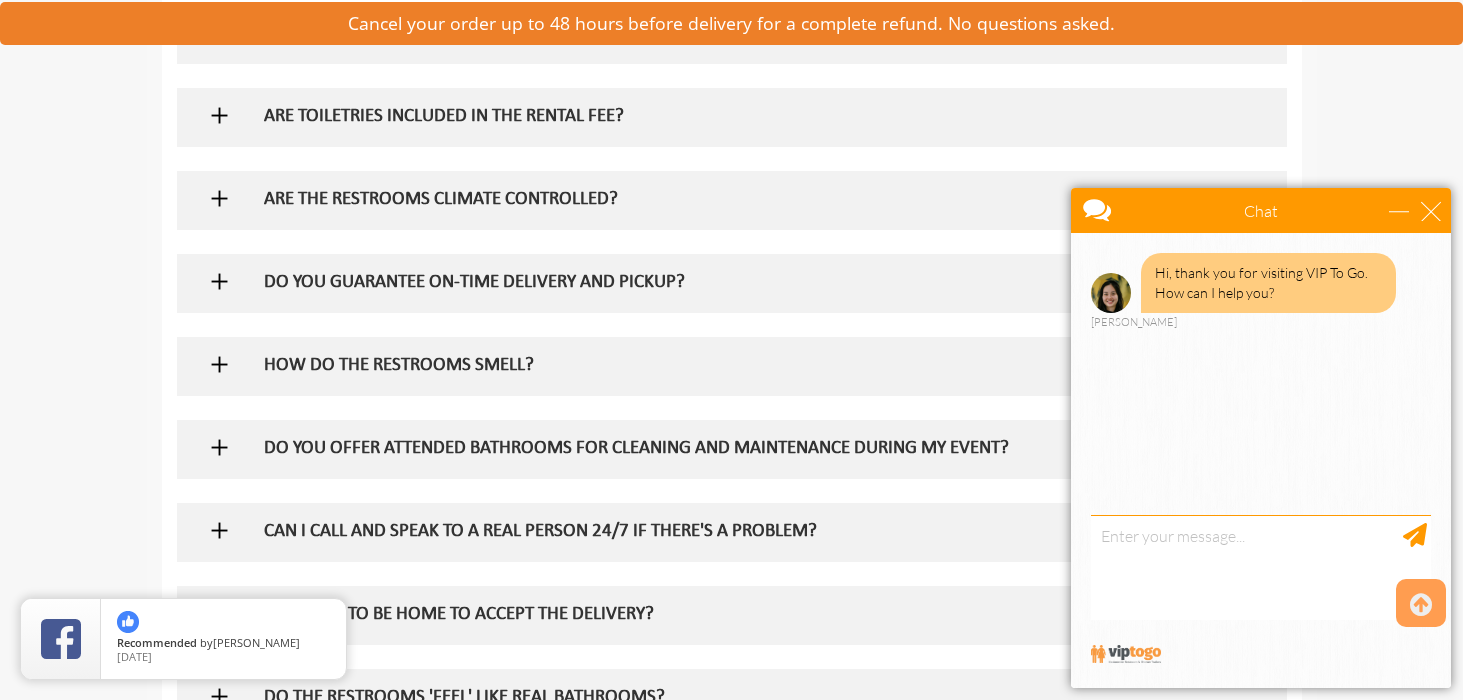 click at bounding box center [732, 200] 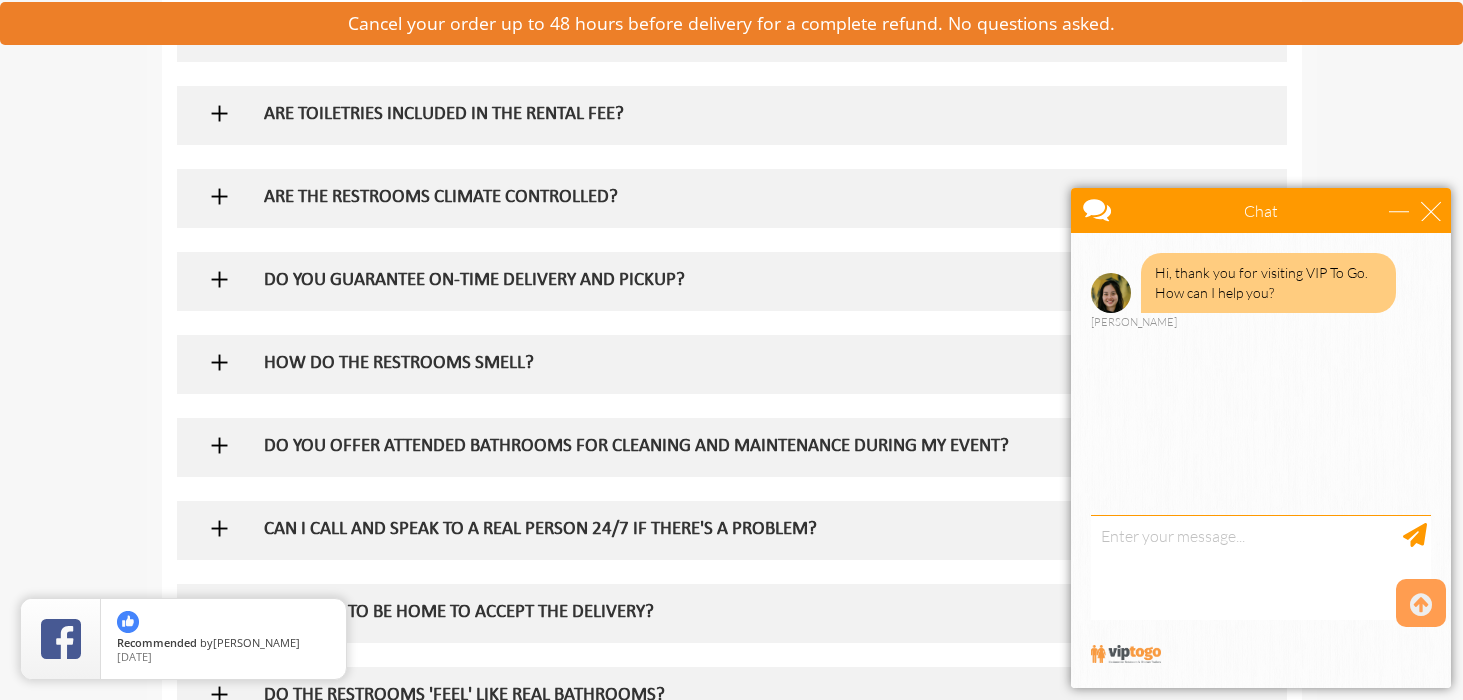 click at bounding box center [219, 196] 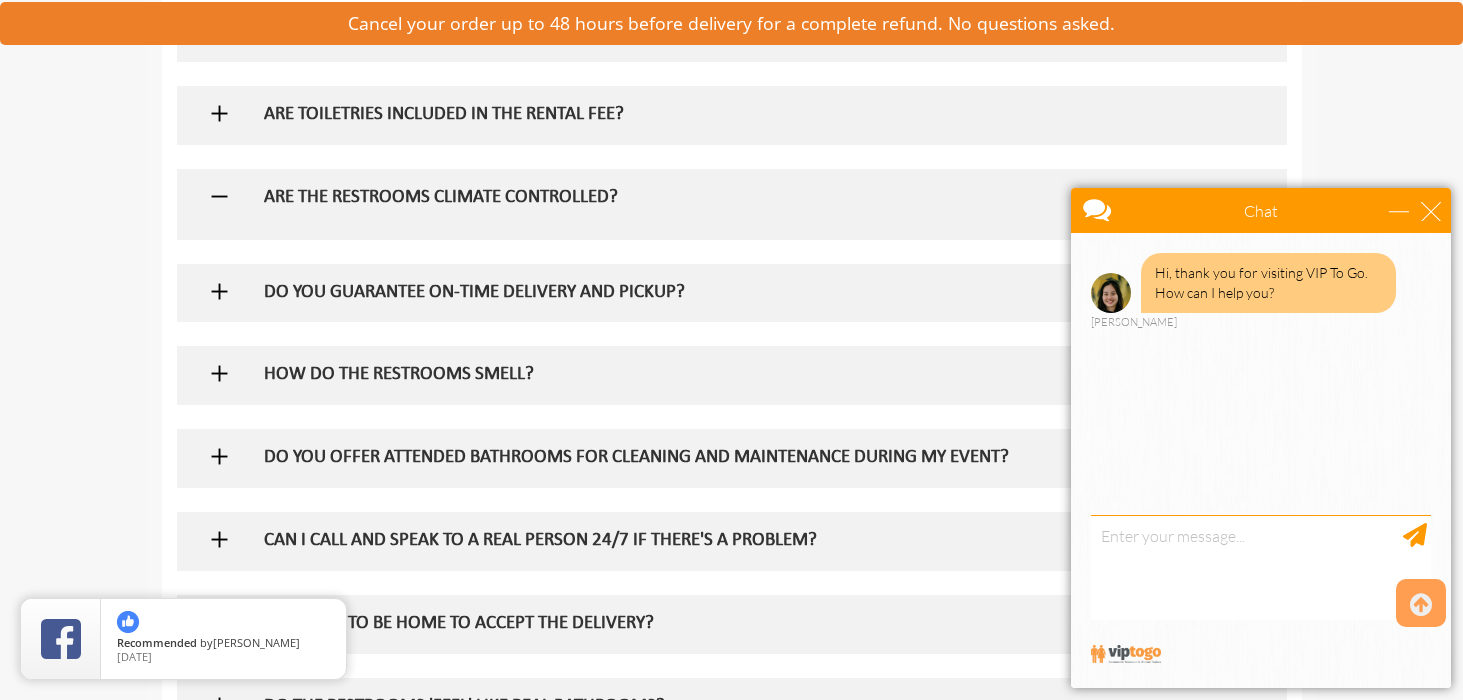 scroll, scrollTop: 3445, scrollLeft: 0, axis: vertical 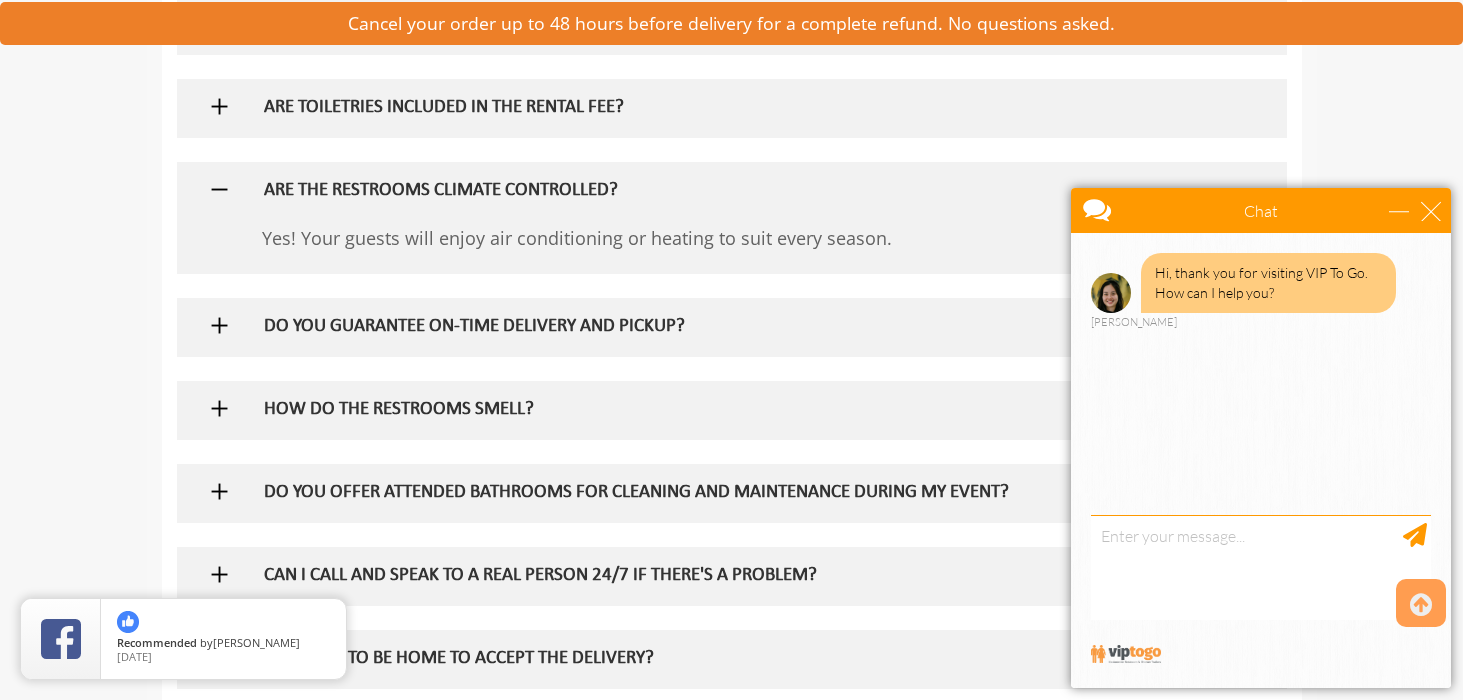 click at bounding box center (219, 189) 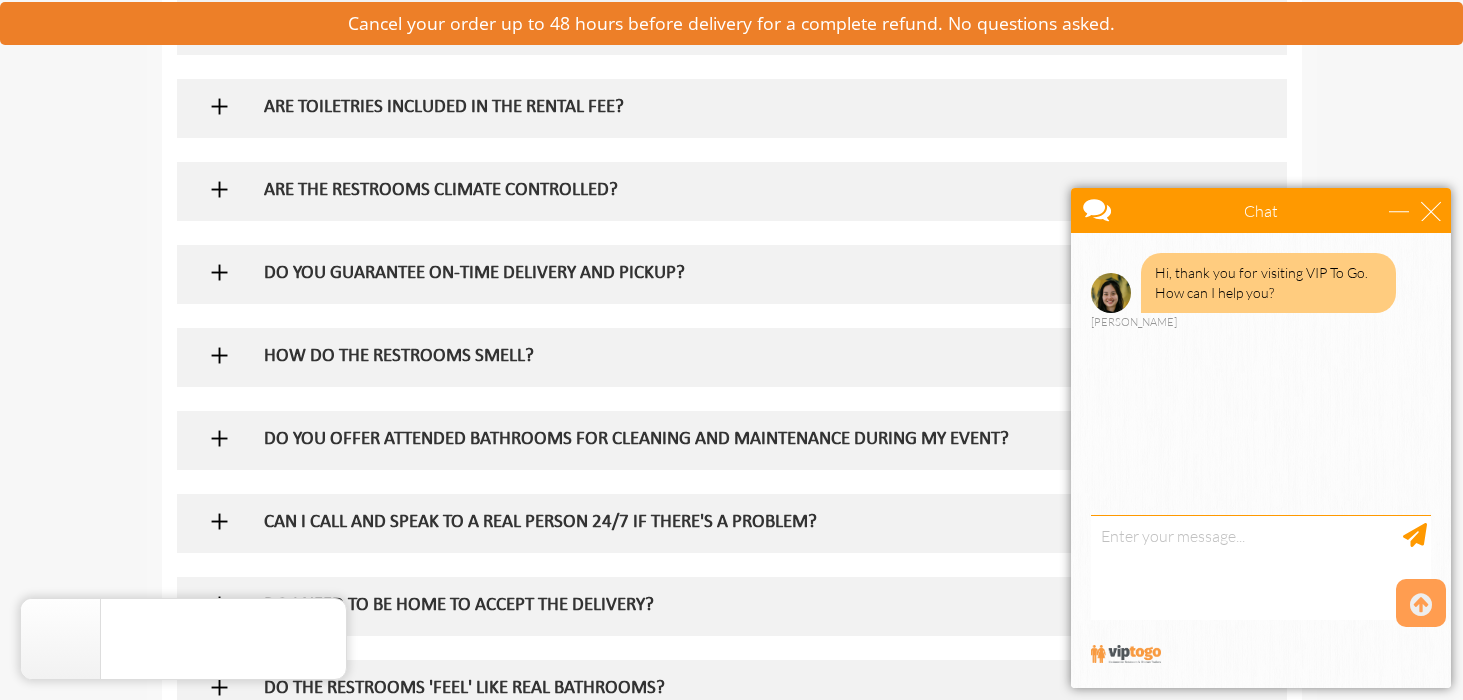 click at bounding box center (732, 357) 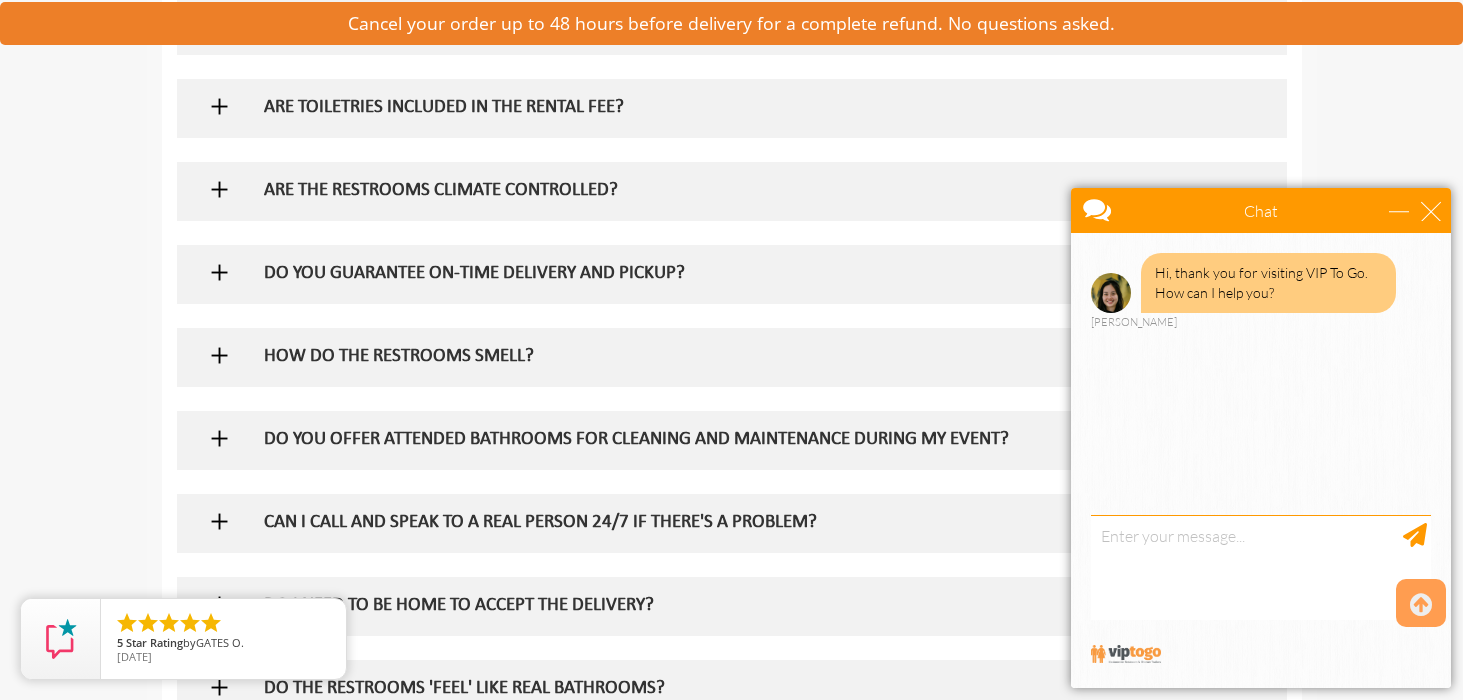 click at bounding box center [219, 355] 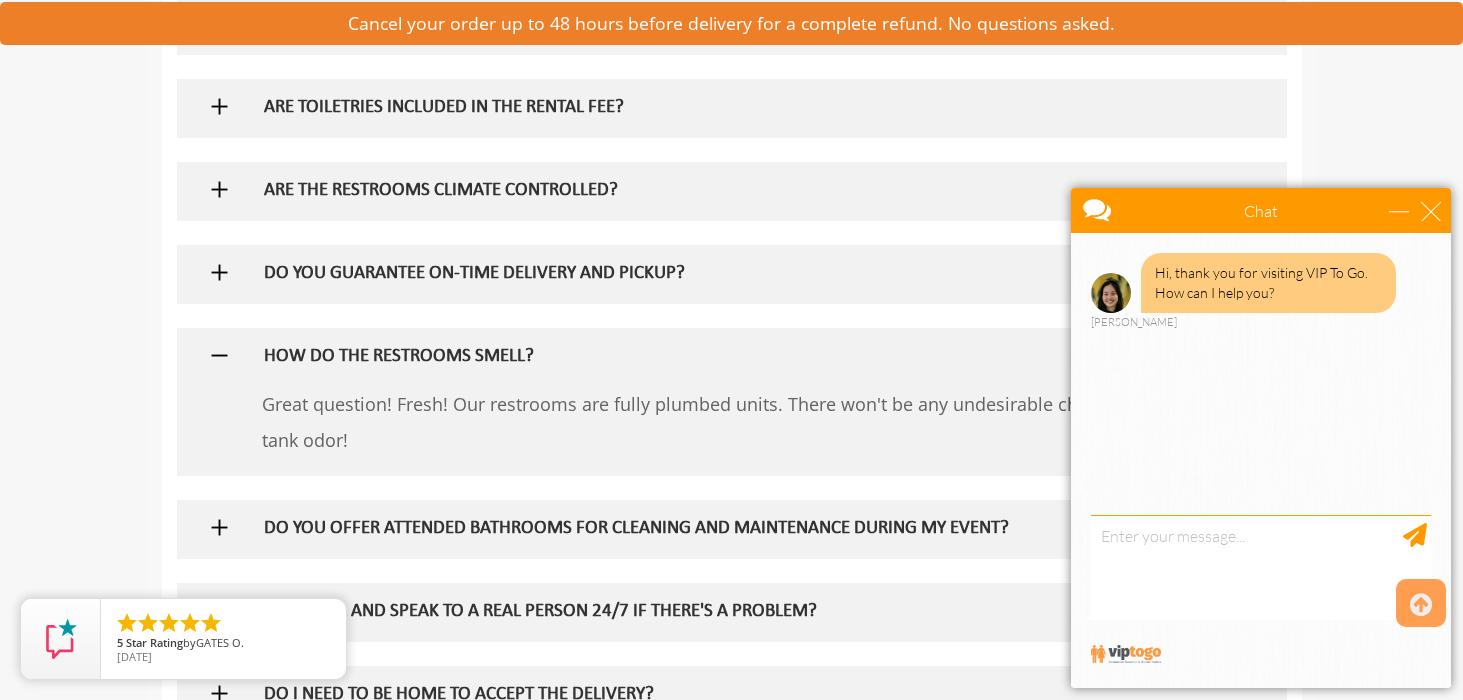 click at bounding box center [219, 355] 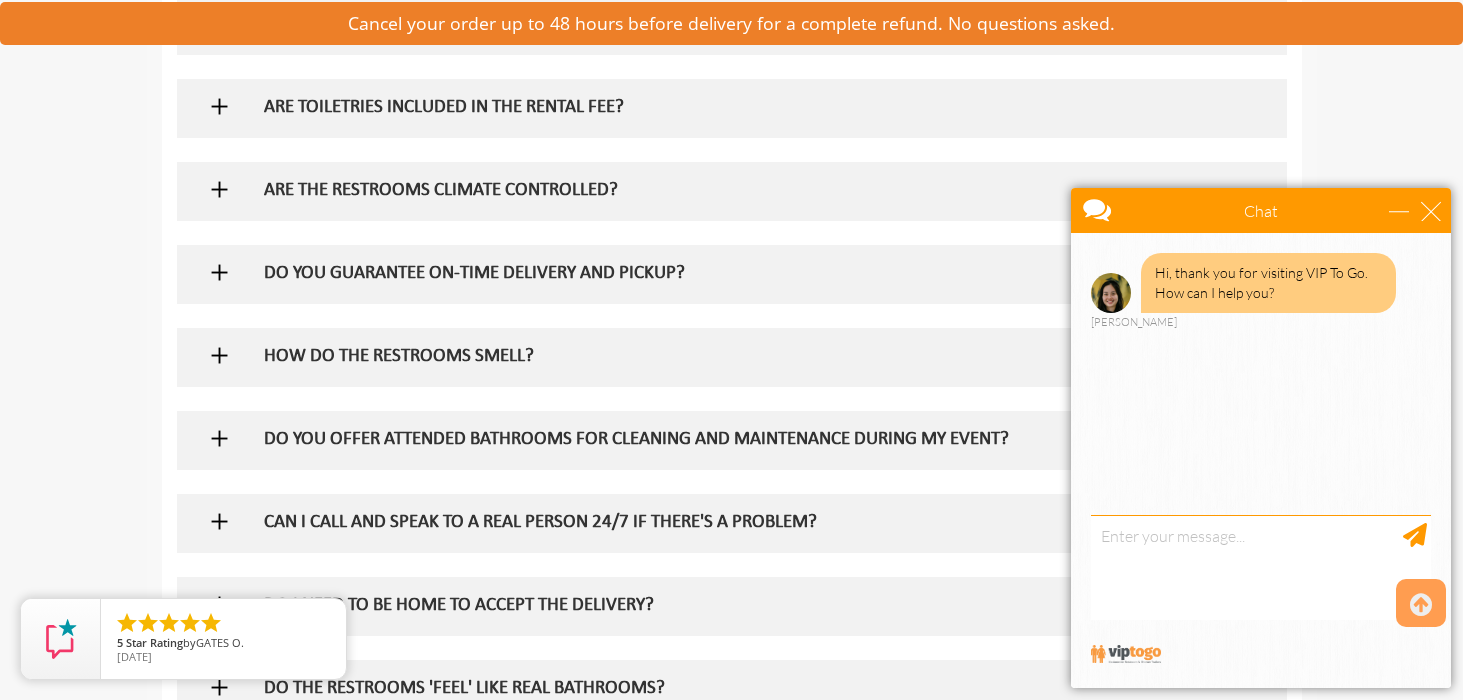 scroll, scrollTop: 3421, scrollLeft: 0, axis: vertical 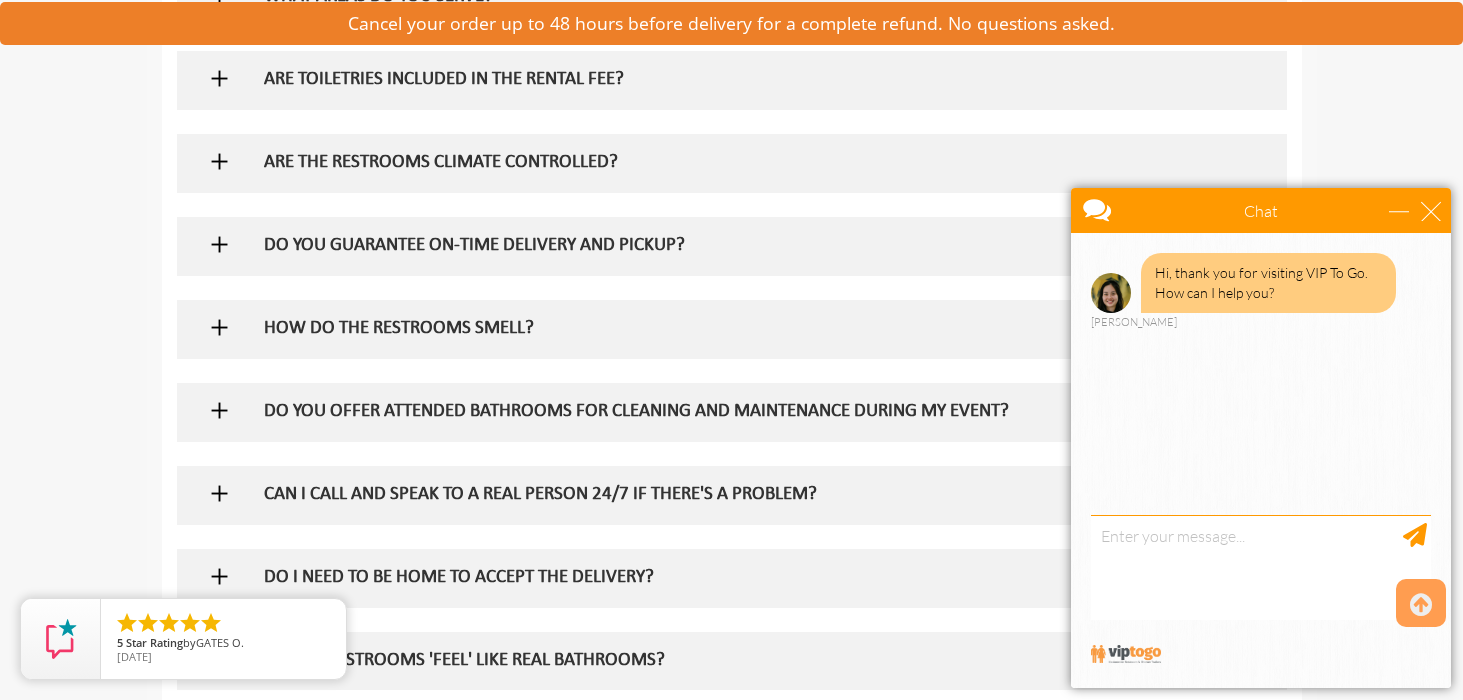 click at bounding box center [219, 244] 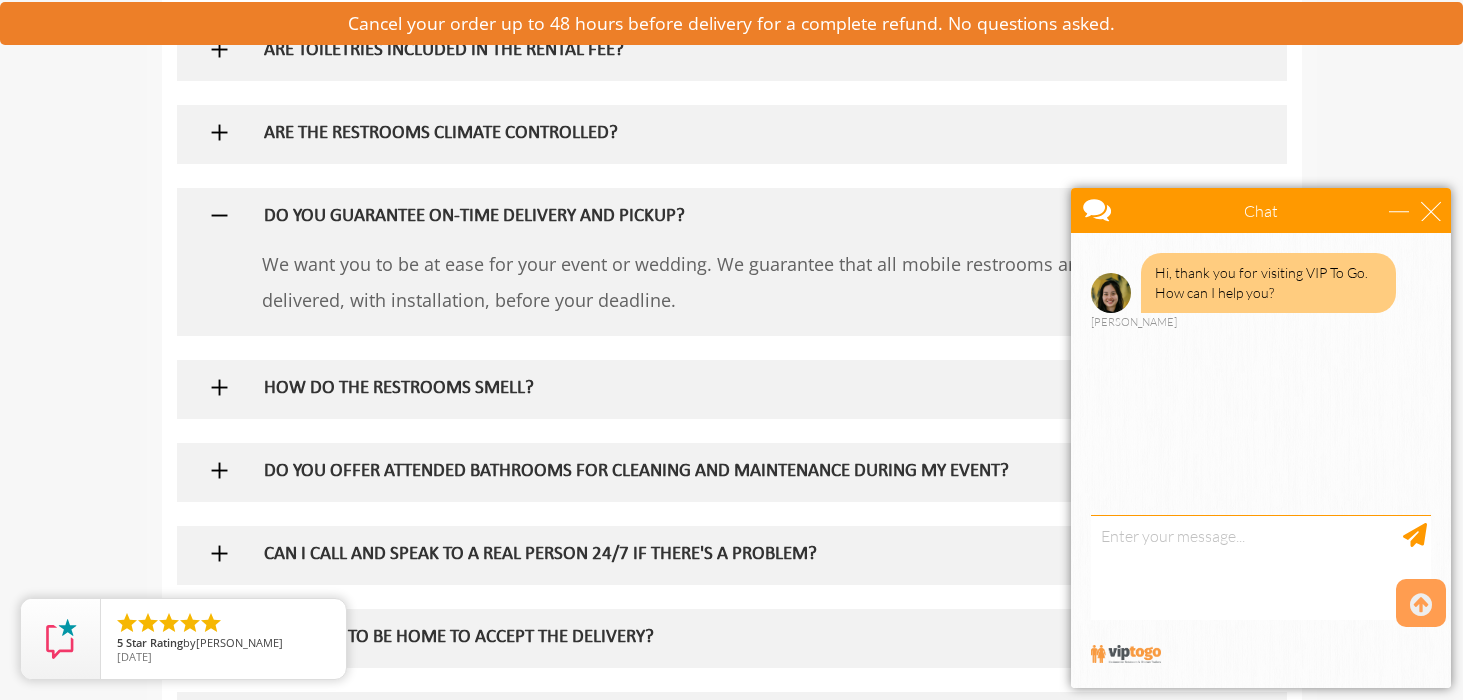 scroll, scrollTop: 3502, scrollLeft: 1, axis: both 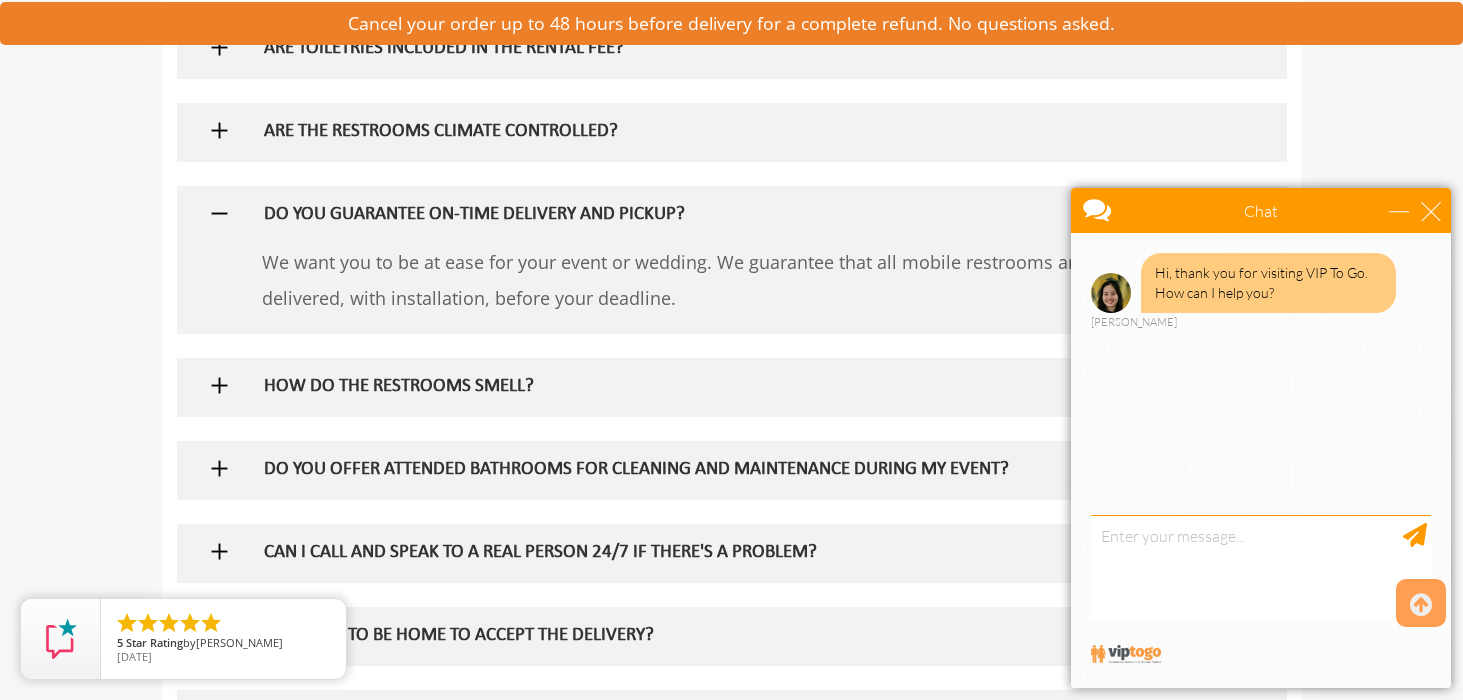 click at bounding box center [219, 213] 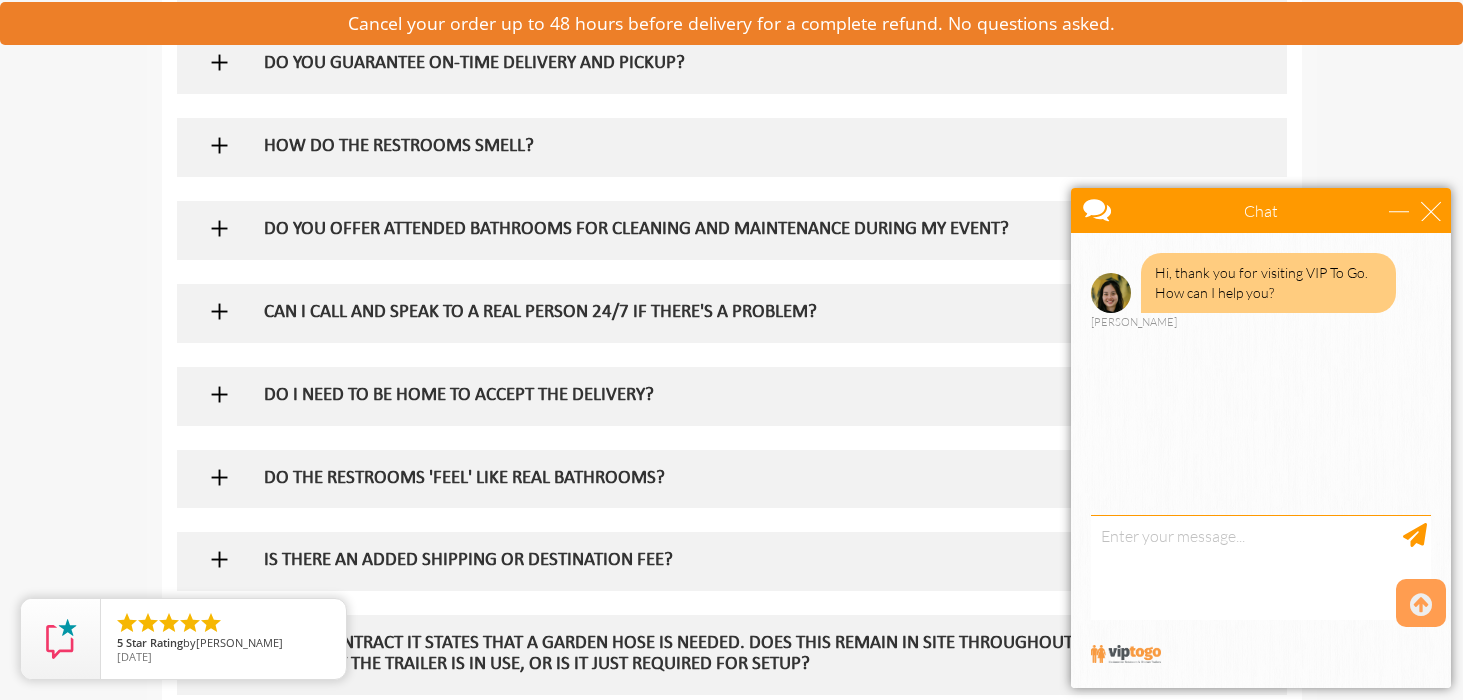 scroll, scrollTop: 3674, scrollLeft: 0, axis: vertical 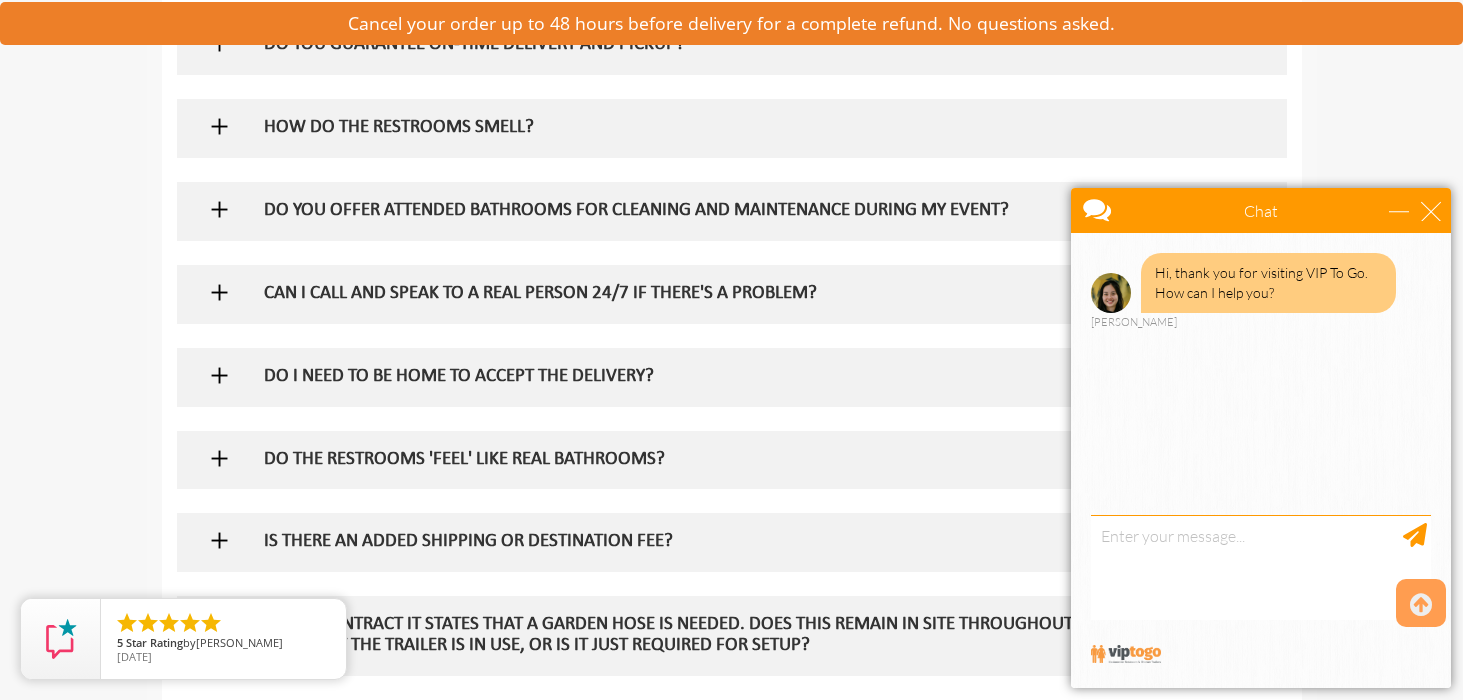 click at bounding box center (219, 292) 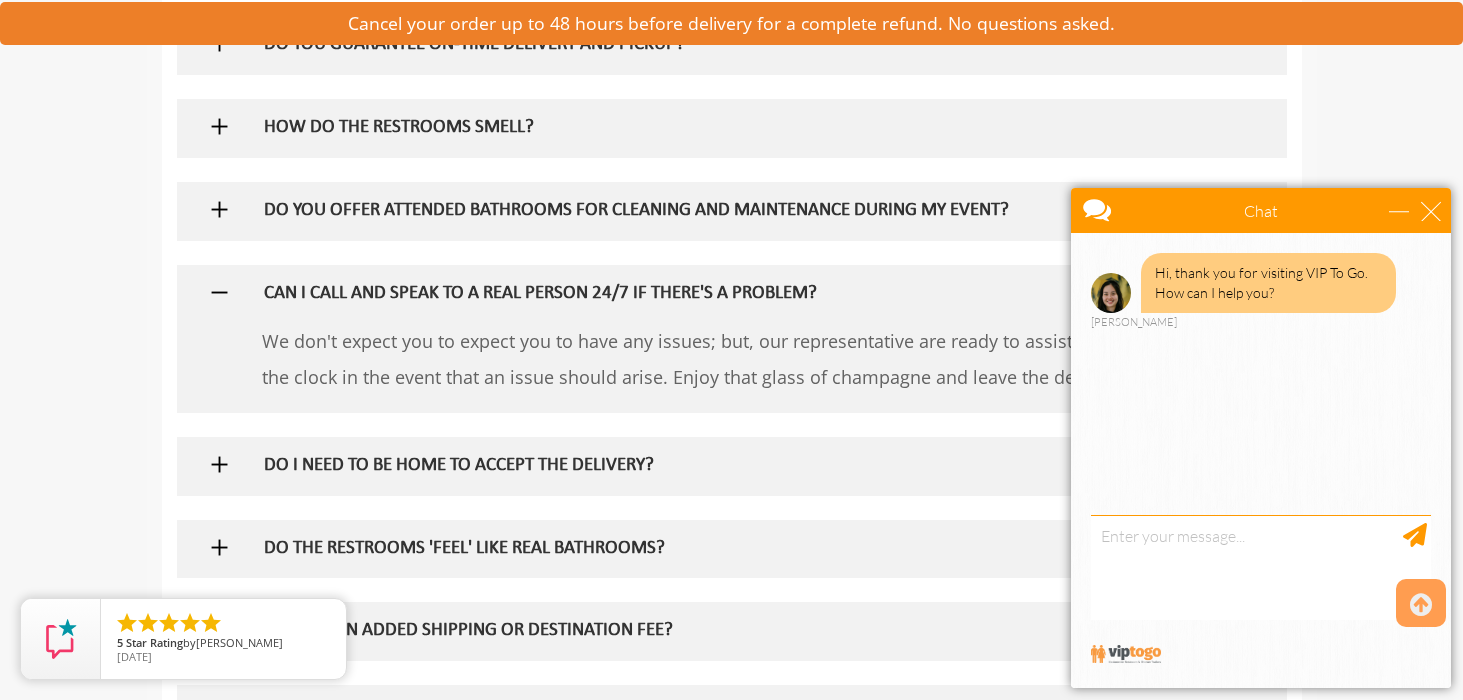 click at bounding box center [219, 292] 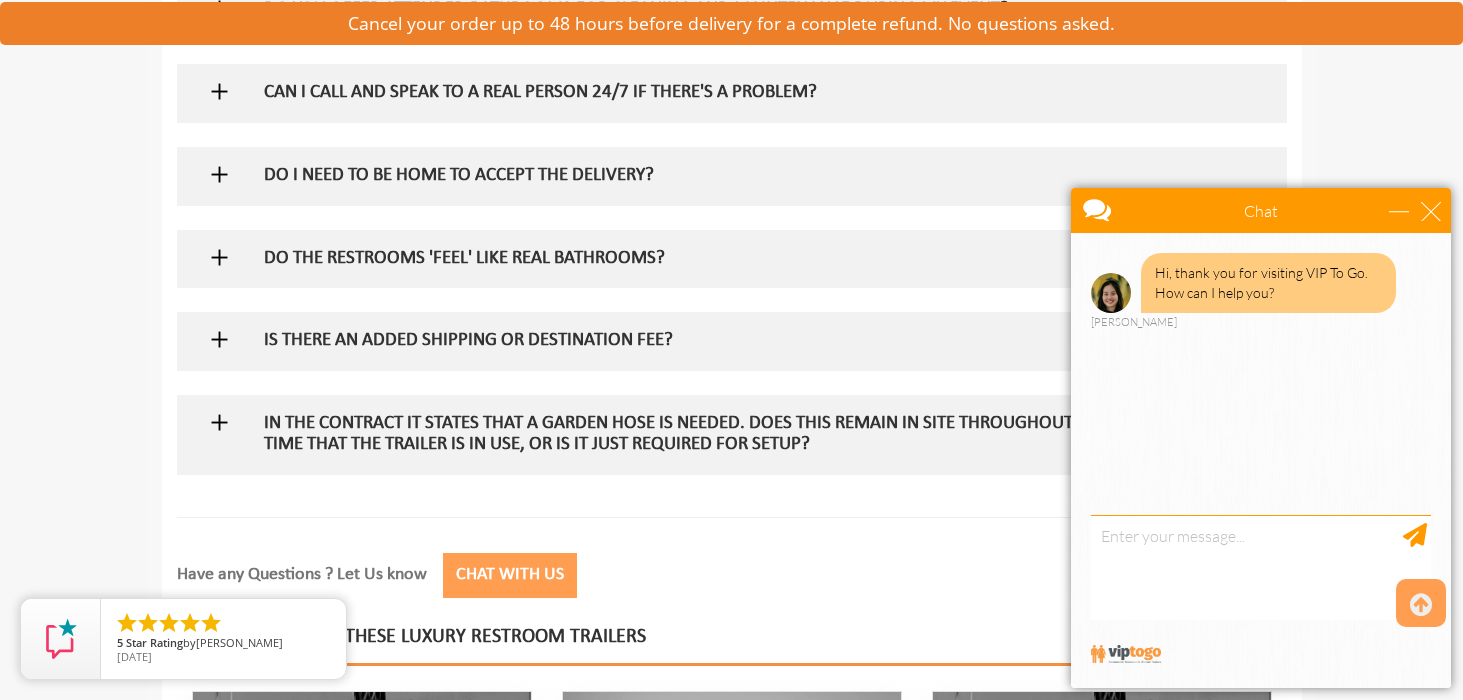 click at bounding box center [219, 339] 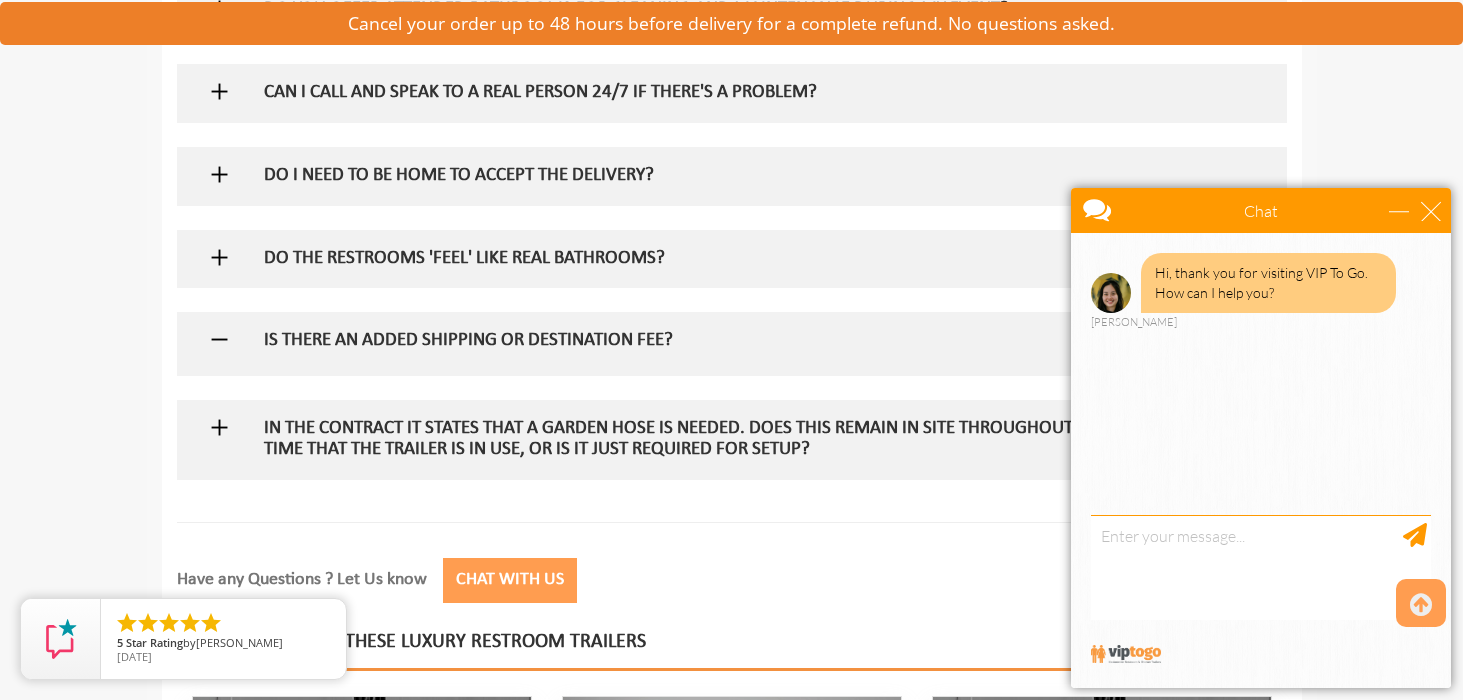 scroll, scrollTop: 3878, scrollLeft: 0, axis: vertical 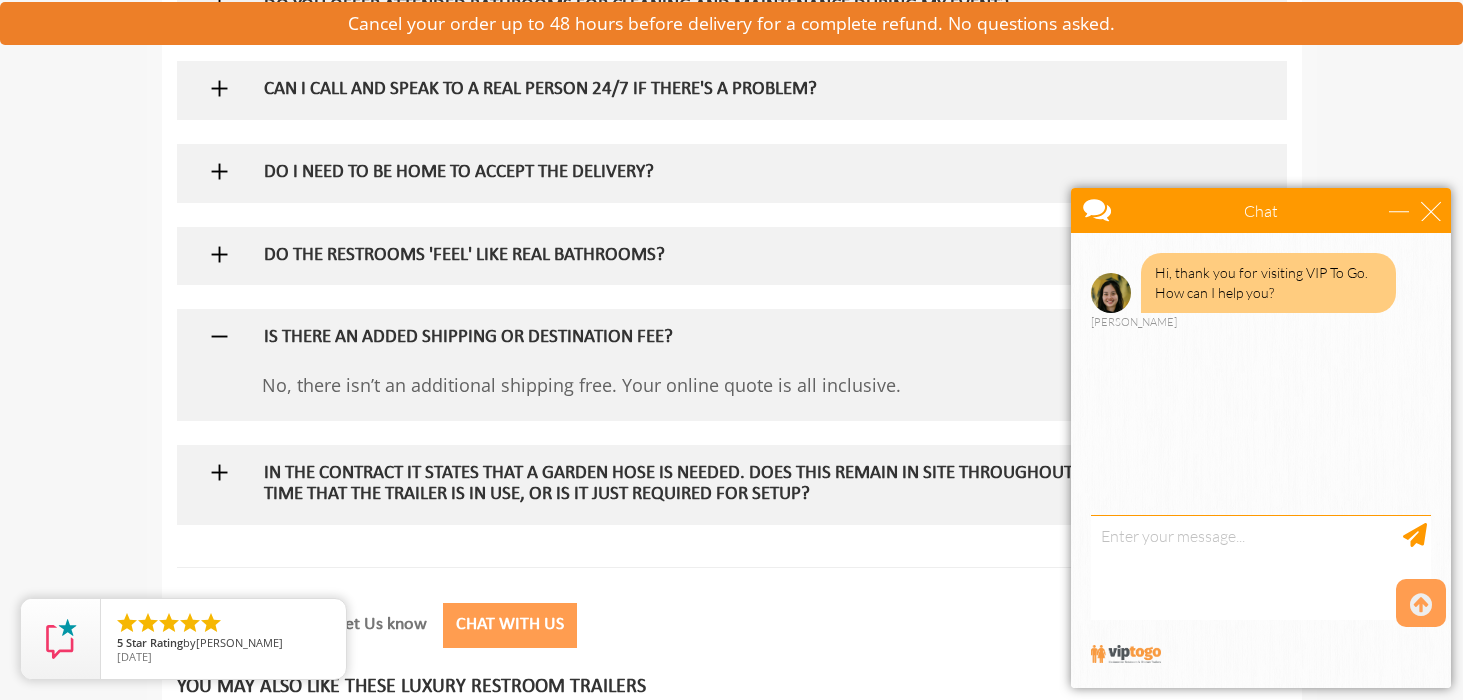 click at bounding box center [219, 336] 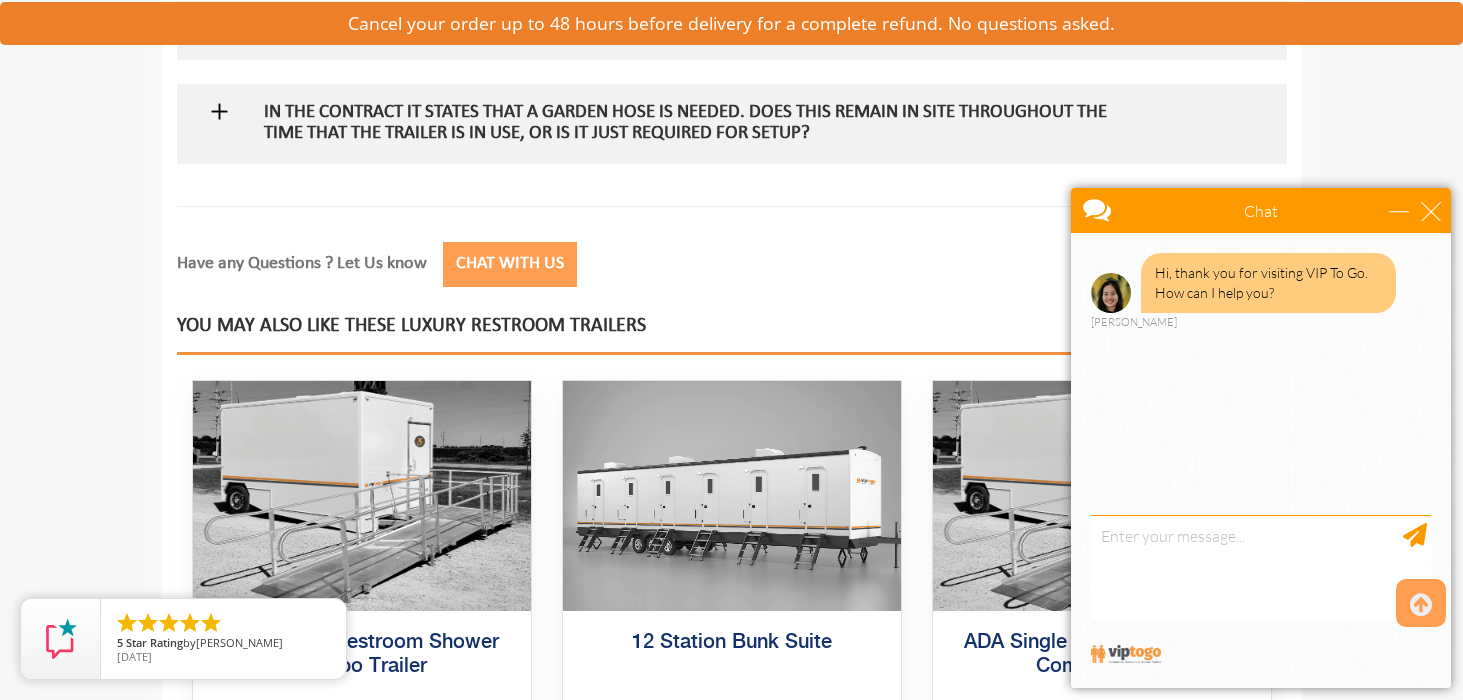 scroll, scrollTop: 4203, scrollLeft: 0, axis: vertical 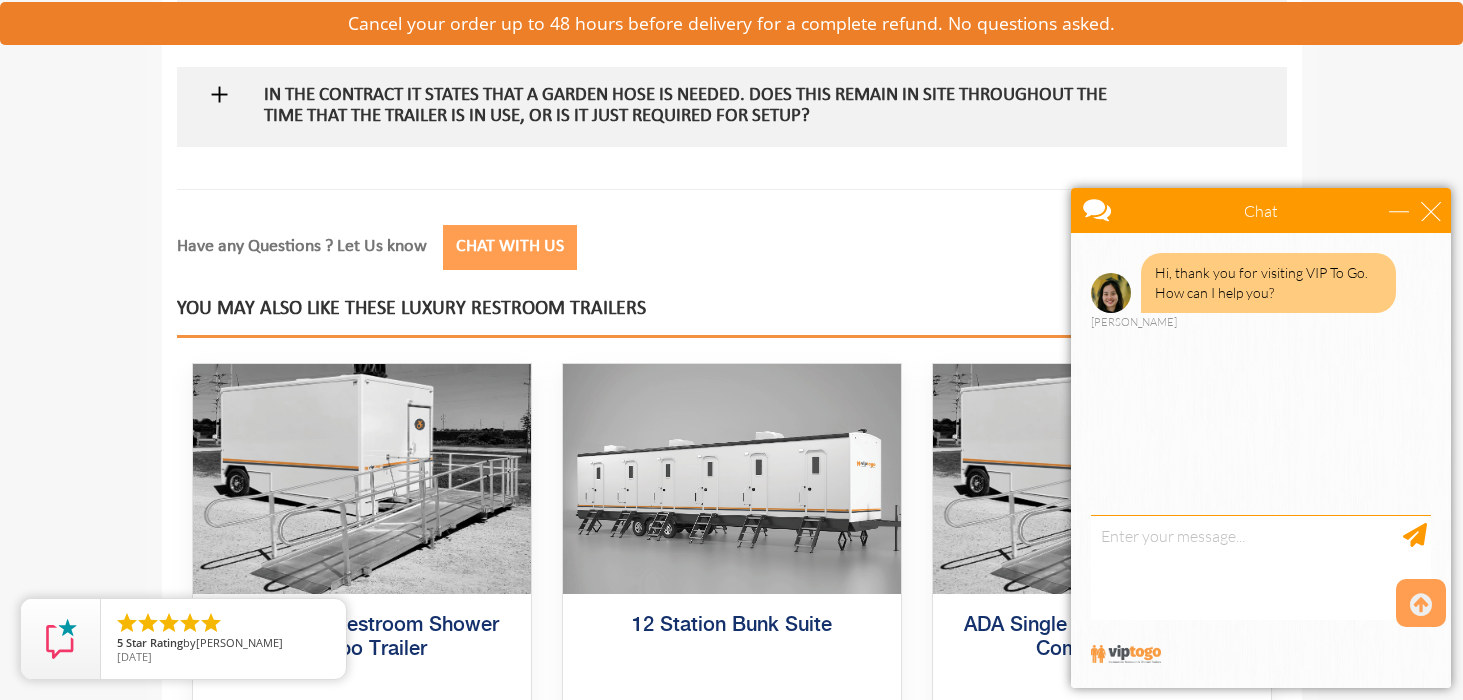 click at bounding box center (219, 94) 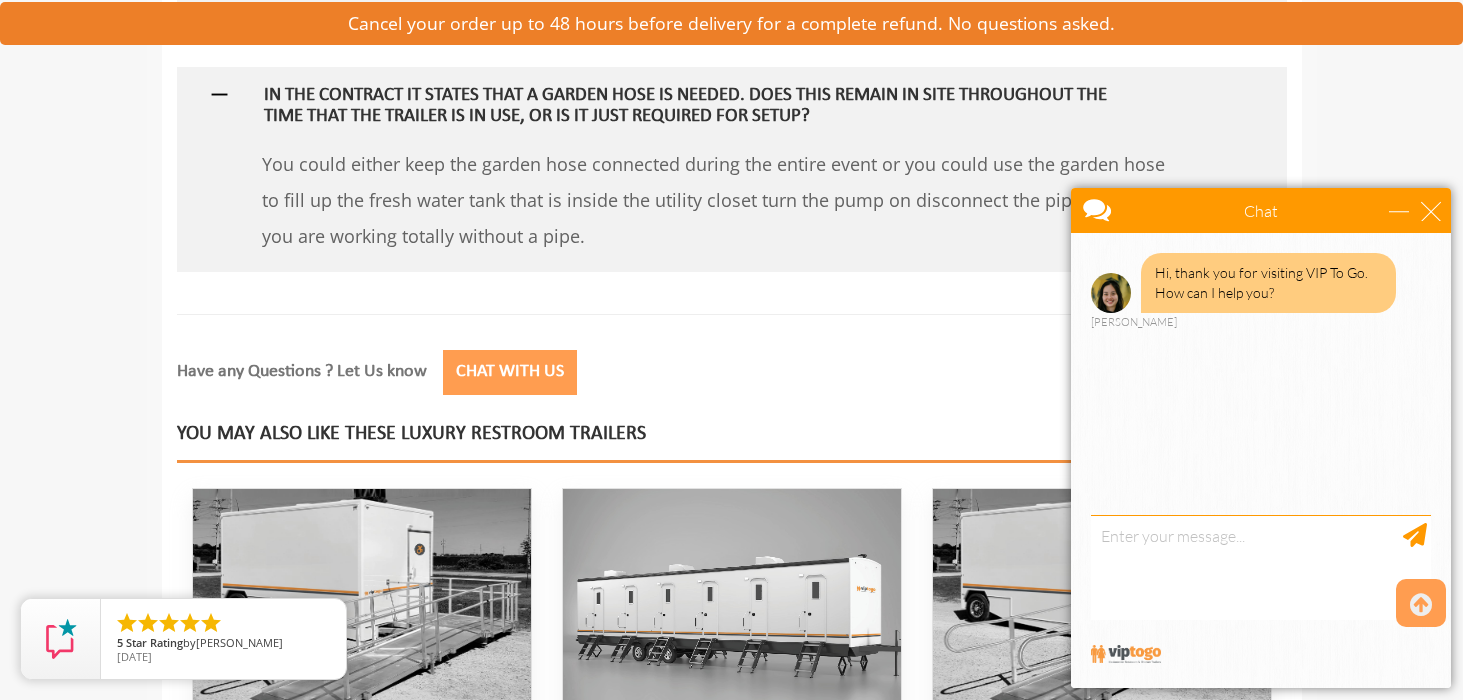 click at bounding box center (219, 94) 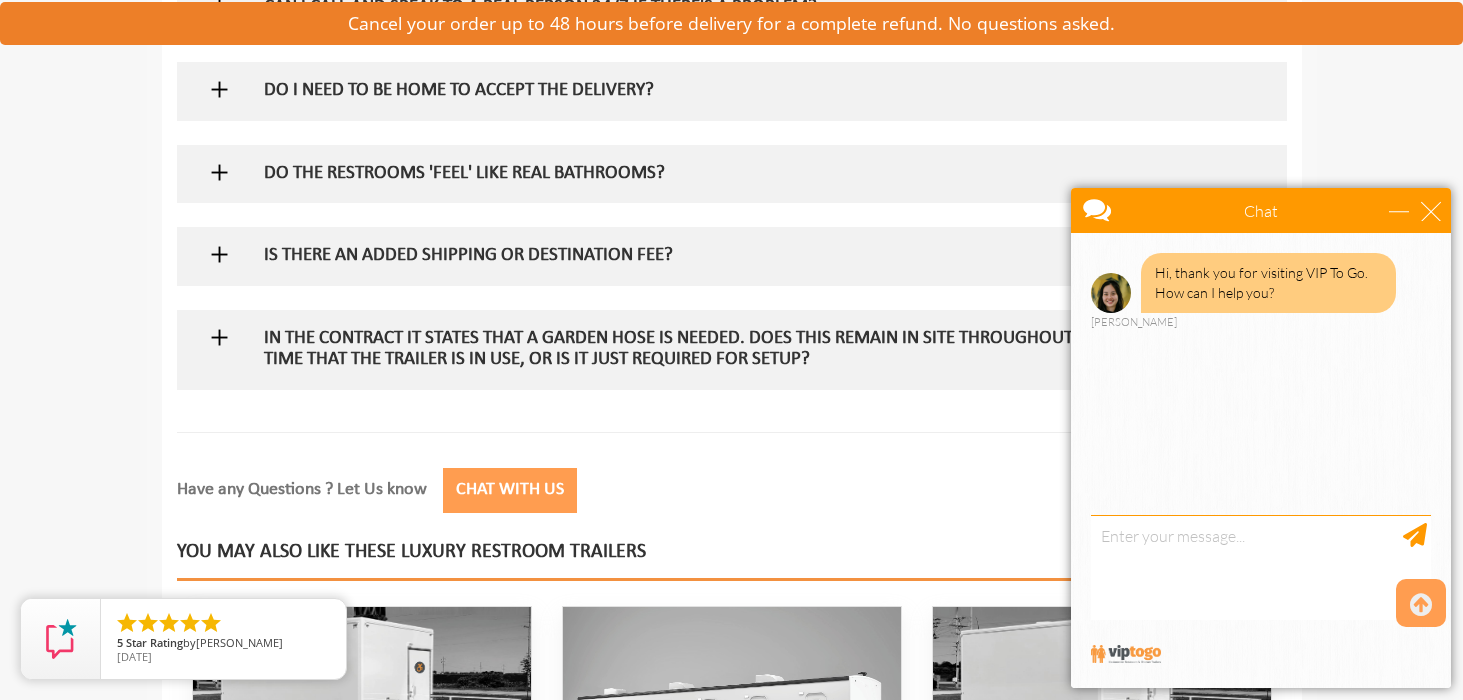 scroll, scrollTop: 3964, scrollLeft: 0, axis: vertical 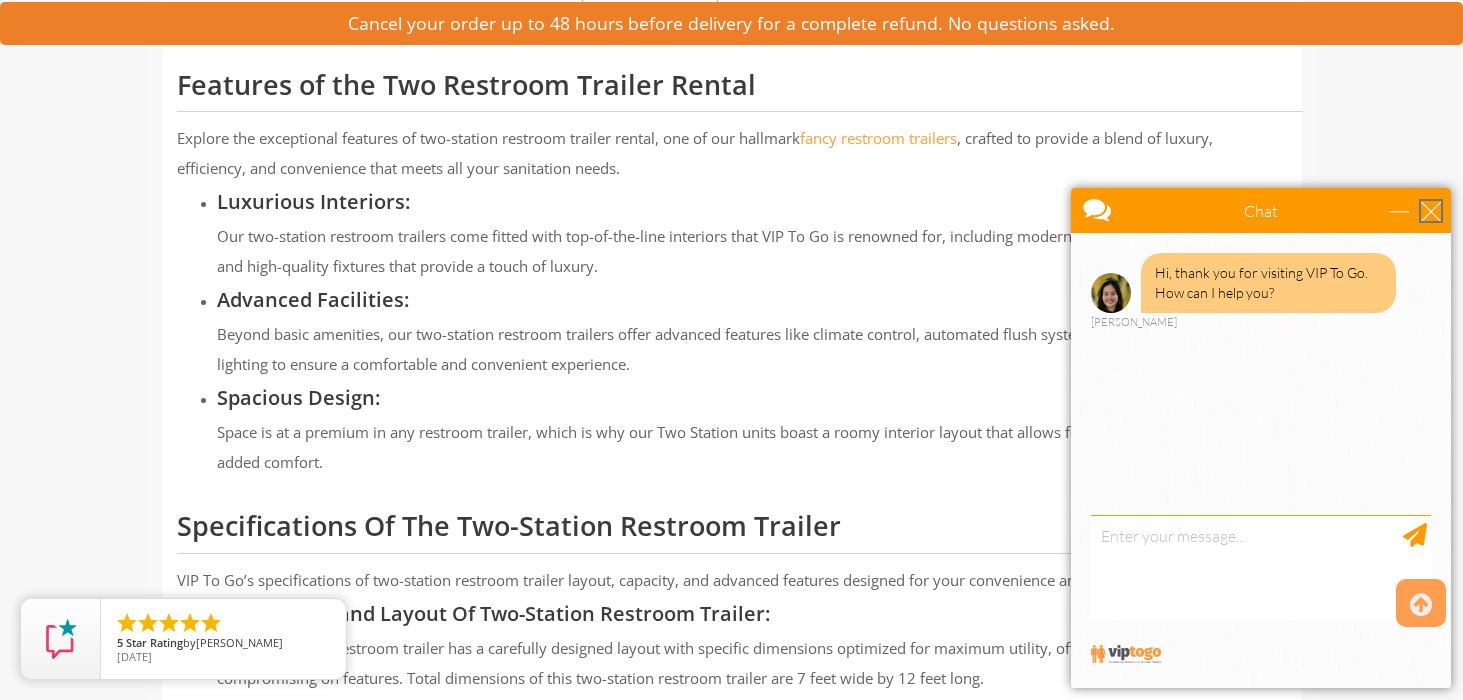 click at bounding box center (1431, 211) 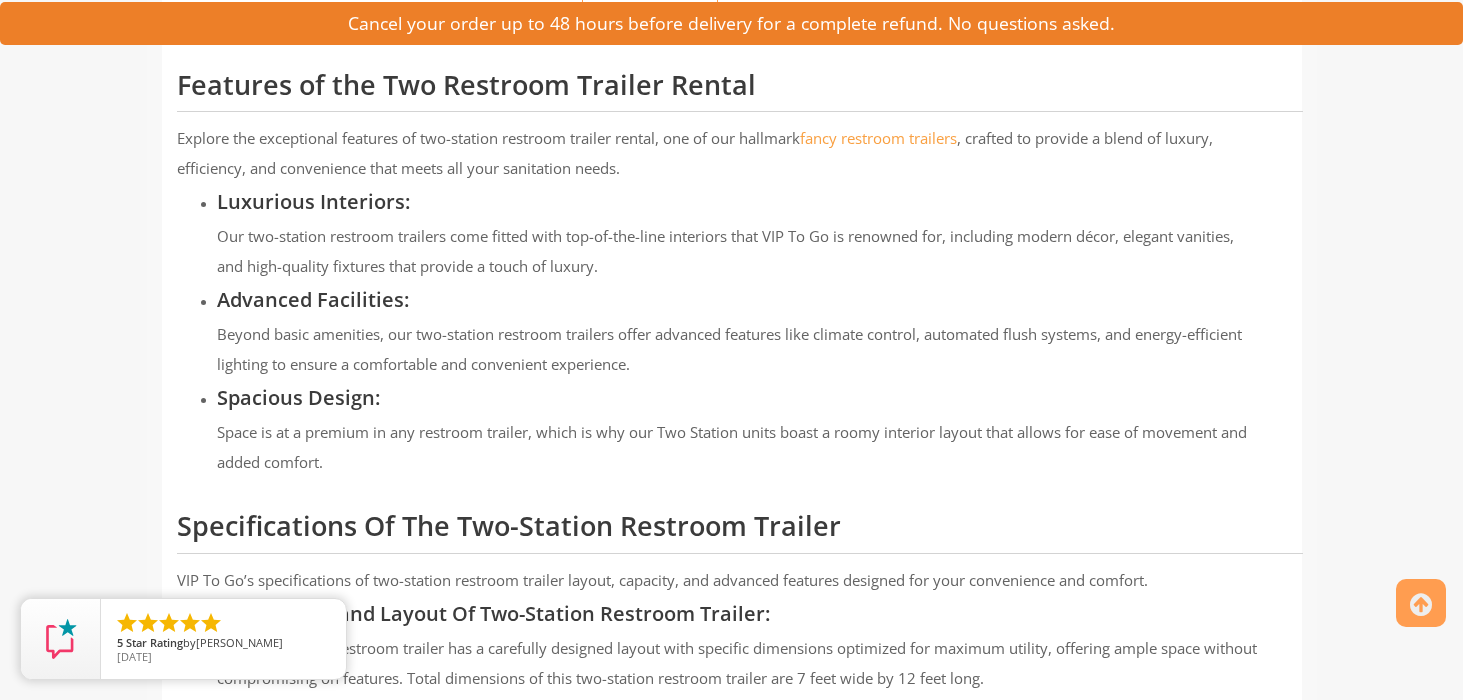 drag, startPoint x: 370, startPoint y: 34, endPoint x: 1429, endPoint y: 210, distance: 1073.5255 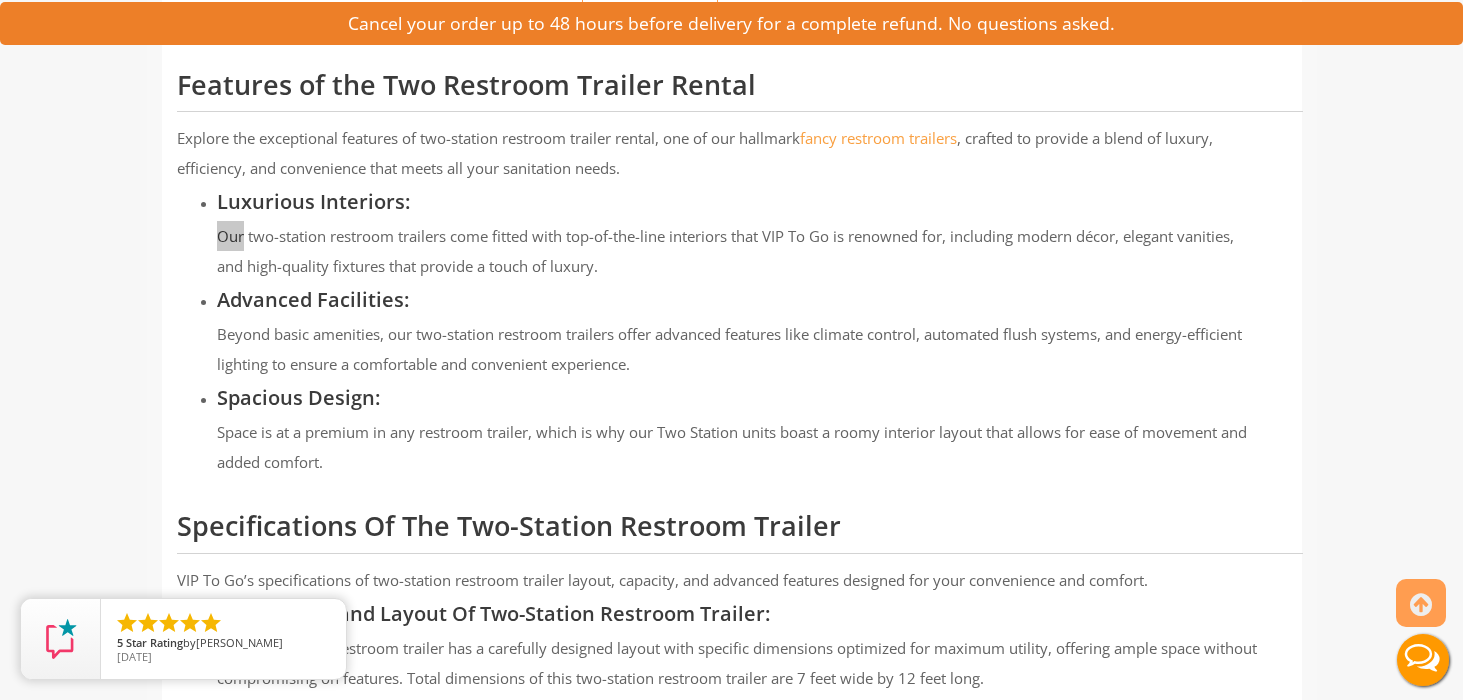 scroll, scrollTop: 0, scrollLeft: 0, axis: both 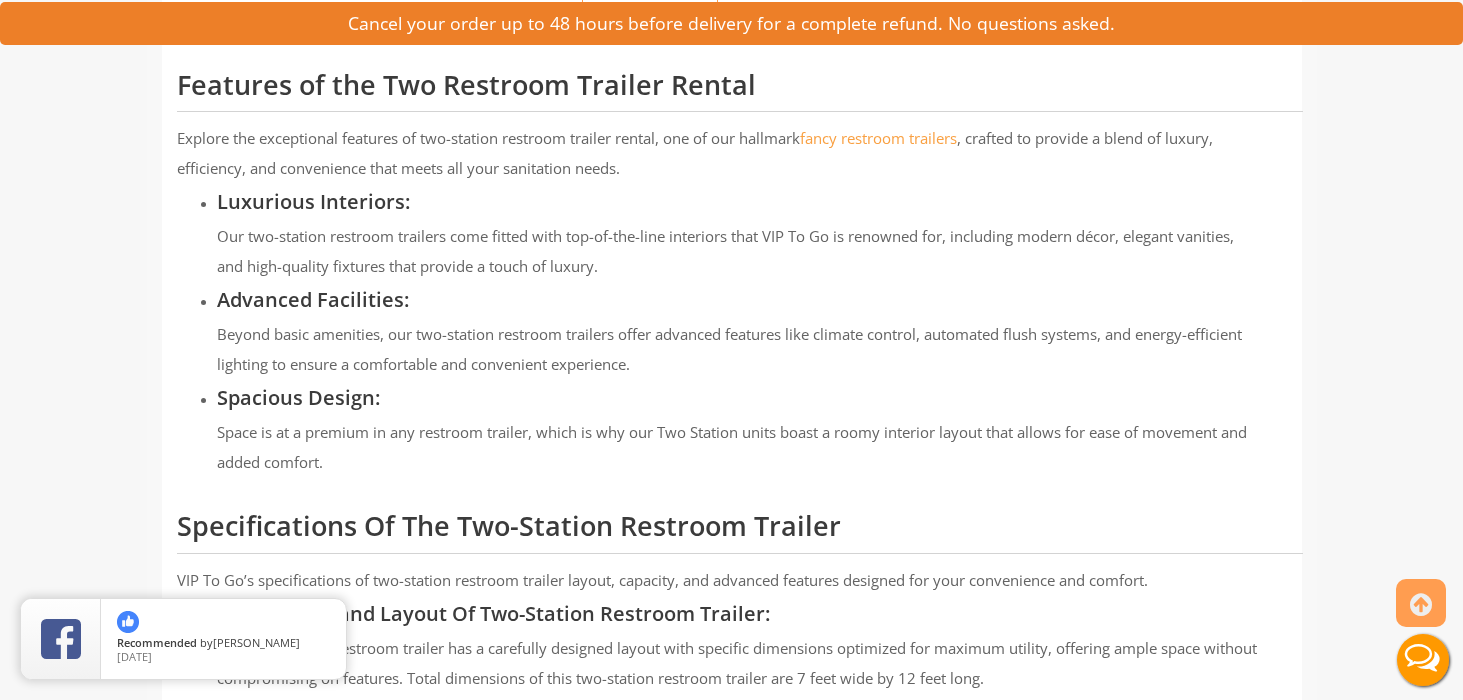 click on "Beyond basic amenities, our two-station restroom trailers offer advanced features like climate control, automated flush systems, and energy-efficient lighting to ensure a comfortable and convenient experience." at bounding box center [739, 349] 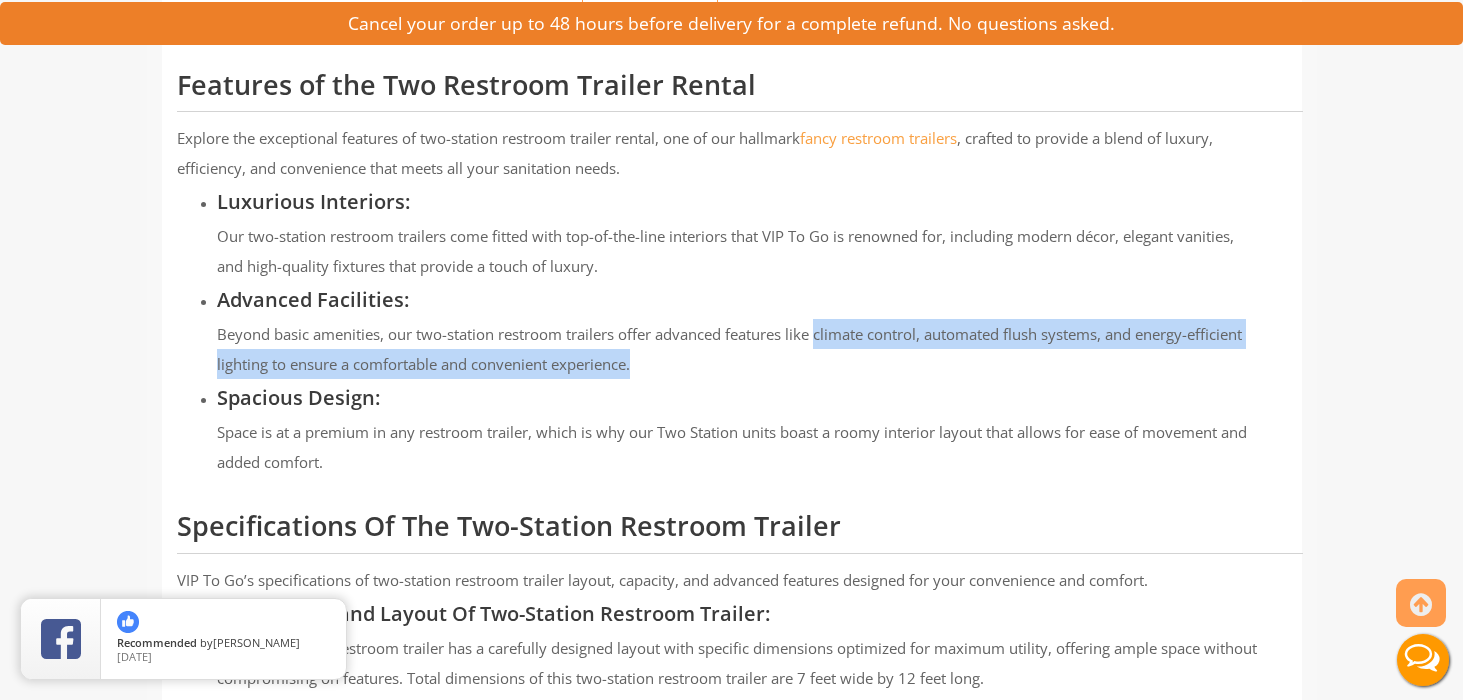 drag, startPoint x: 822, startPoint y: 332, endPoint x: 798, endPoint y: 357, distance: 34.655445 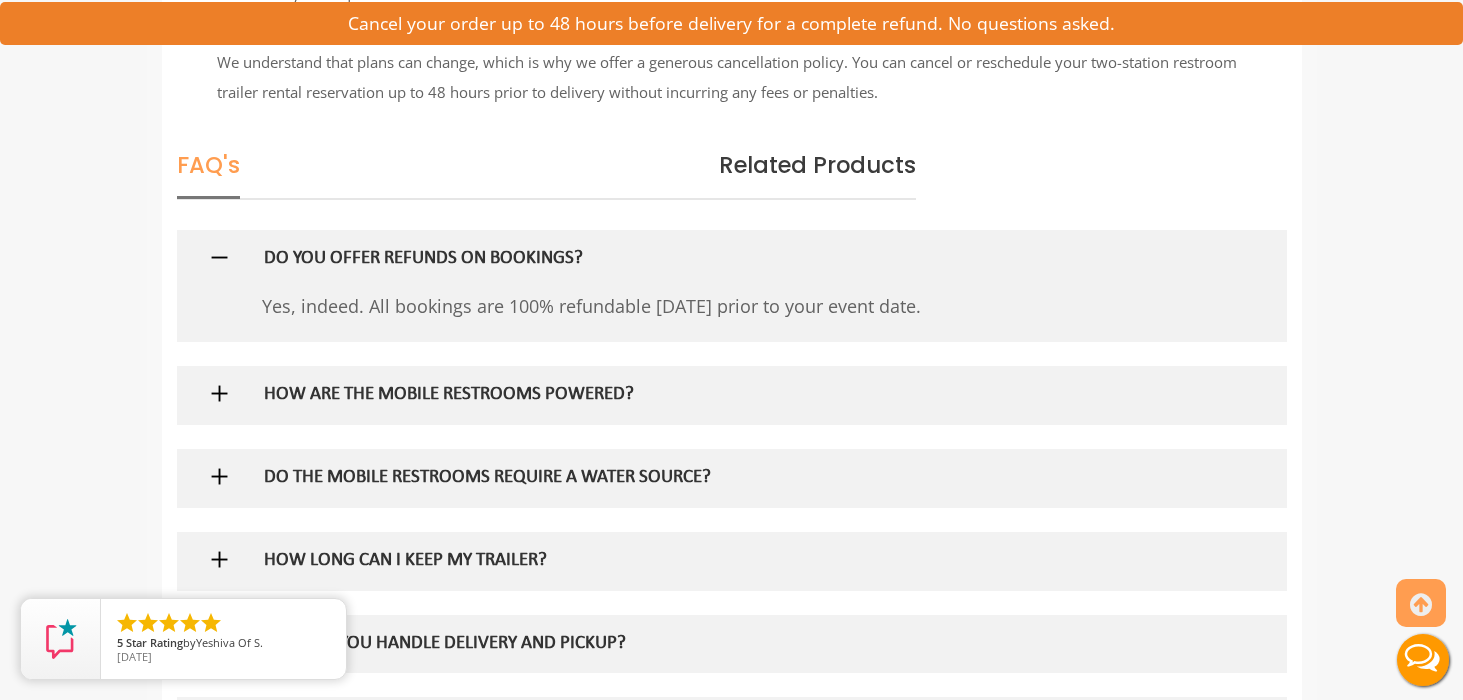 scroll, scrollTop: 2698, scrollLeft: 0, axis: vertical 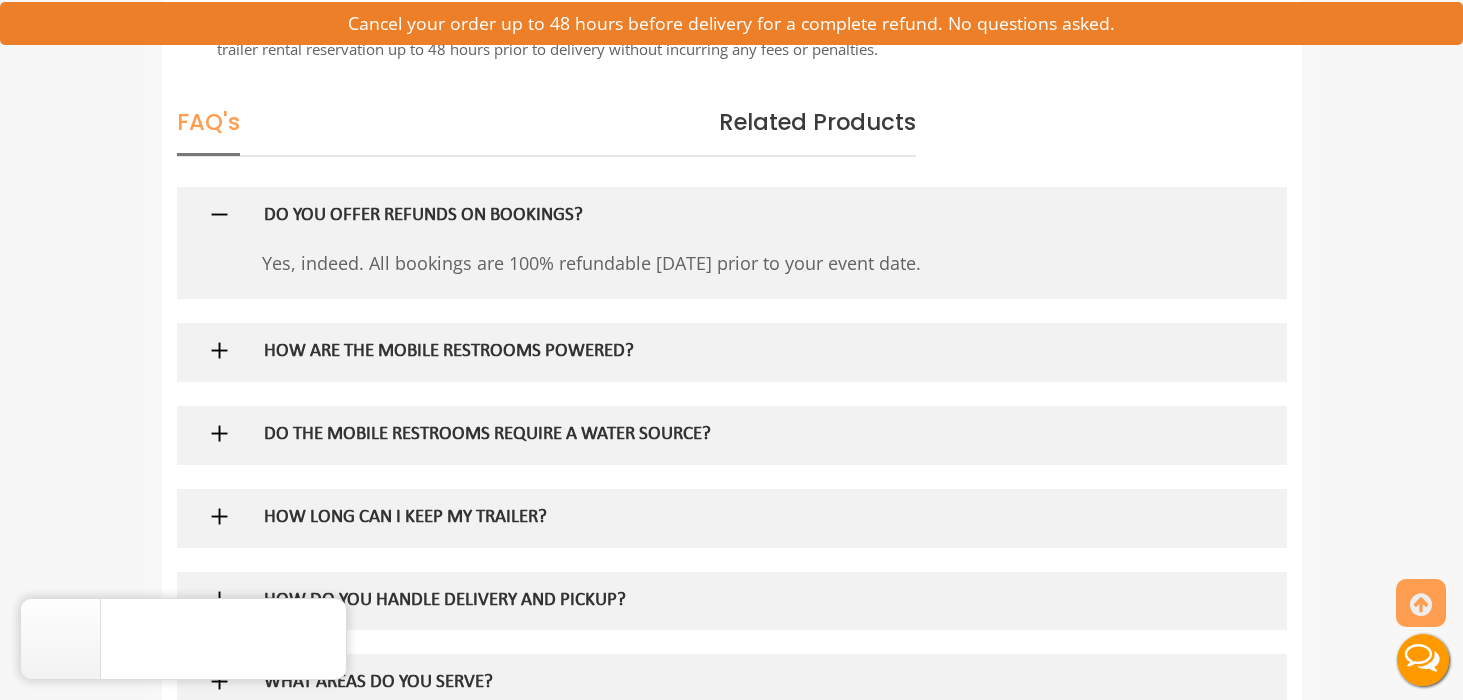 drag, startPoint x: 994, startPoint y: 256, endPoint x: 502, endPoint y: 262, distance: 492.0366 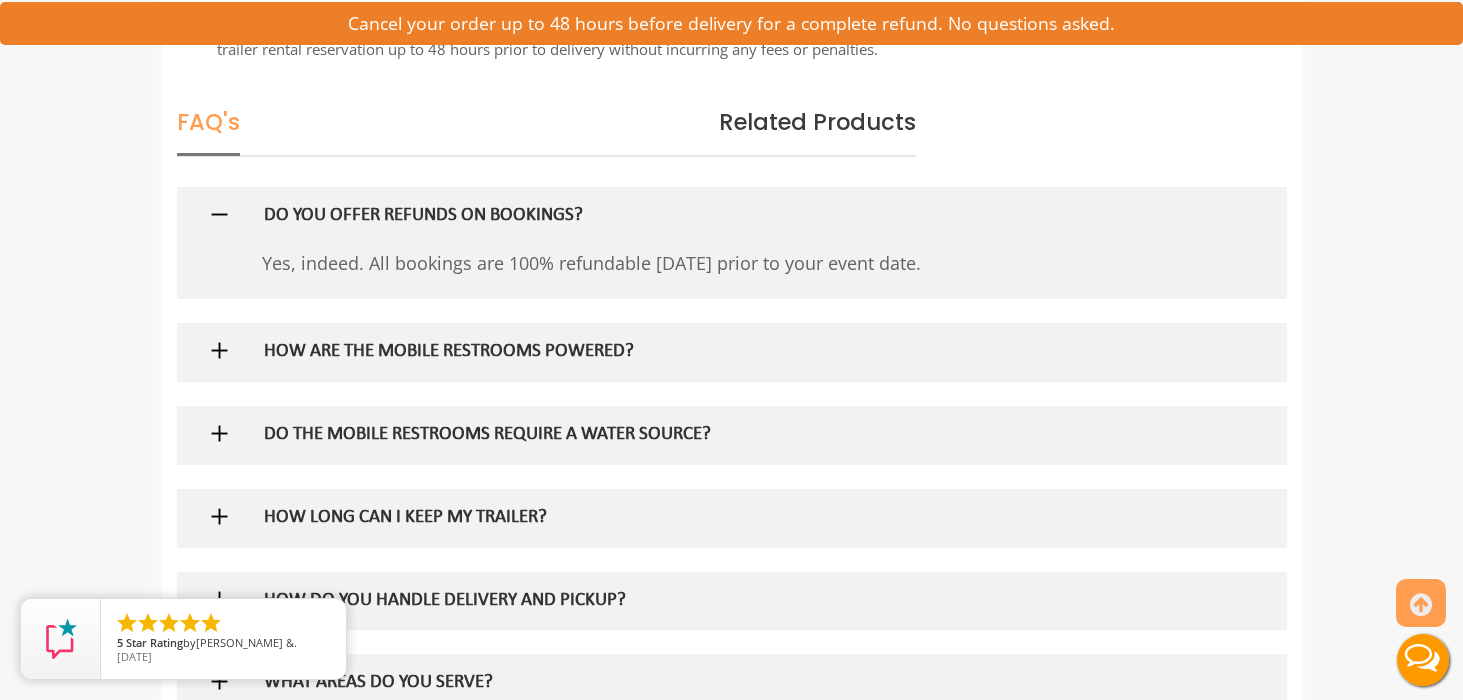 copy on "100% refundable within 30 days prior to your event date." 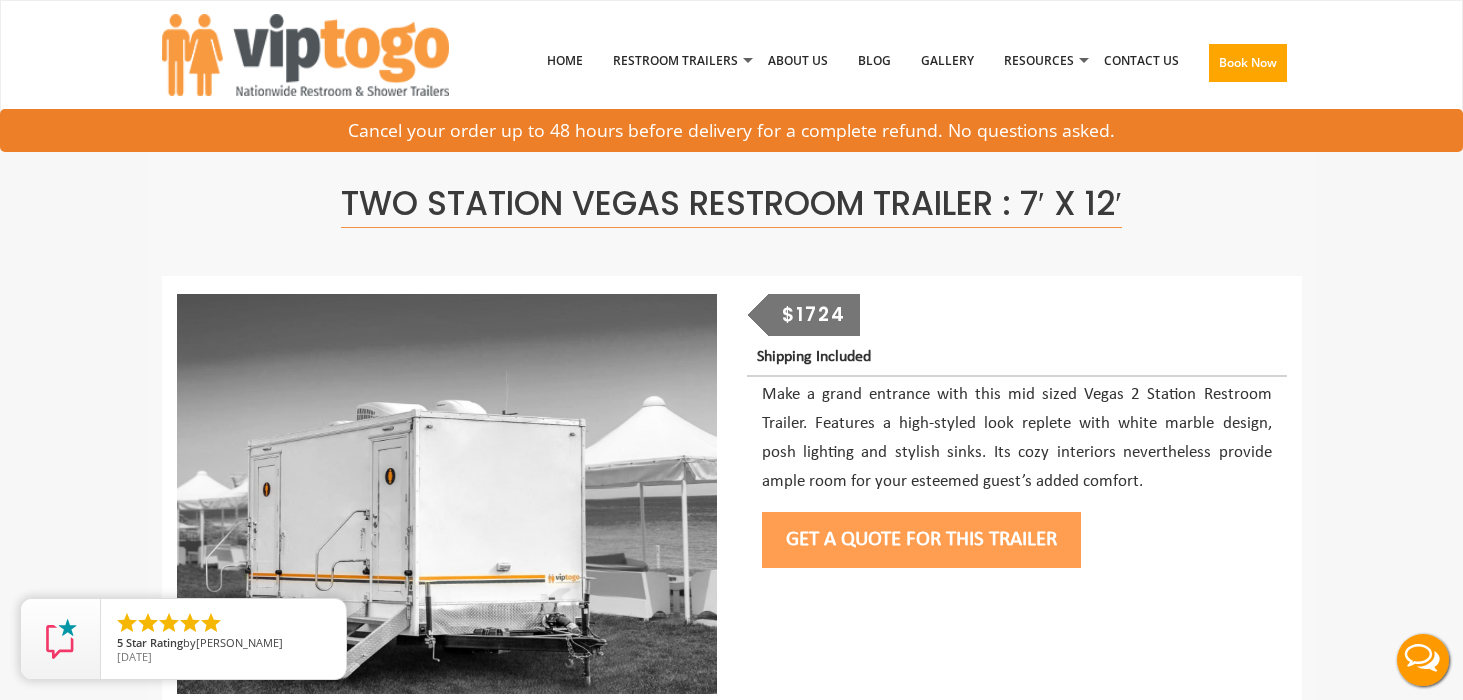 scroll, scrollTop: 0, scrollLeft: 0, axis: both 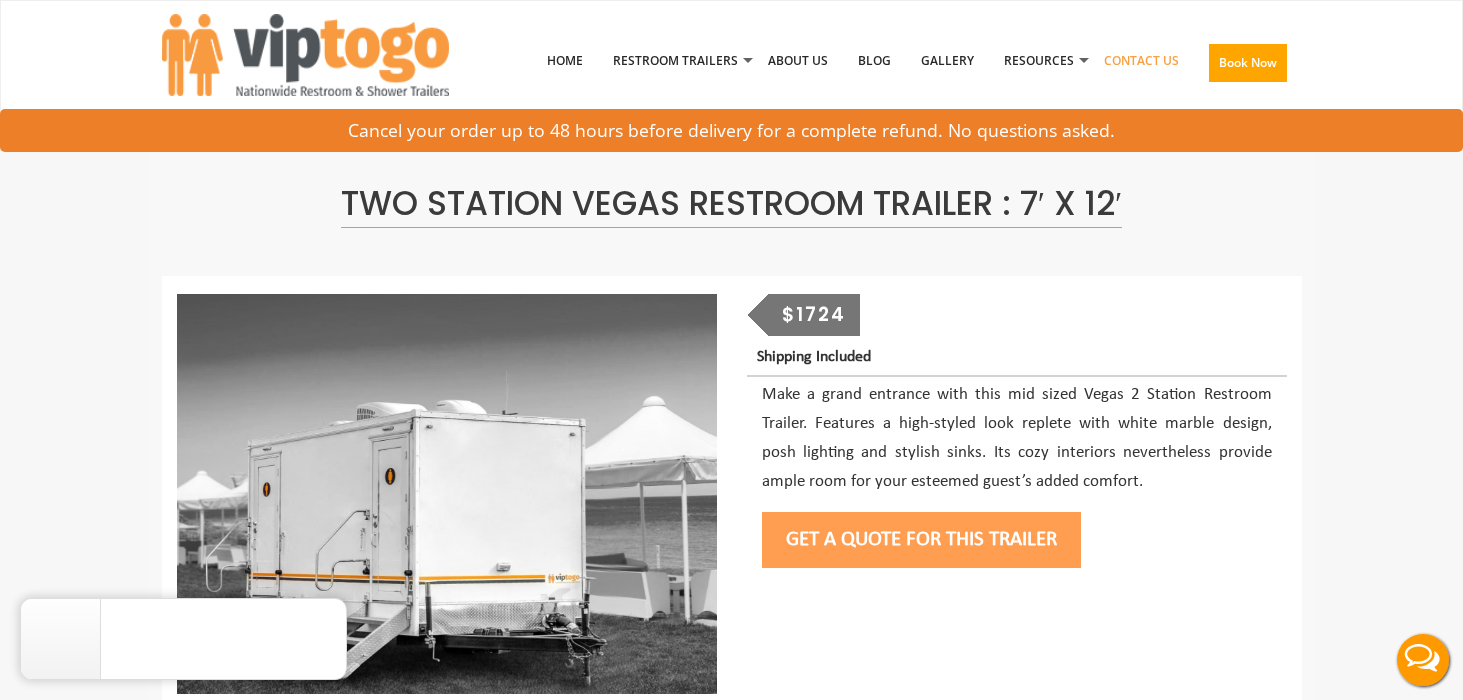 click on "Contact Us" at bounding box center (1141, 61) 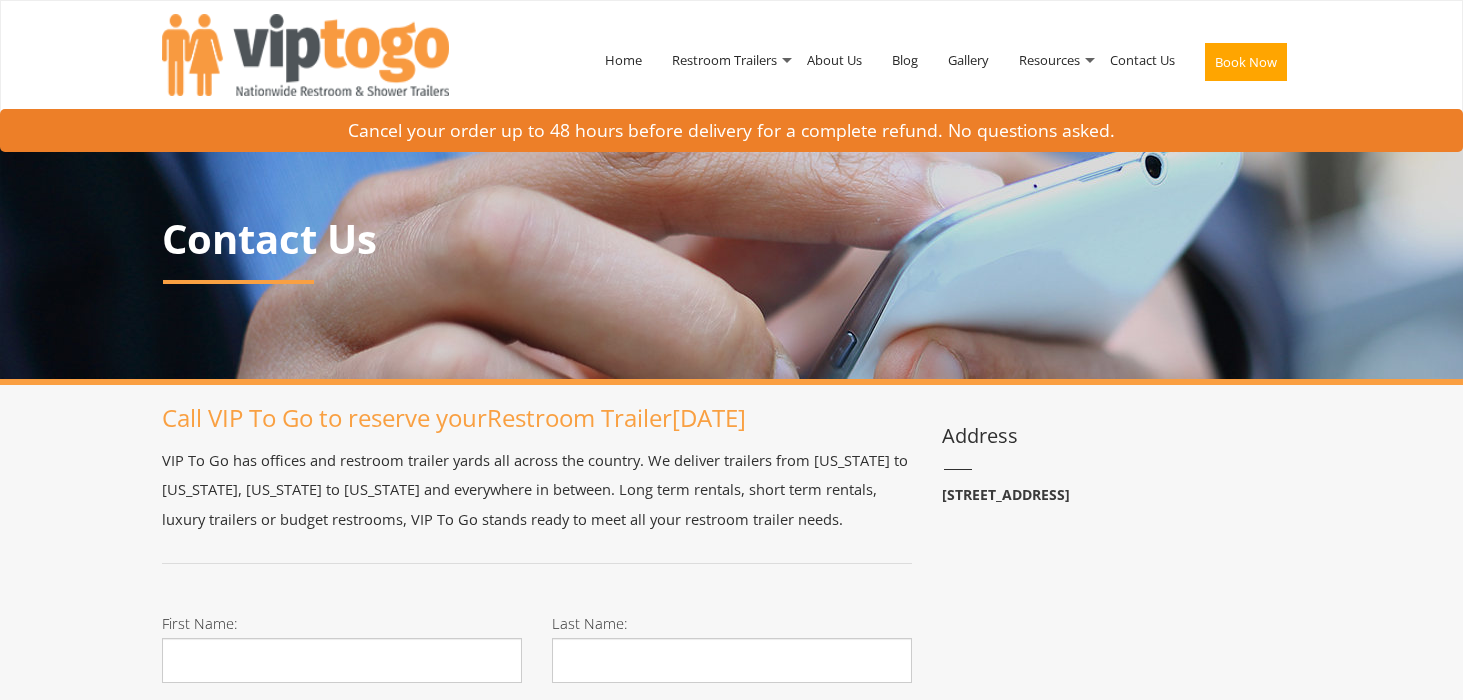 scroll, scrollTop: 0, scrollLeft: 0, axis: both 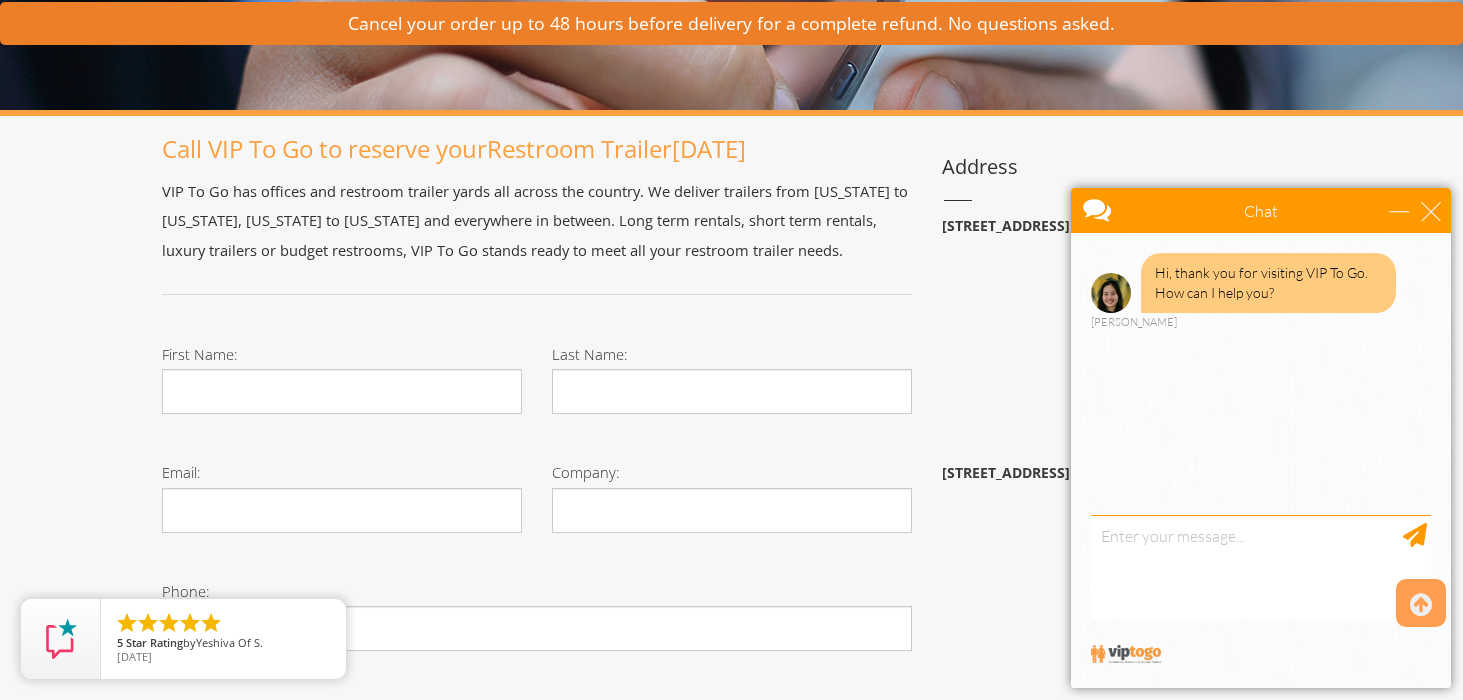 click on "Chat" at bounding box center [1261, 210] 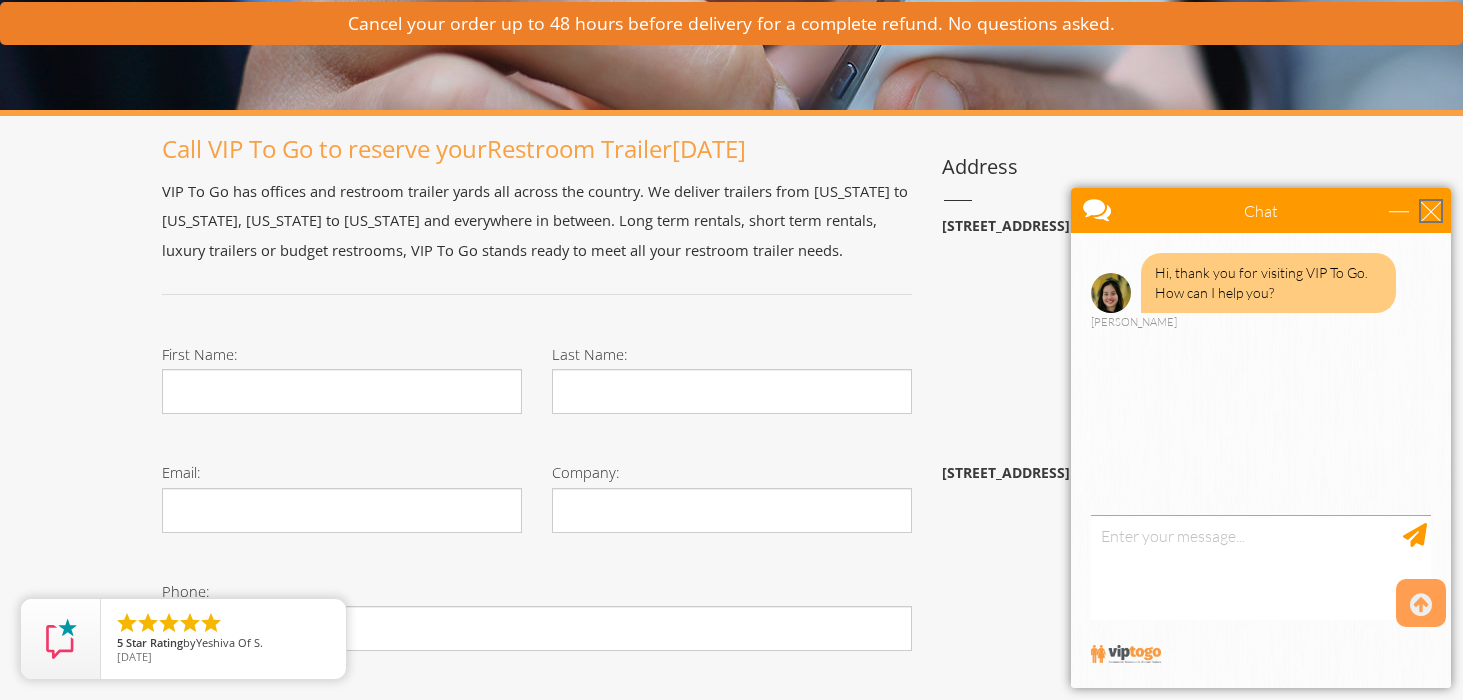click at bounding box center [1431, 211] 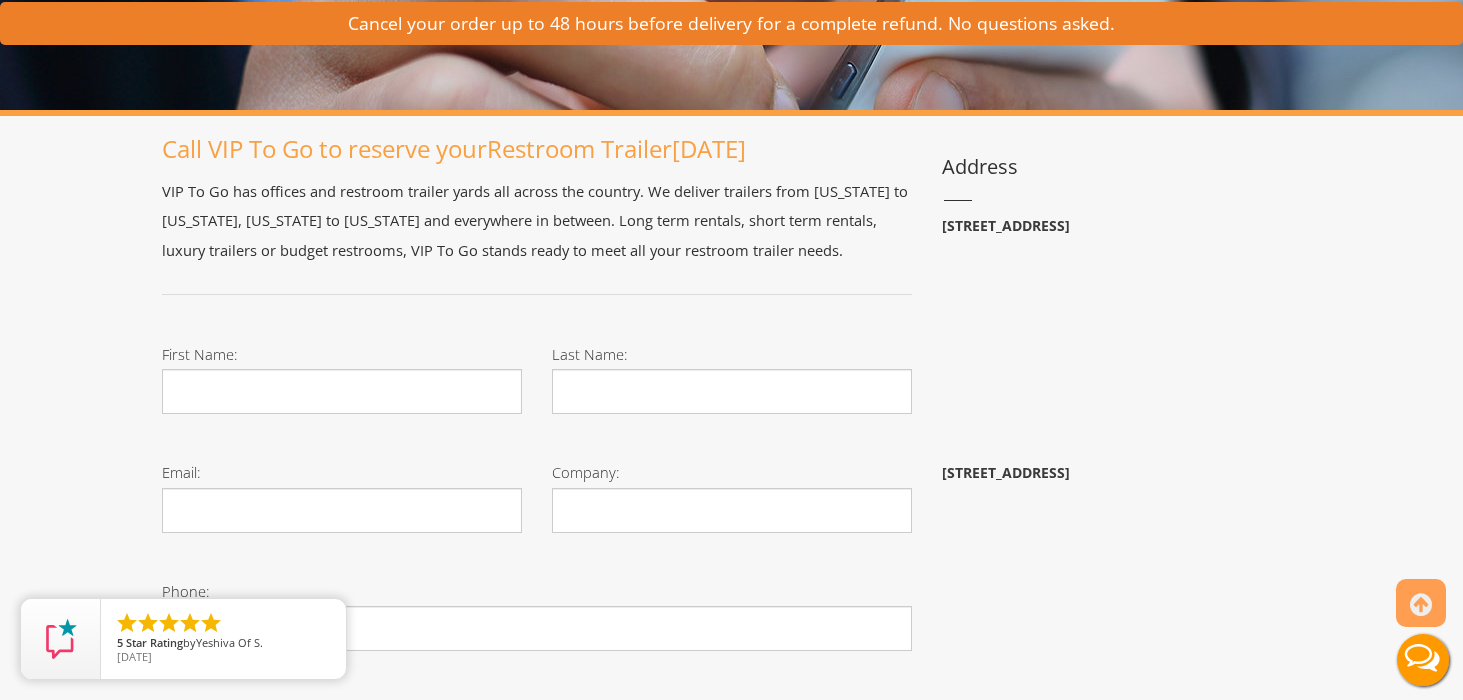 scroll, scrollTop: 0, scrollLeft: 0, axis: both 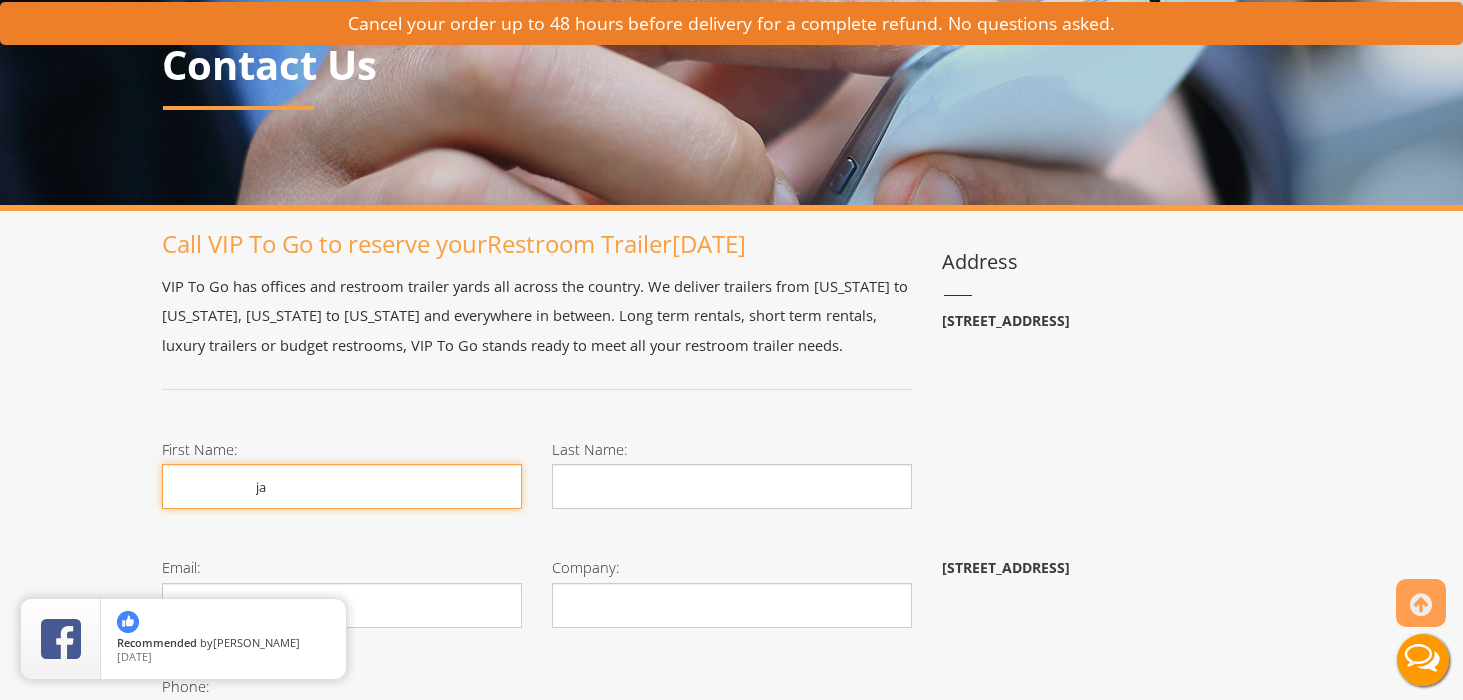 type on "j" 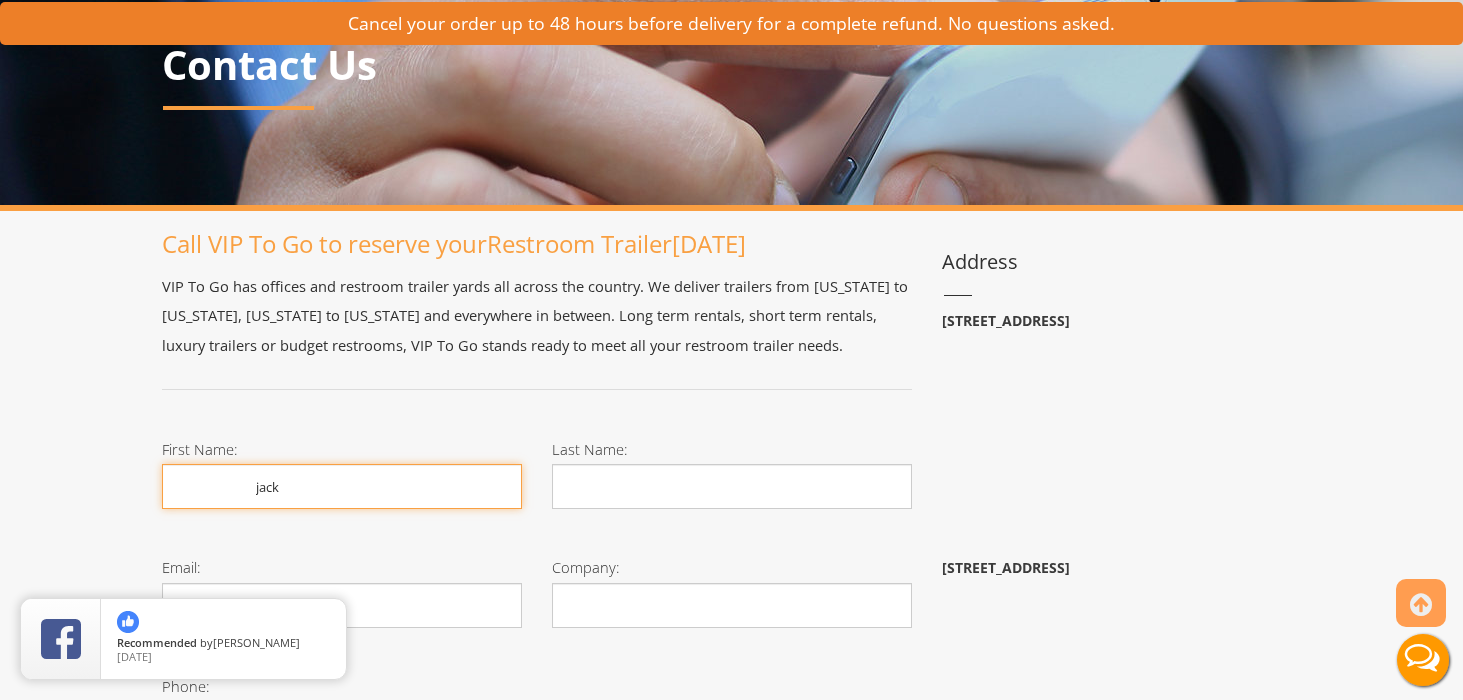 type on "jack" 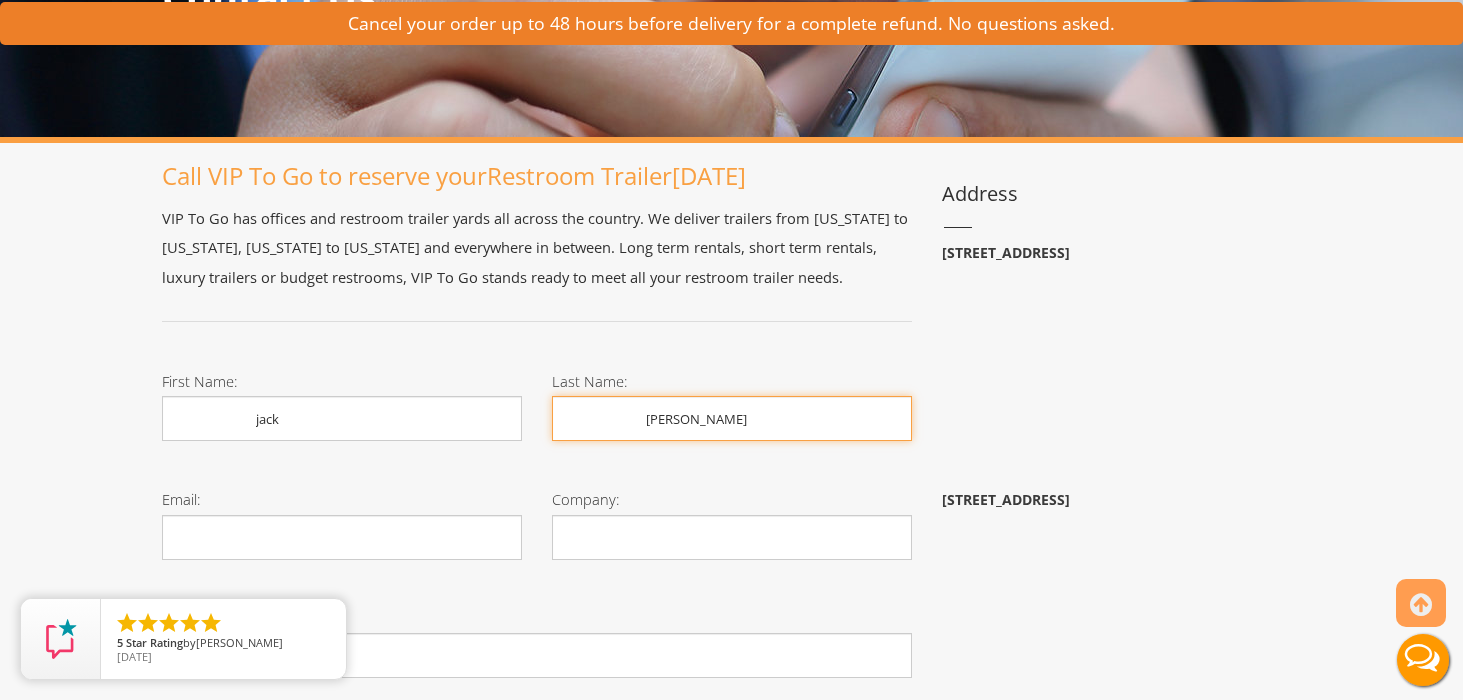 scroll, scrollTop: 292, scrollLeft: 0, axis: vertical 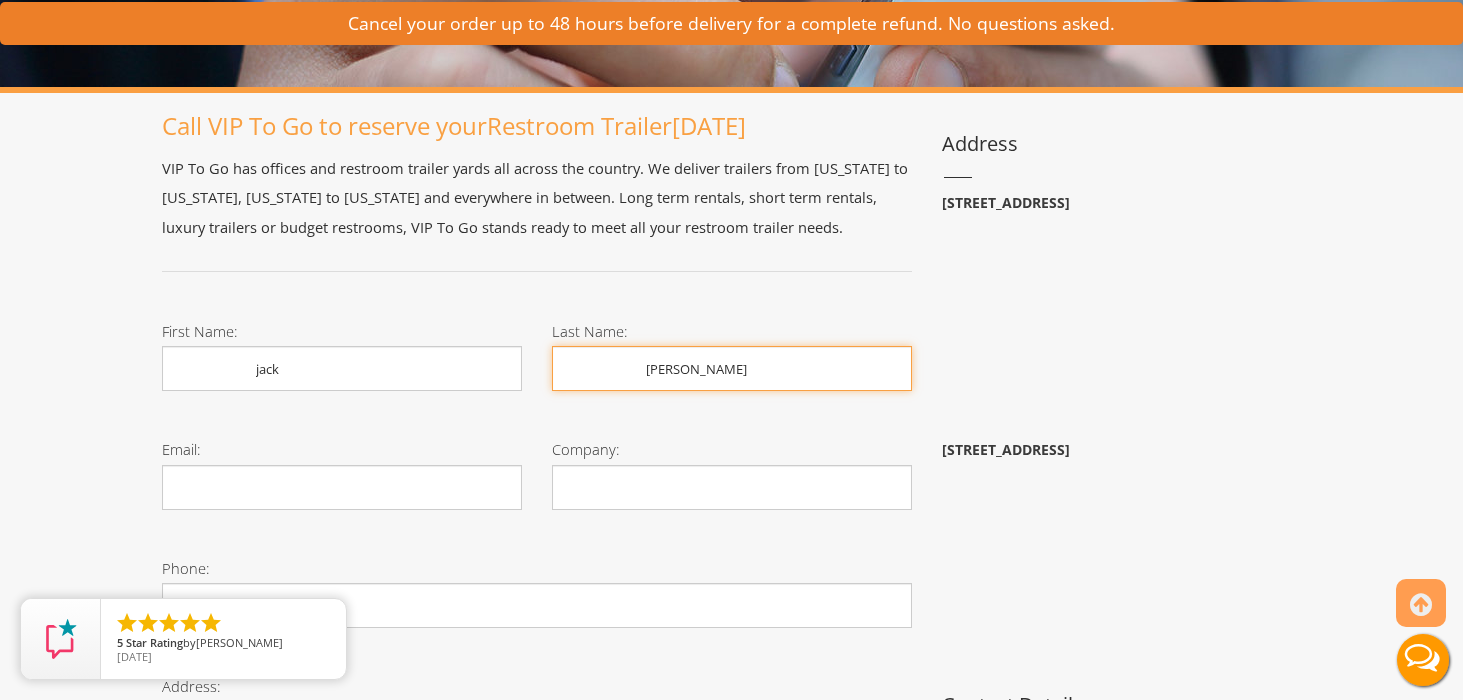 type on "[PERSON_NAME]" 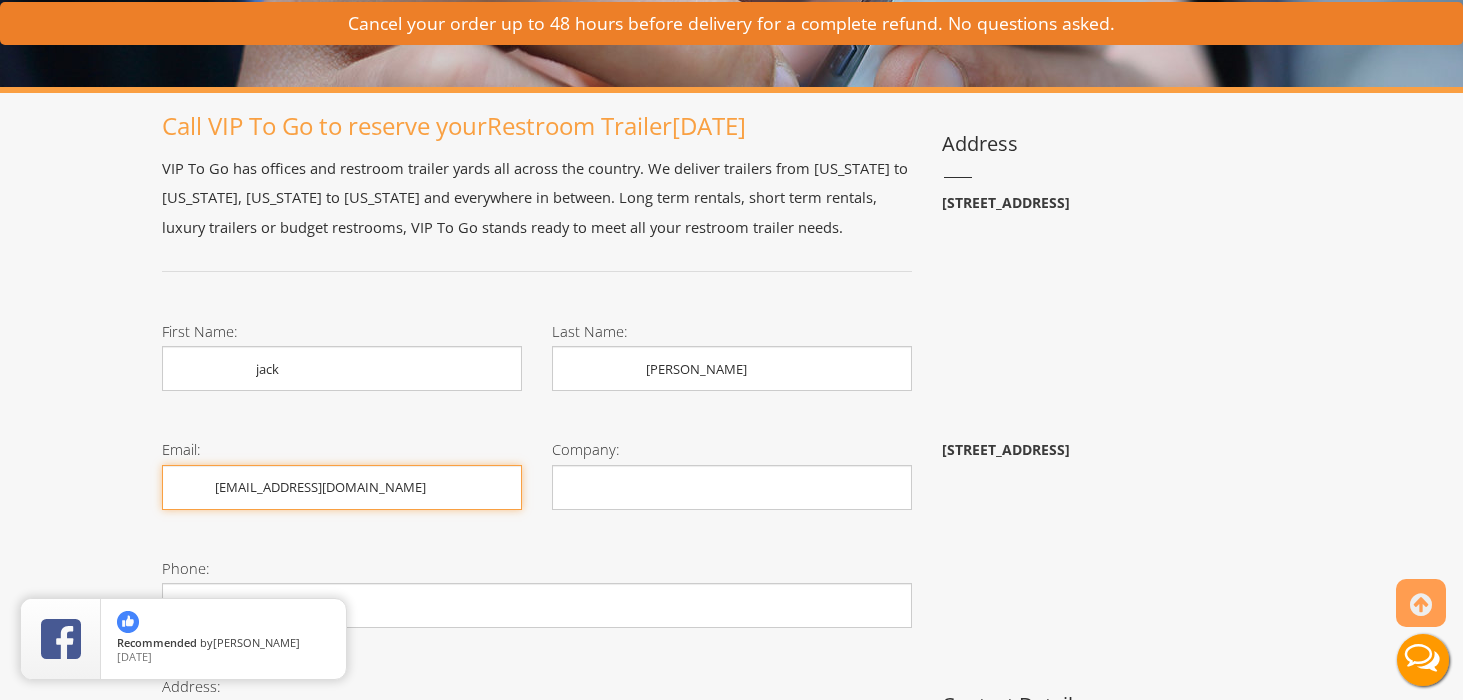 type on "[EMAIL_ADDRESS][DOMAIN_NAME]" 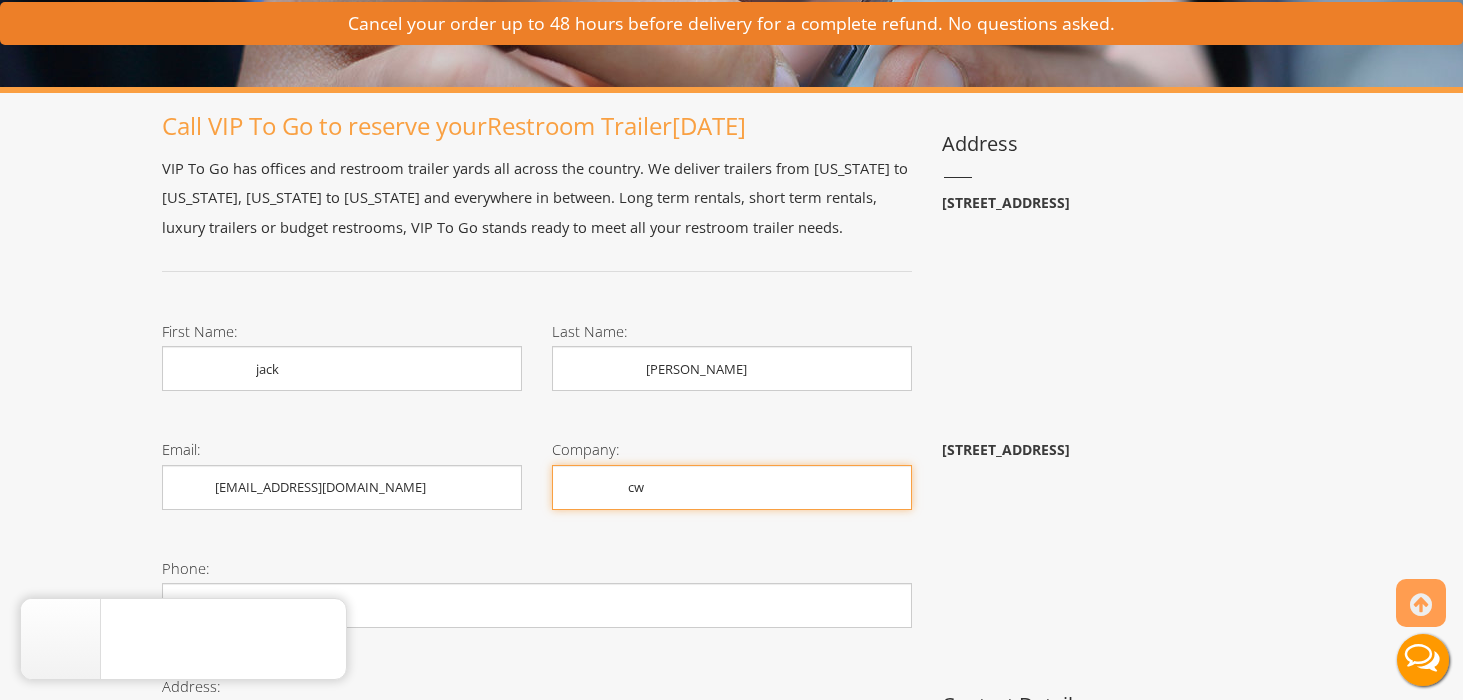 type on "c" 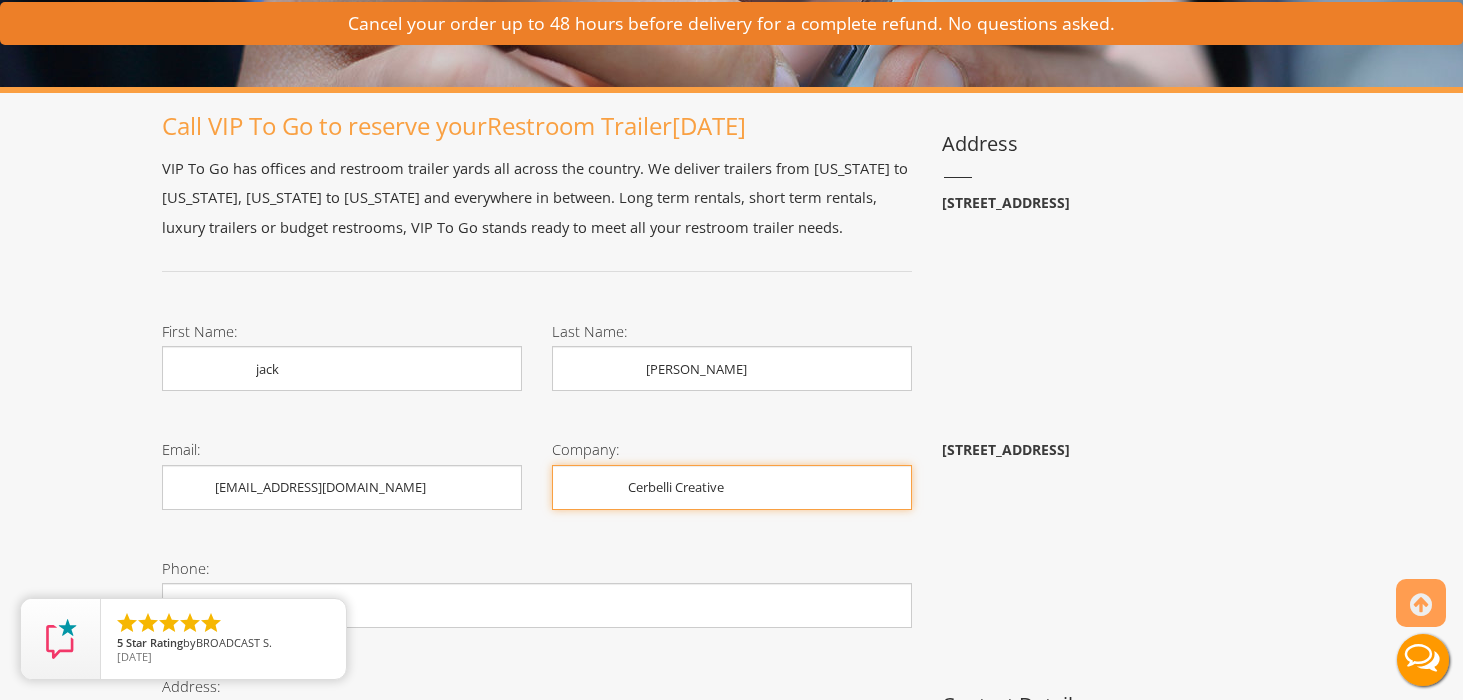 type on "Cerbelli Creative" 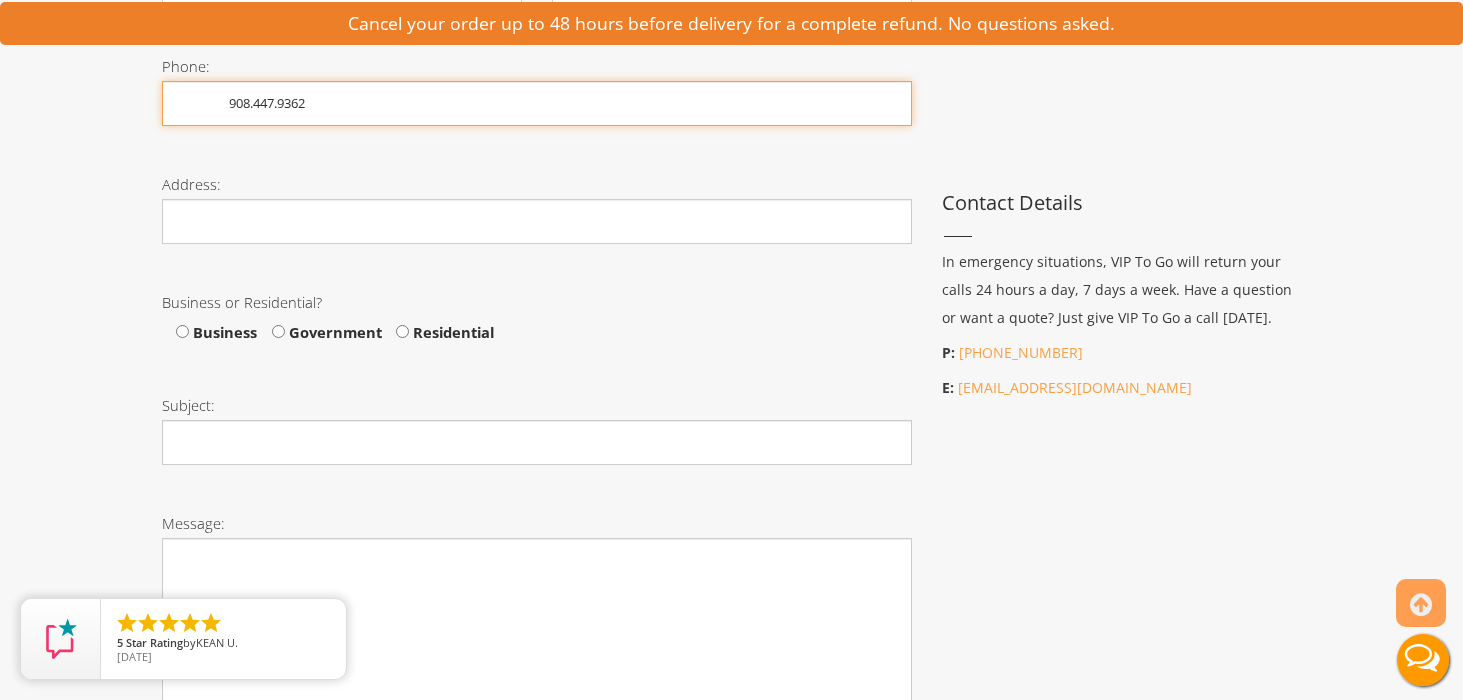 scroll, scrollTop: 793, scrollLeft: 0, axis: vertical 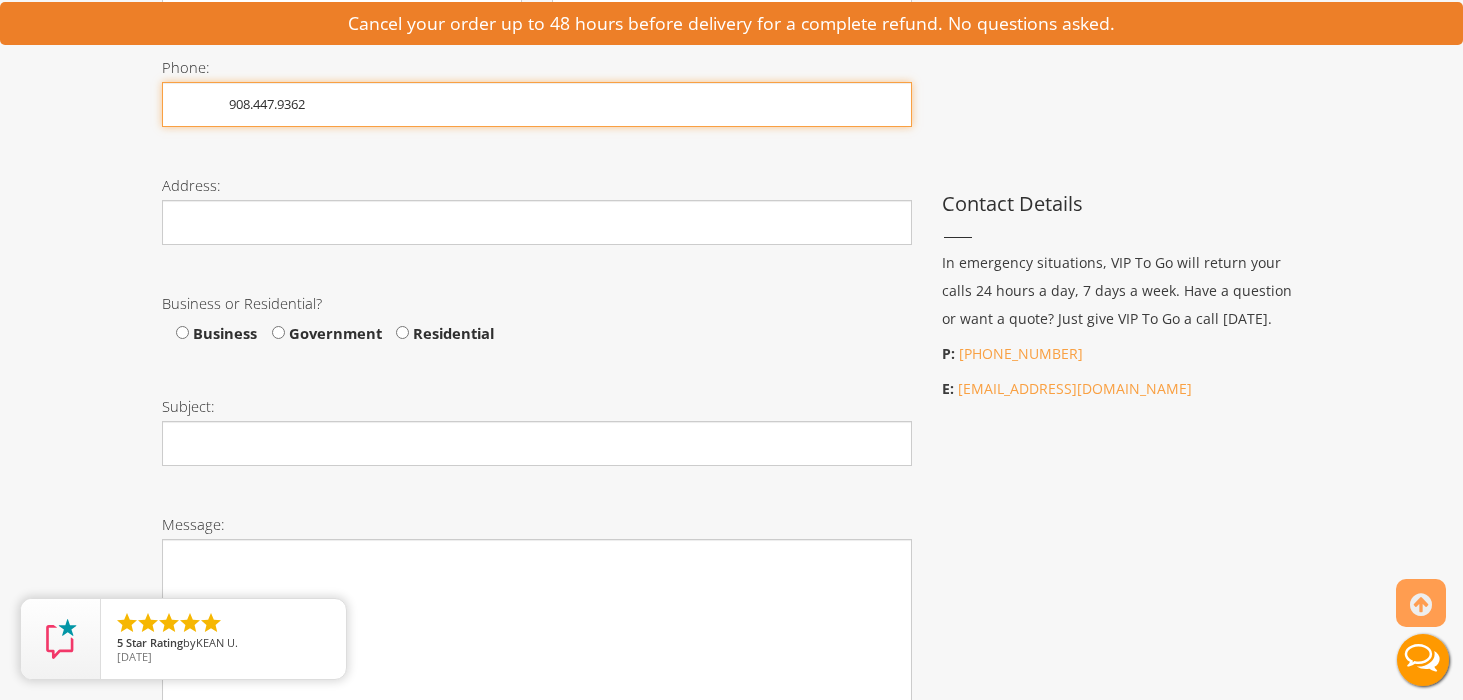 type on "908.447.9362" 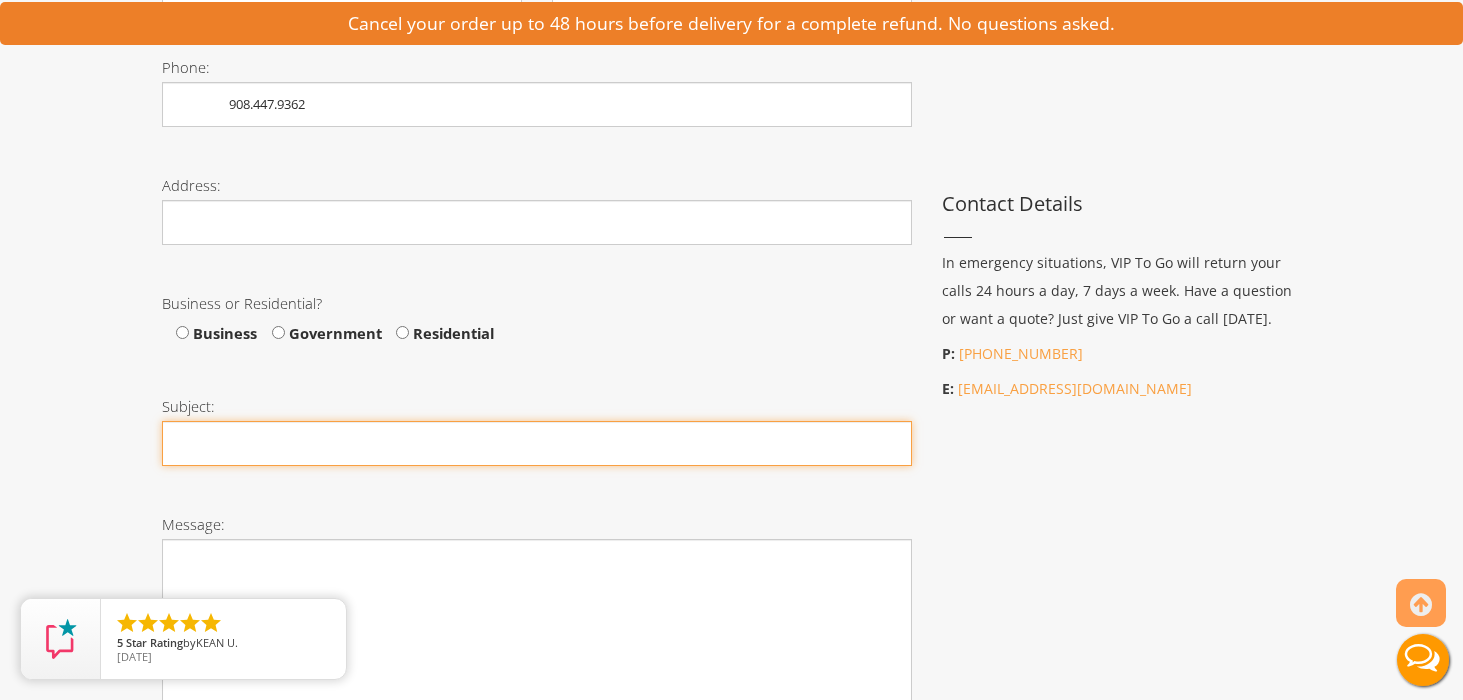 click on "Subject:" at bounding box center [537, 443] 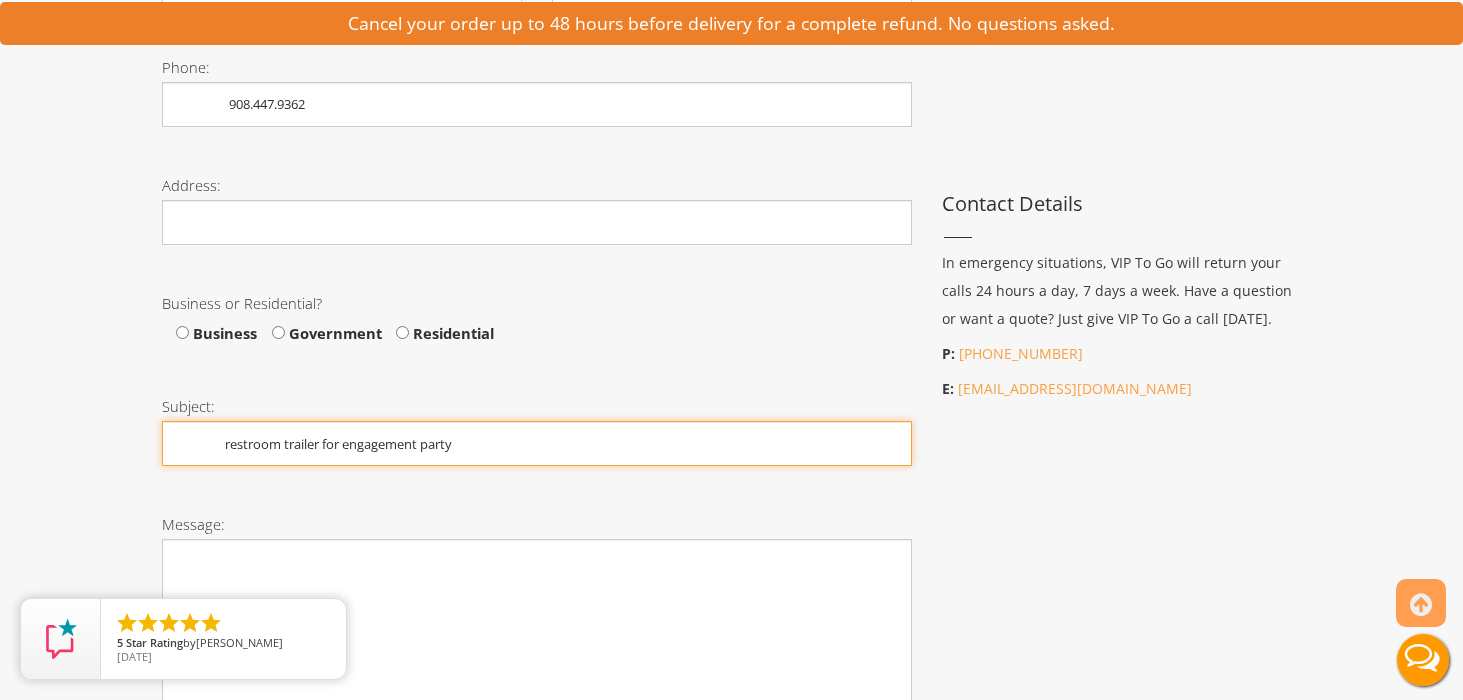 type on "restroom trailer for engagement party" 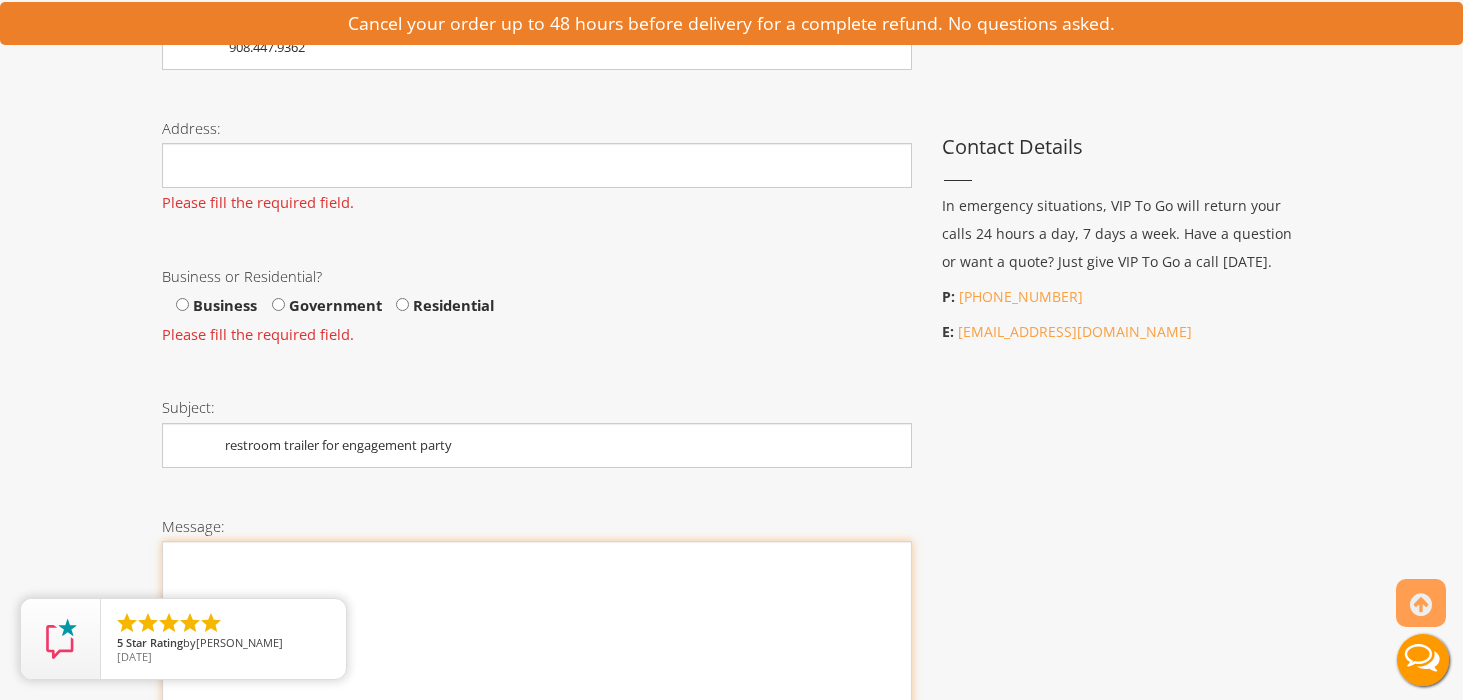 scroll, scrollTop: 872, scrollLeft: 0, axis: vertical 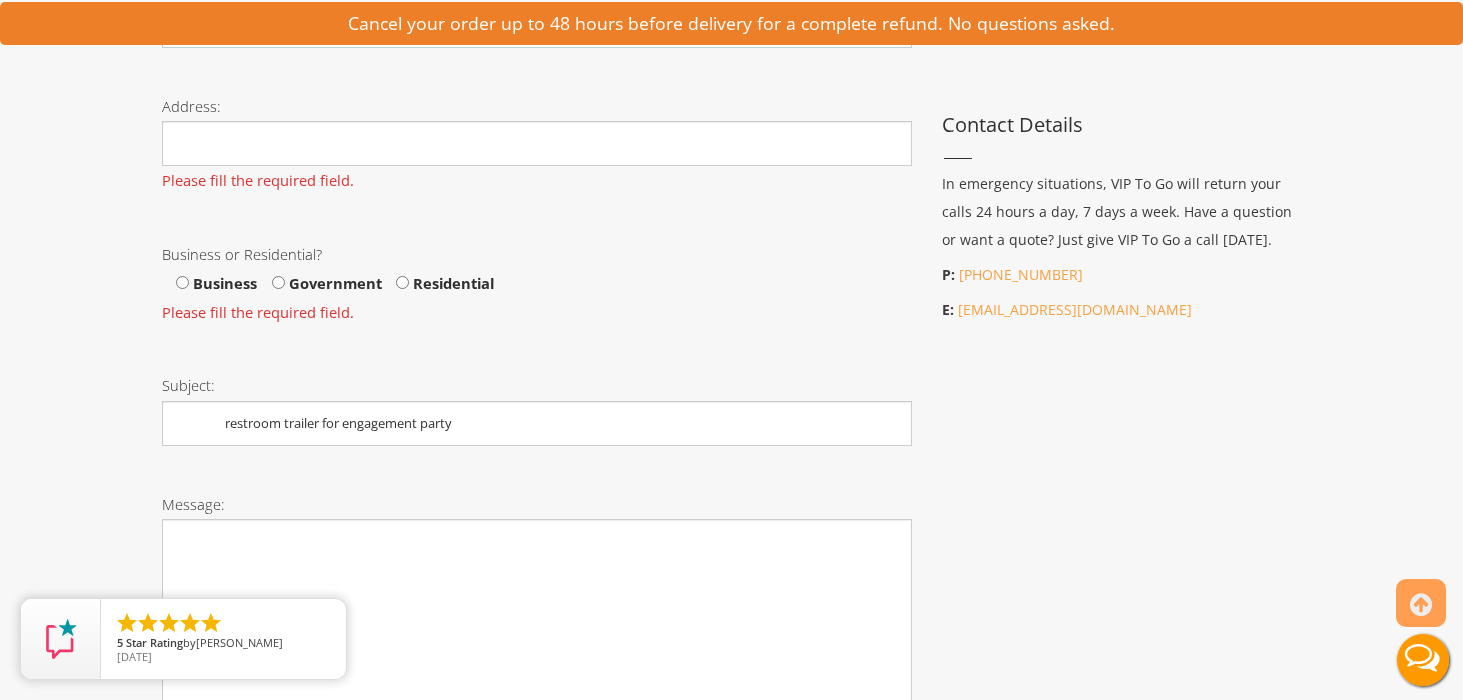 click on "Residential" at bounding box center [402, 282] 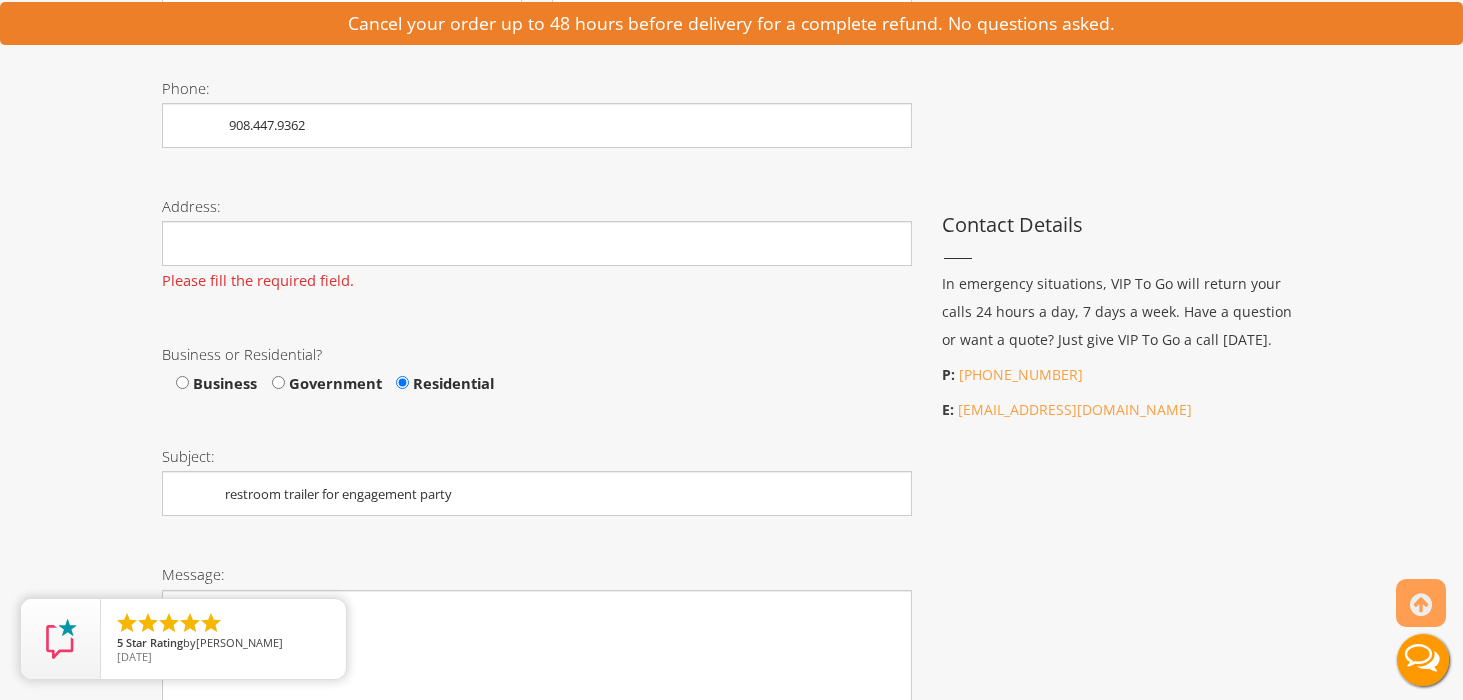 scroll, scrollTop: 753, scrollLeft: 0, axis: vertical 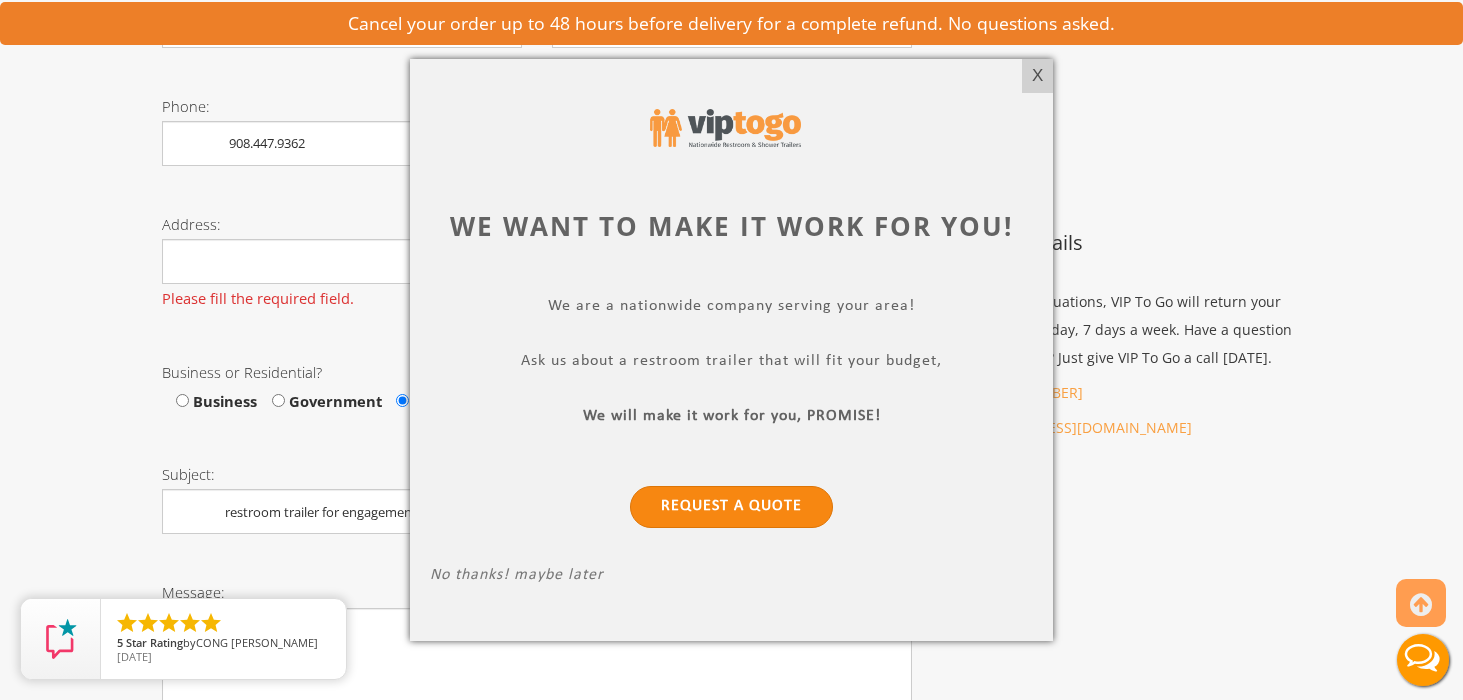 click on "Request a Quote" at bounding box center (731, 507) 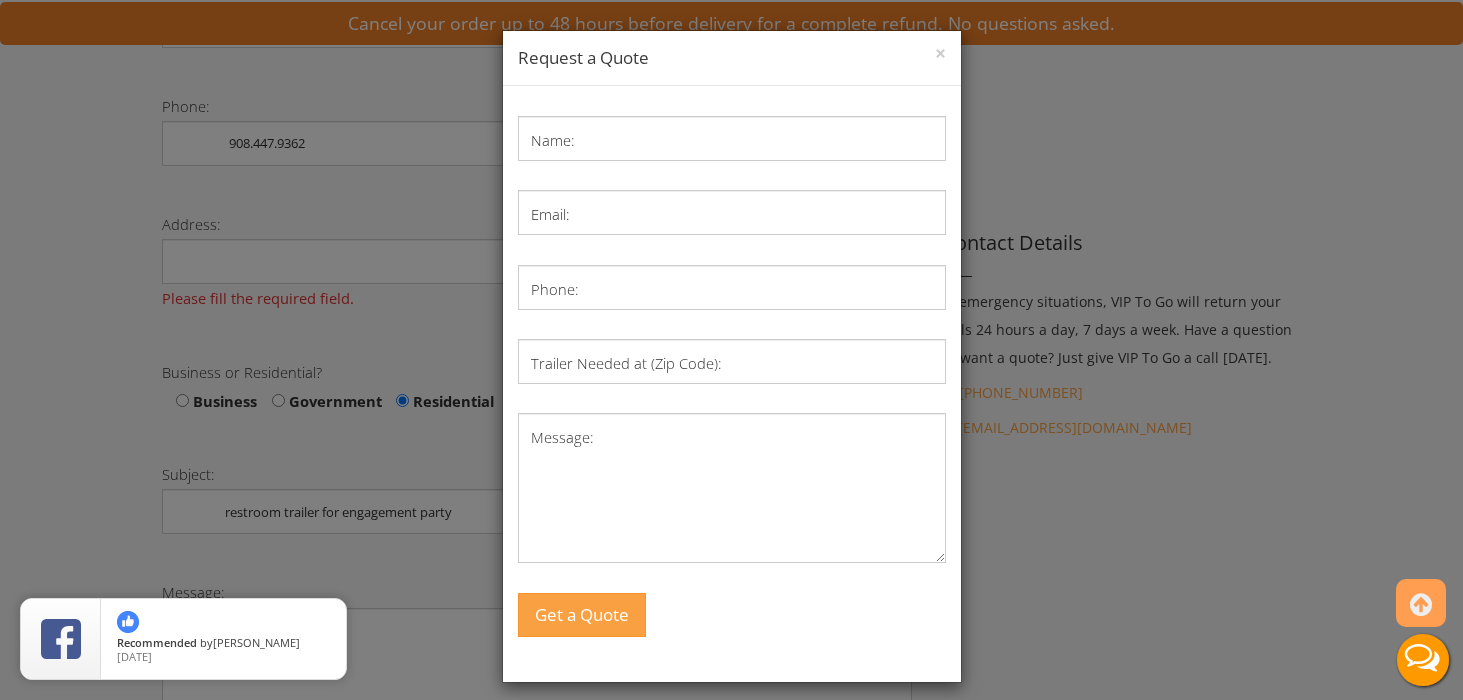 scroll, scrollTop: 12, scrollLeft: 0, axis: vertical 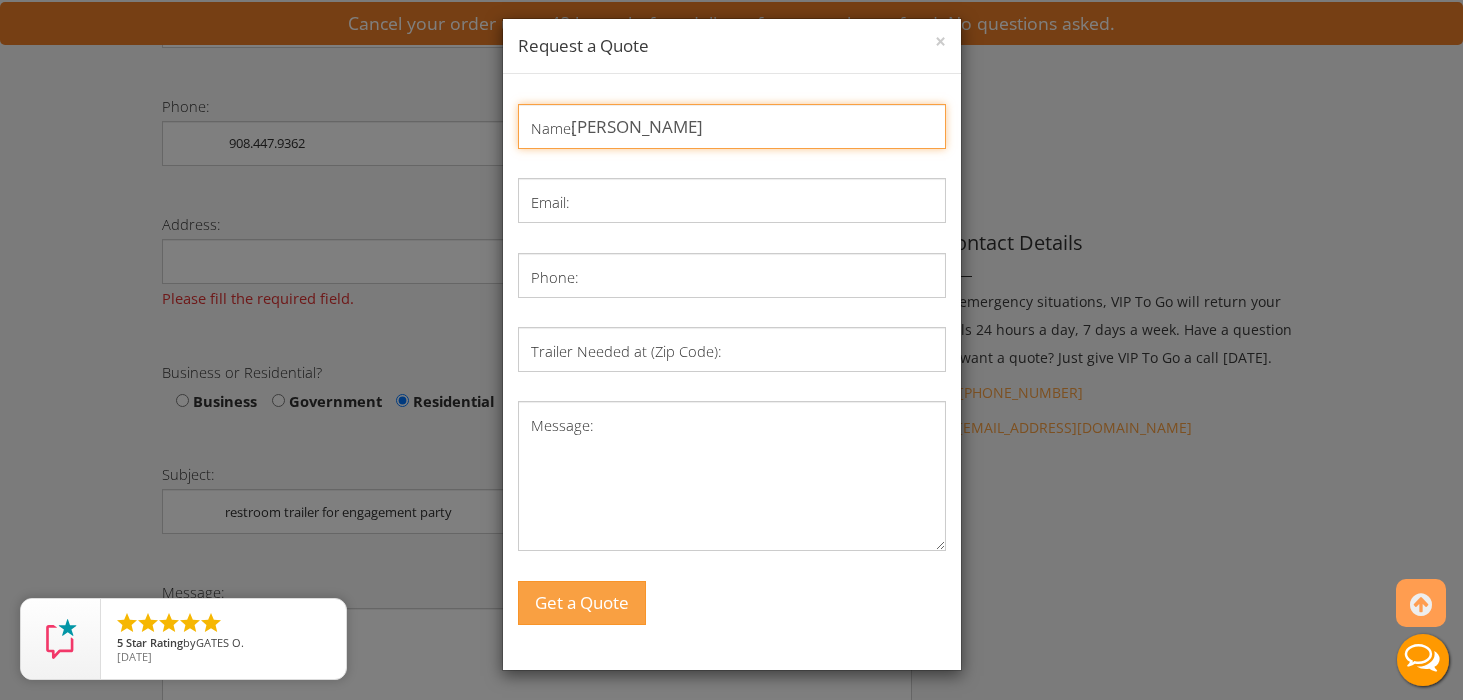 type on "[PERSON_NAME]" 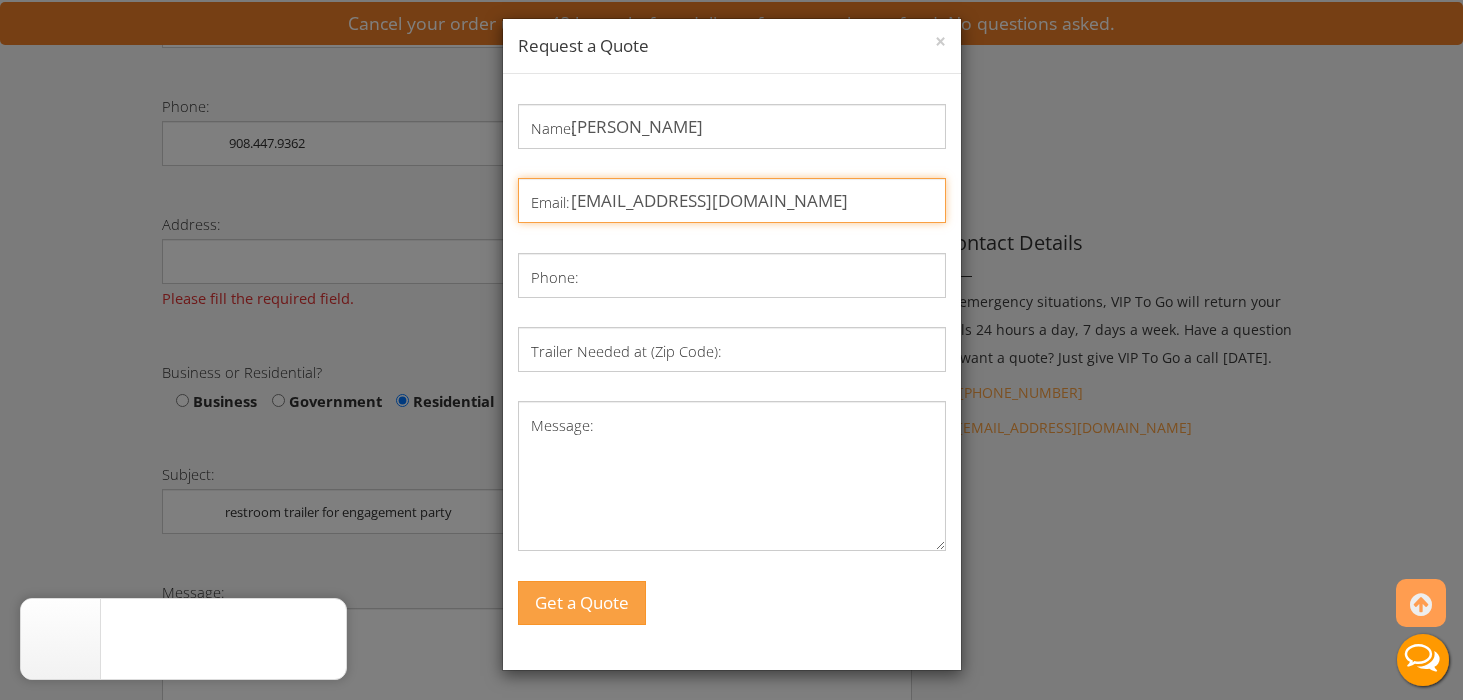 type on "[EMAIL_ADDRESS][DOMAIN_NAME]" 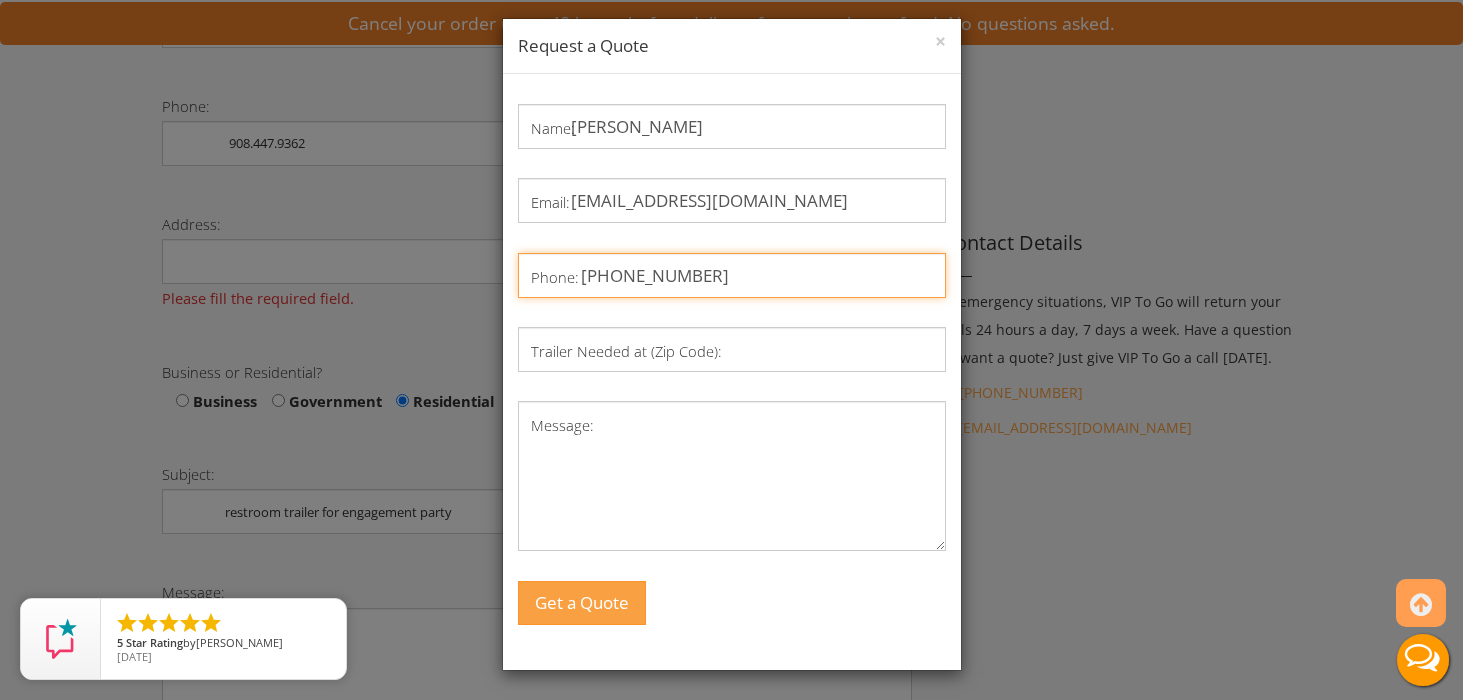 type on "[PHONE_NUMBER]" 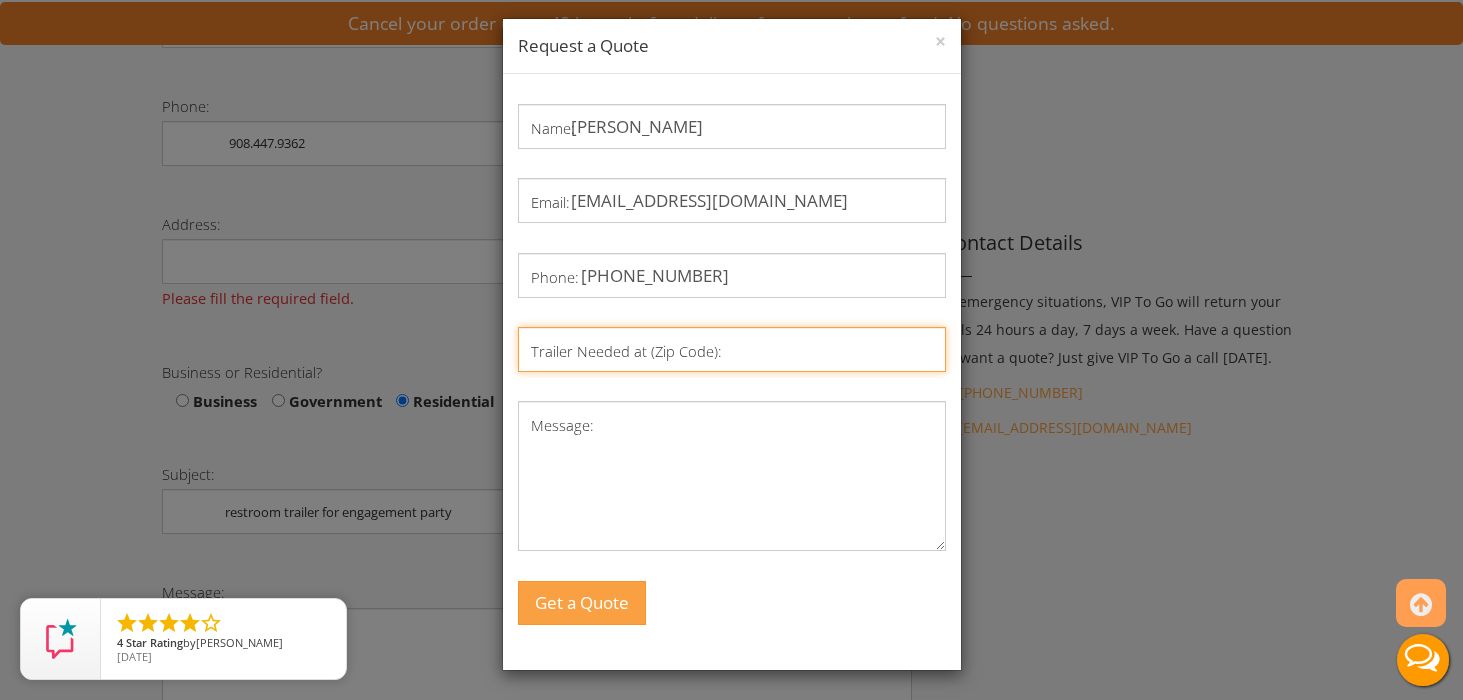 paste on "08738" 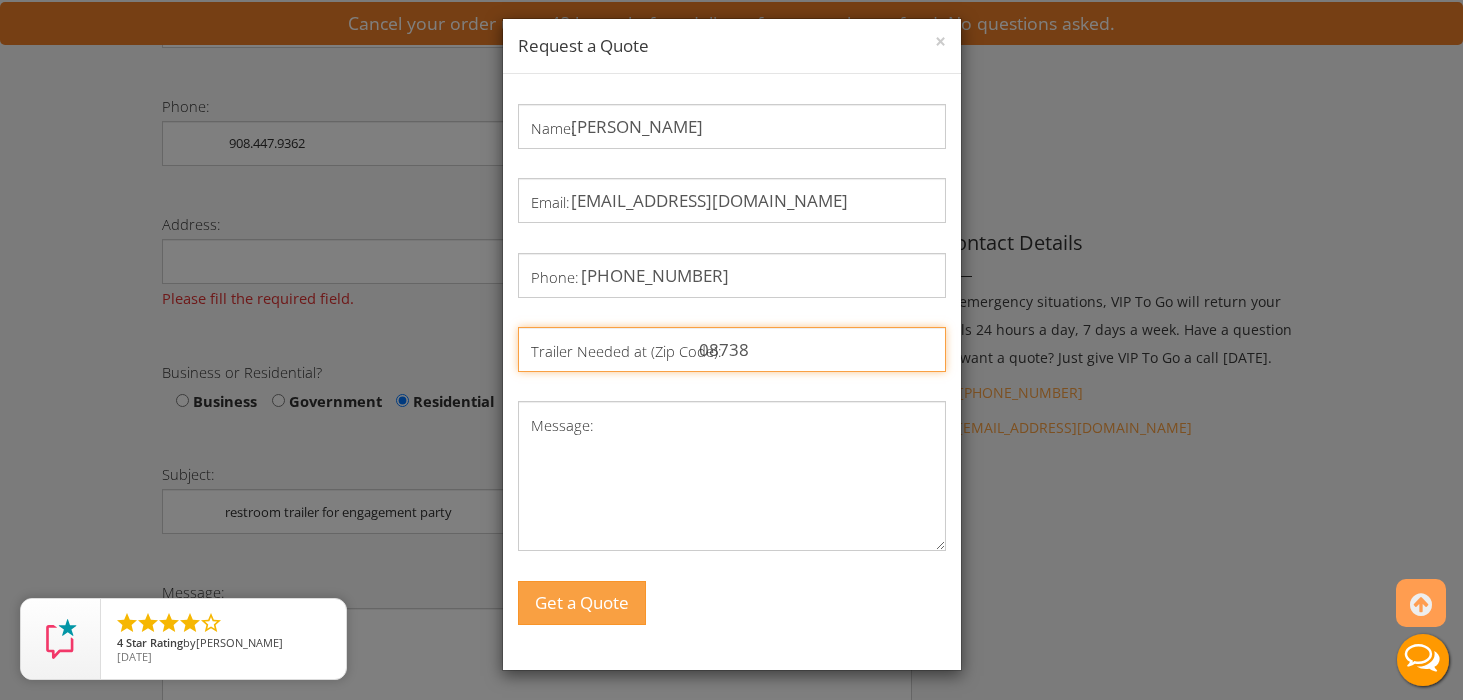 type on "08738" 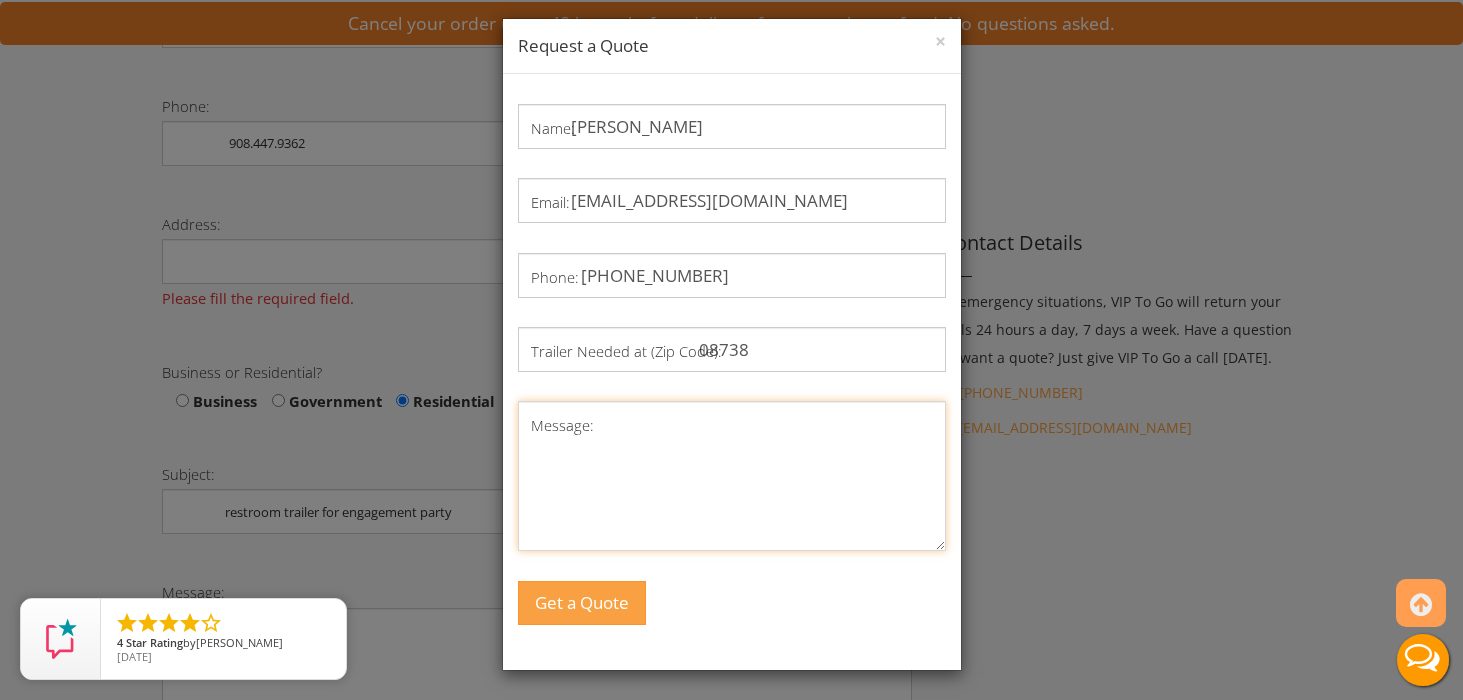 click on "Message:" at bounding box center (732, 476) 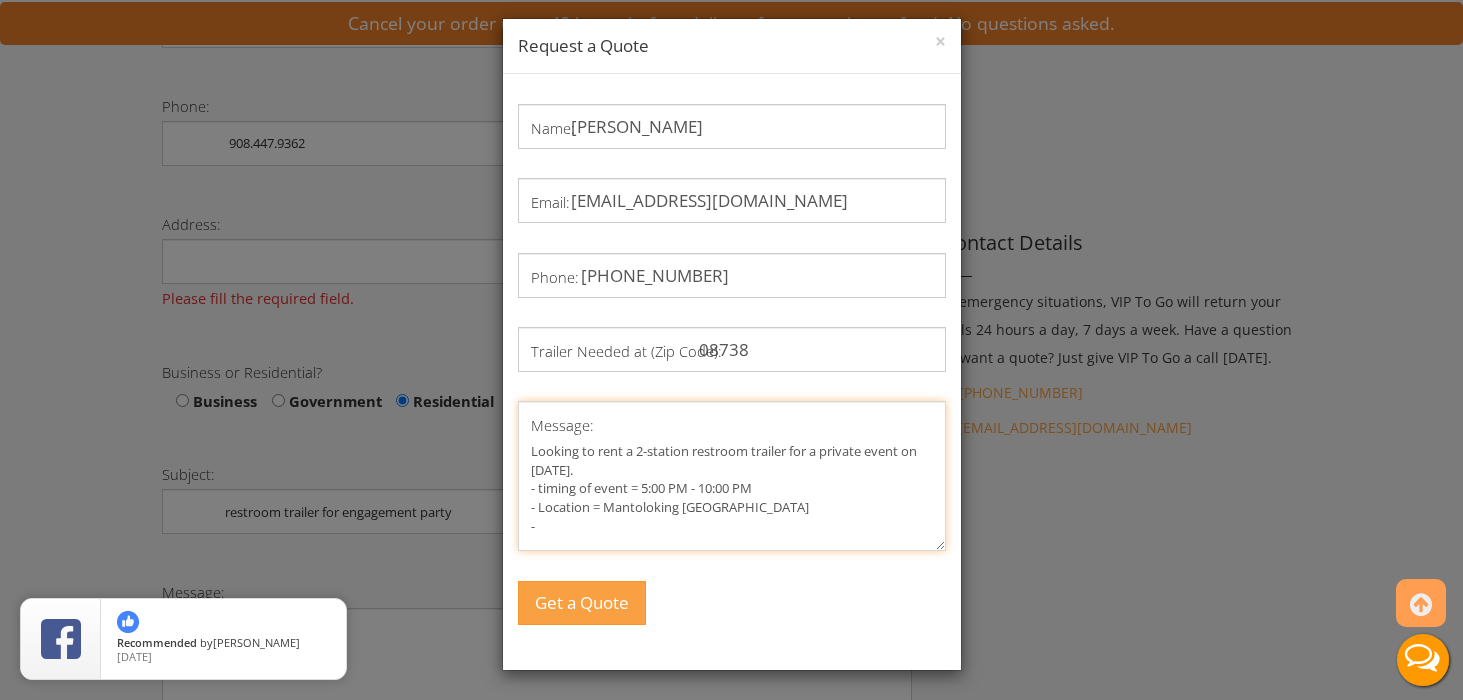 drag, startPoint x: 538, startPoint y: 483, endPoint x: 633, endPoint y: 508, distance: 98.23441 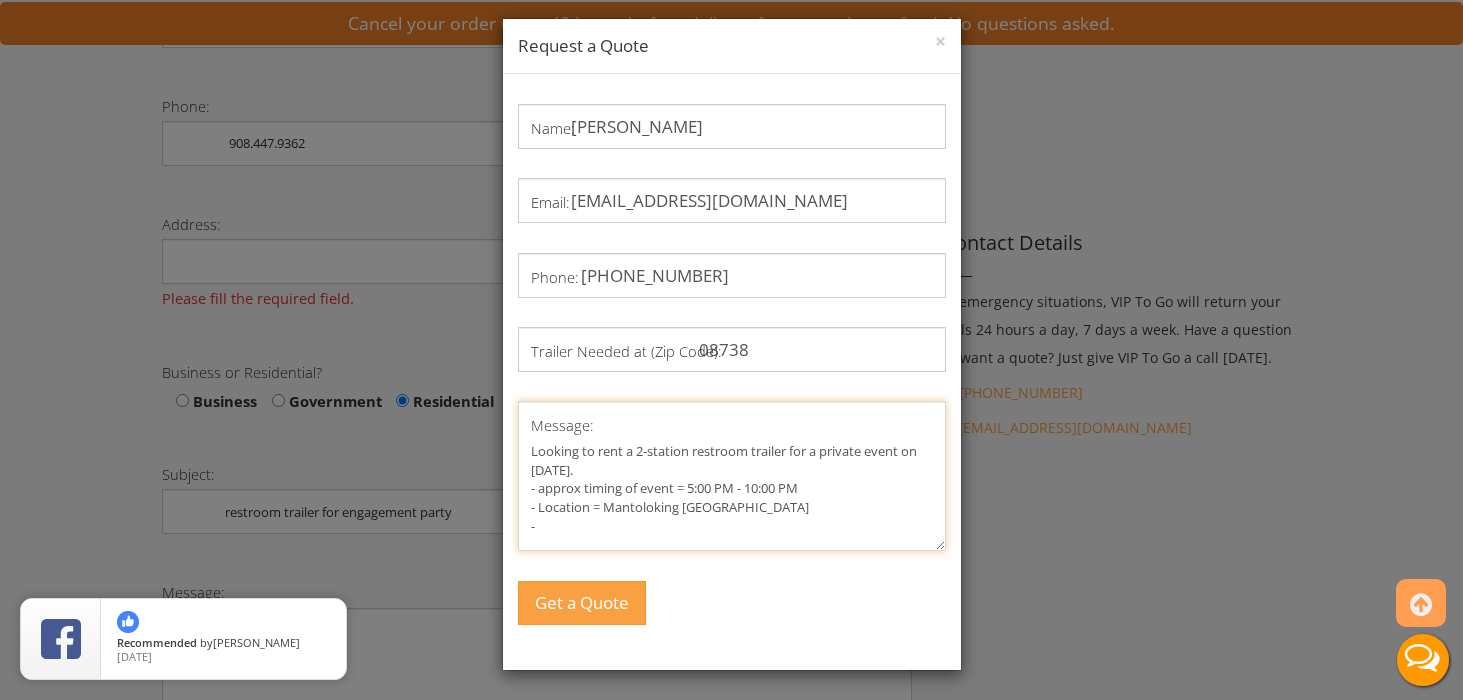 click on "Looking to rent a 2-station restroom trailer for a private event on [DATE].
- approx timing of event = 5:00 PM - 10:00 PM
- Location = Mantoloking [GEOGRAPHIC_DATA]
-" at bounding box center [732, 476] 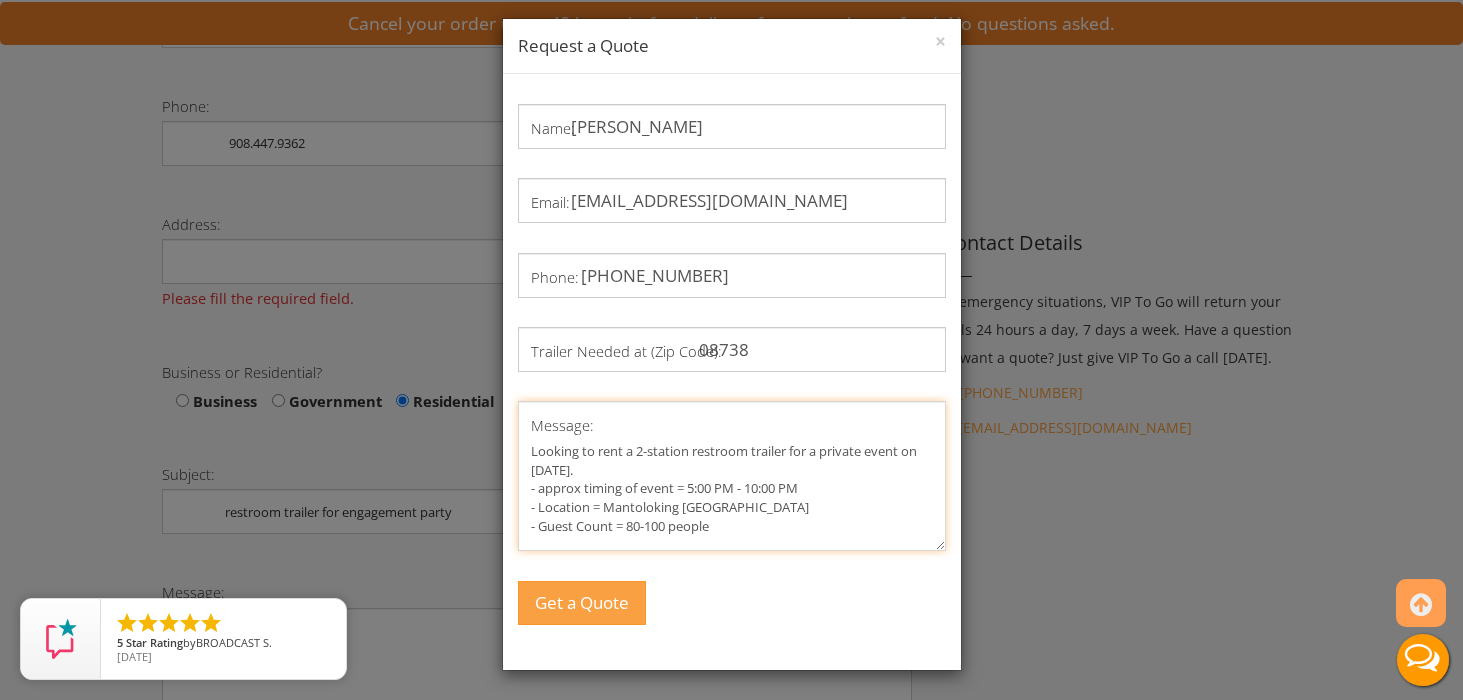 drag, startPoint x: 625, startPoint y: 526, endPoint x: 551, endPoint y: 485, distance: 84.59905 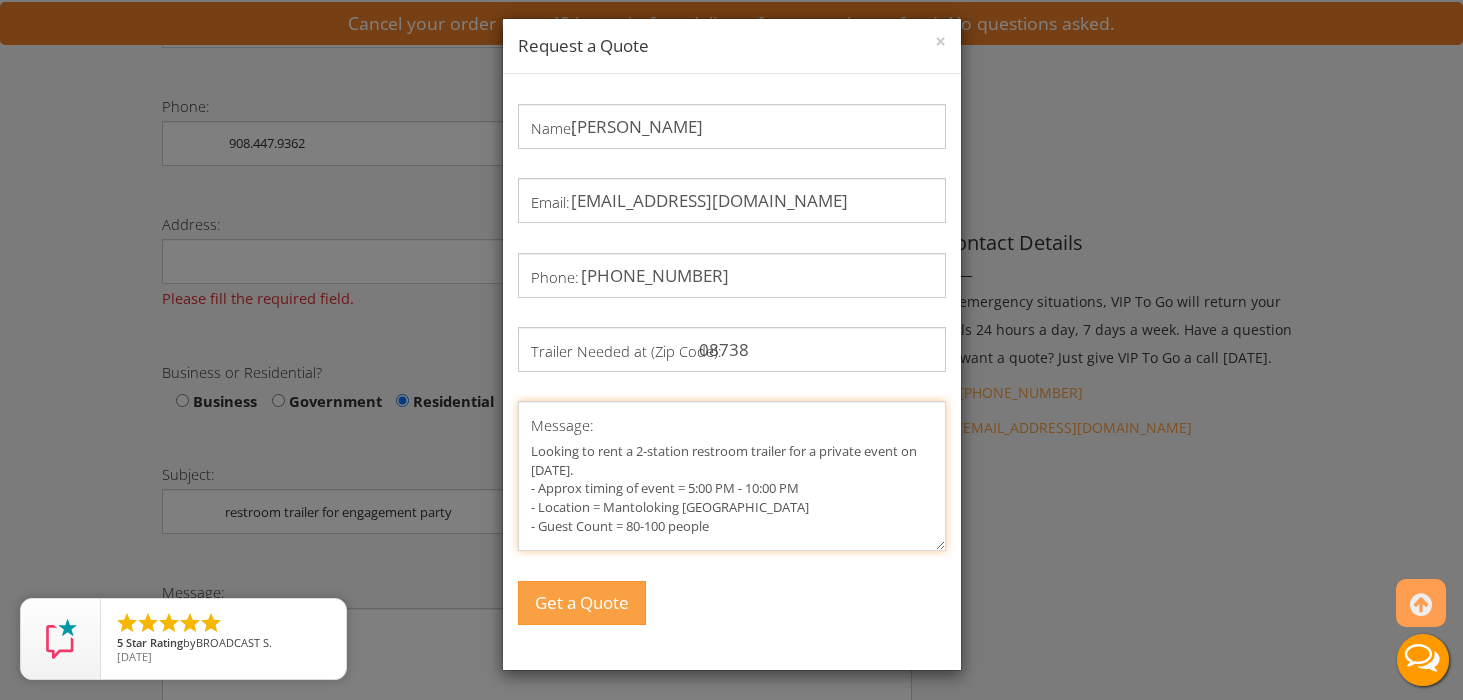 click on "Looking to rent a 2-station restroom trailer for a private event on [DATE].
- Approx timing of event = 5:00 PM - 10:00 PM
- Location = Mantoloking [GEOGRAPHIC_DATA]
- Guest Count = 80-100 people" at bounding box center [732, 476] 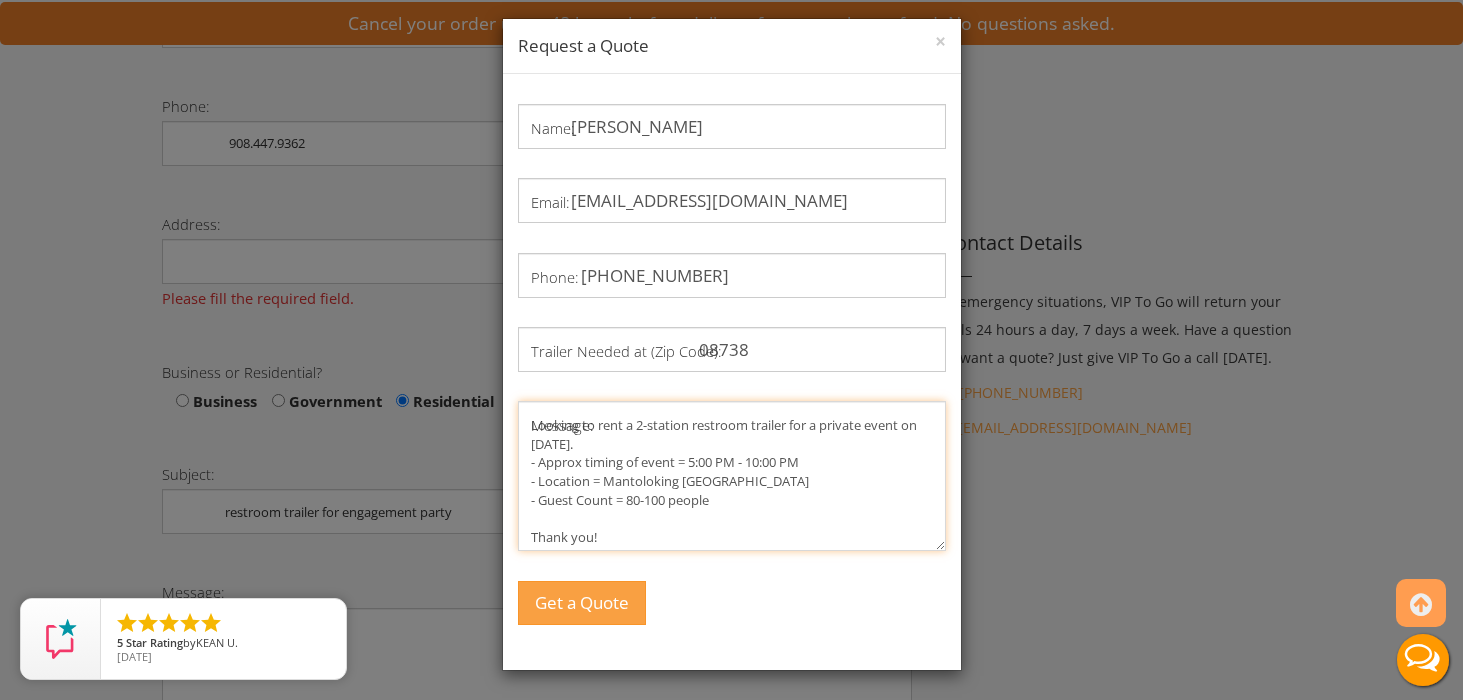 scroll, scrollTop: 24, scrollLeft: 0, axis: vertical 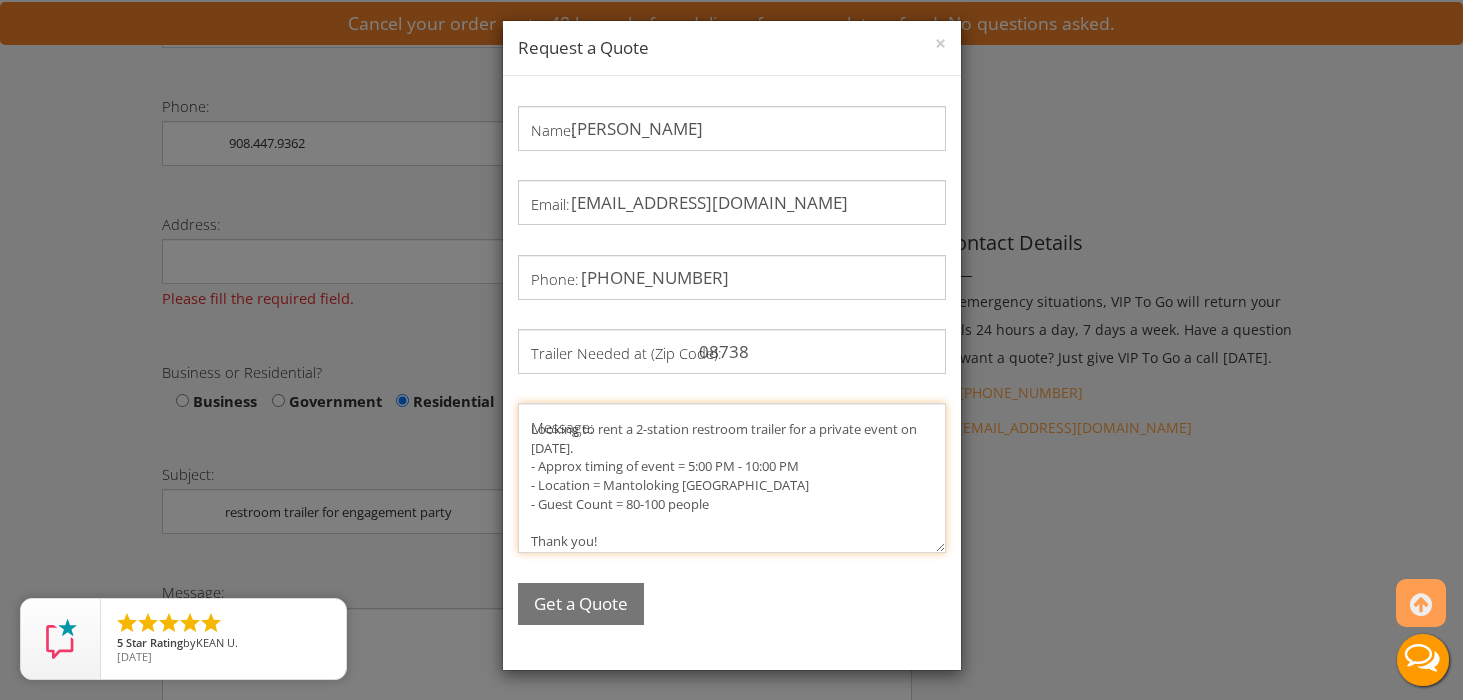 type on "Looking to rent a 2-station restroom trailer for a private event on [DATE].
- Approx timing of event = 5:00 PM - 10:00 PM
- Location = Mantoloking [GEOGRAPHIC_DATA]
- Guest Count = 80-100 people
Thank you!" 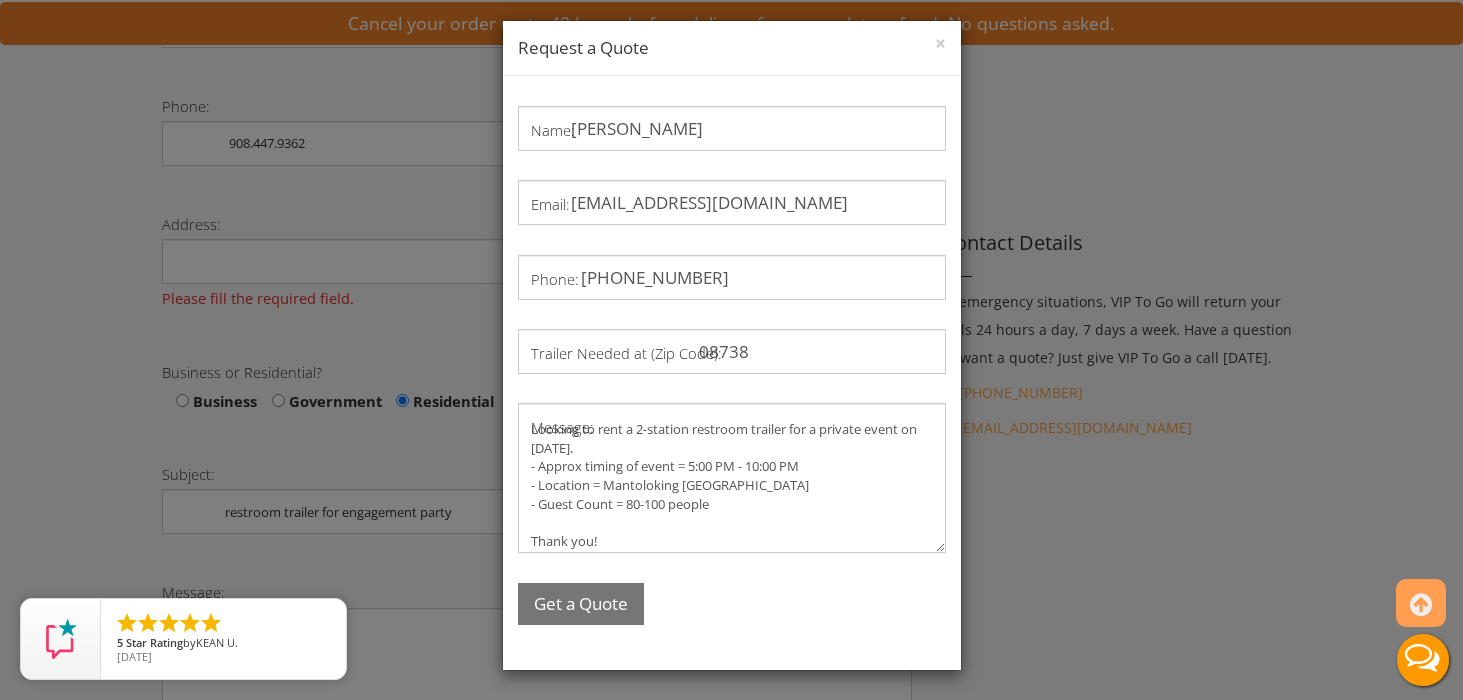 click on "Get a Quote" at bounding box center [581, 604] 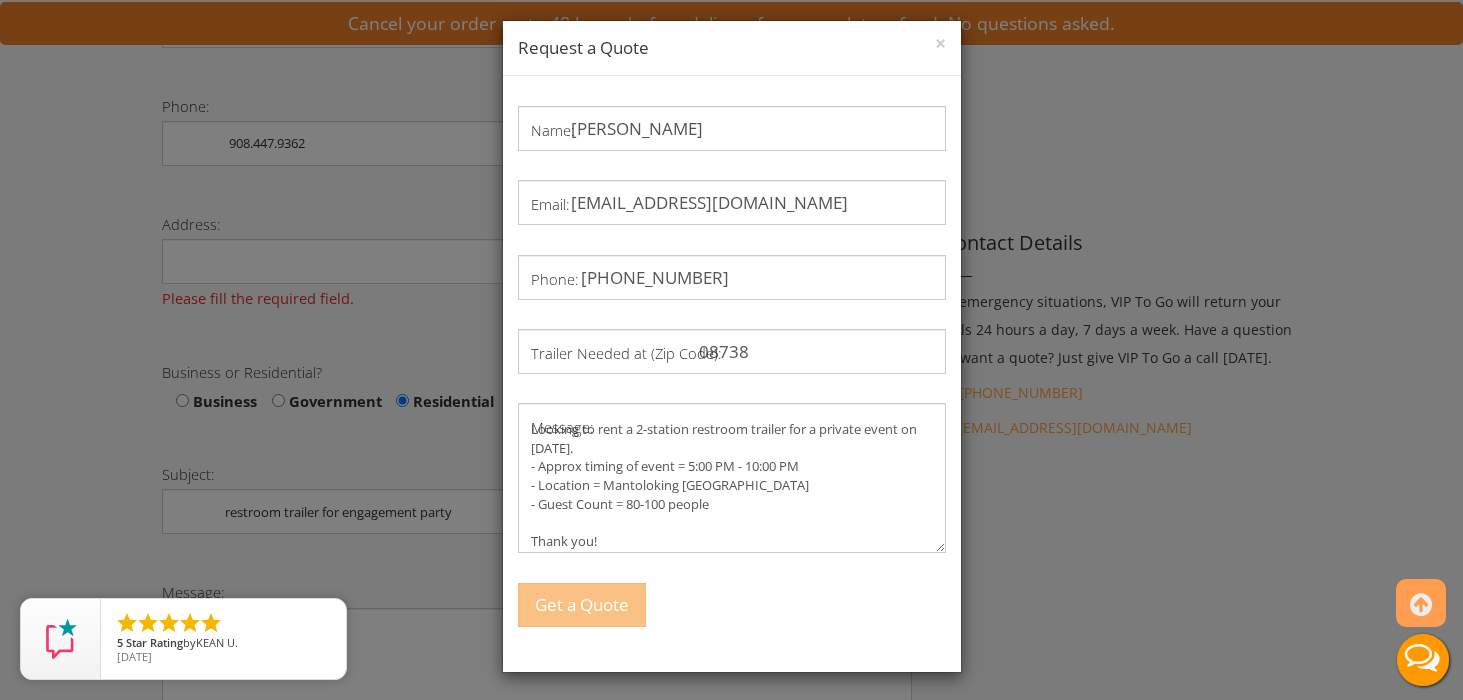 scroll, scrollTop: 12, scrollLeft: 0, axis: vertical 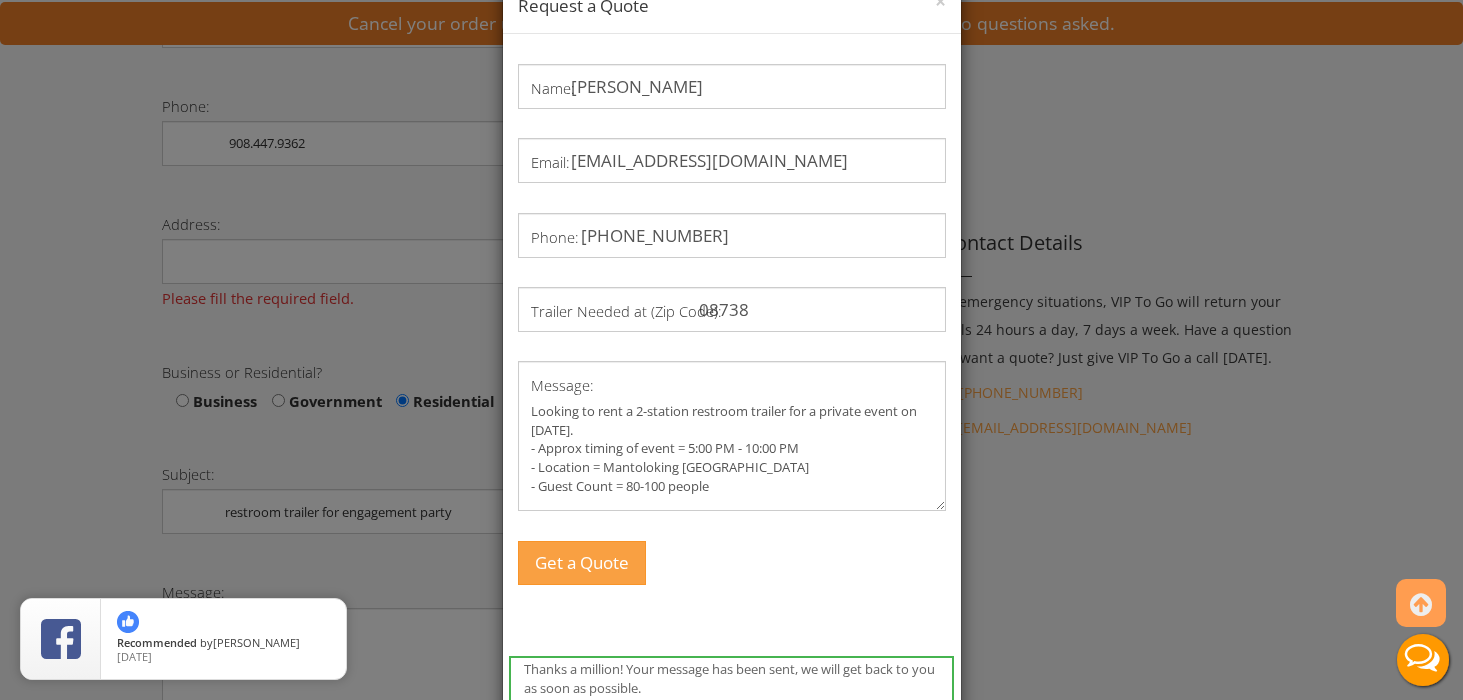 click on "×
Request a Quote
Thanks a million! Your message has been sent, we will get back to you as soon as possible.
Name: [PERSON_NAME]
Email: [EMAIL_ADDRESS][DOMAIN_NAME]
Phone: [PHONE_NUMBER]
Trailer Needed at (Zip Code): 08738
Message: Looking to rent a 2-station restroom trailer for a private event on [DATE].
- Approx timing of event = 5:00 PM - 10:00 PM
- Location = Mantoloking [GEOGRAPHIC_DATA]
- Guest Count = 80-100 people
Thank you!
Get a Quote
Δ Thanks a million! Your message has been sent, we will get back to you as soon as possible." at bounding box center (731, 350) 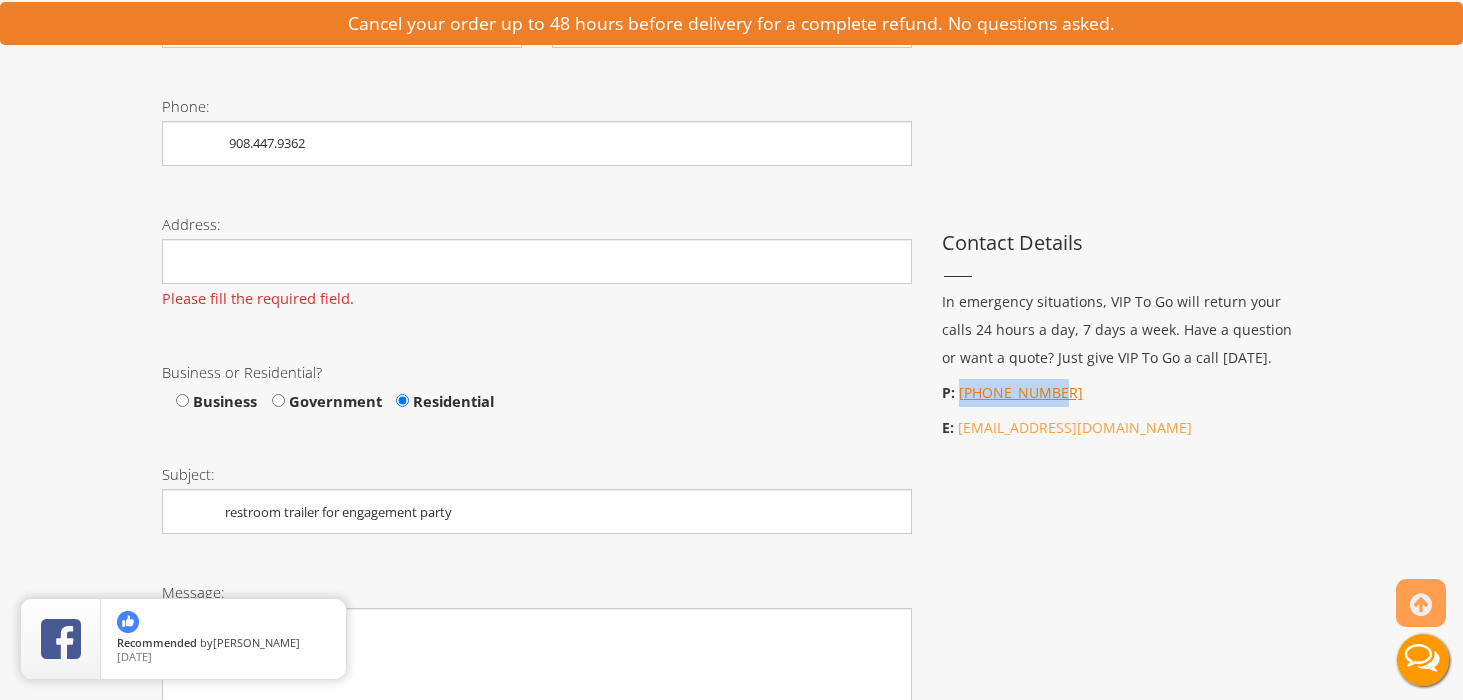 drag, startPoint x: 1060, startPoint y: 392, endPoint x: 959, endPoint y: 393, distance: 101.00495 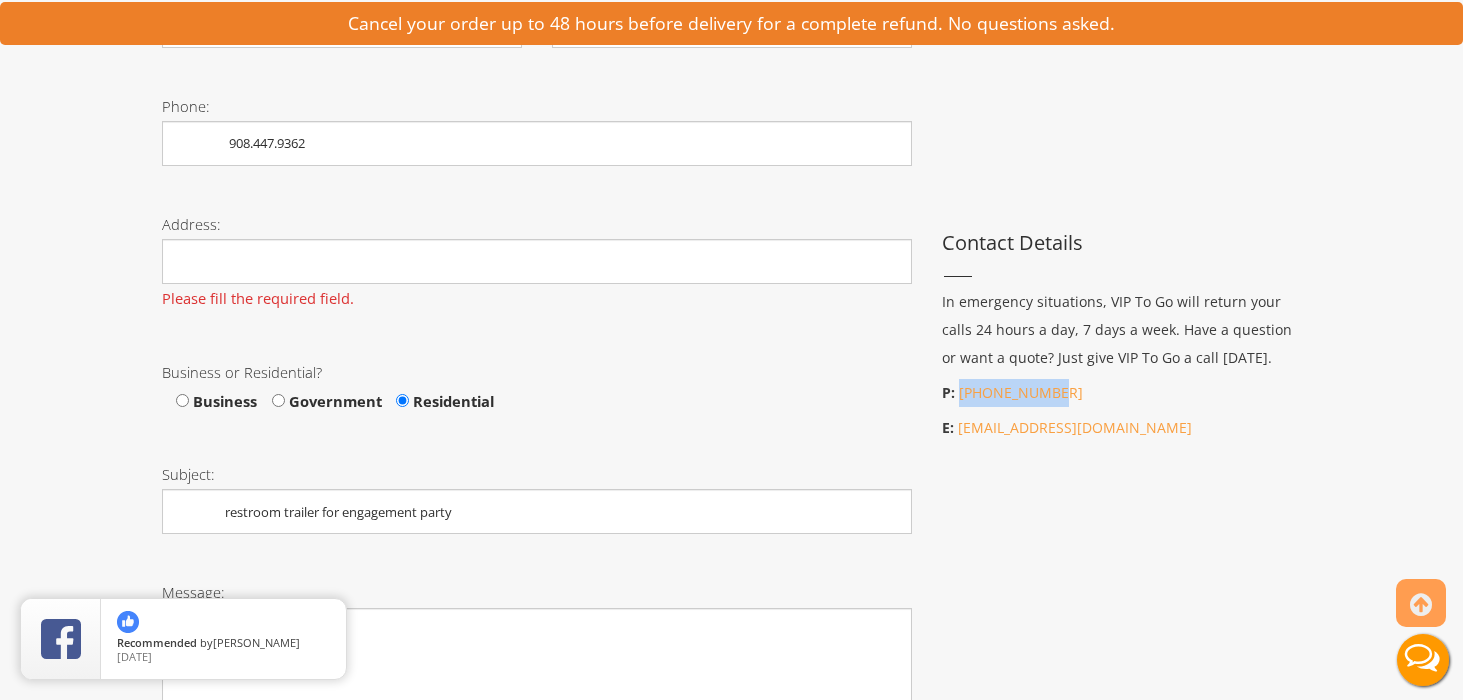 copy on "[PHONE_NUMBER]" 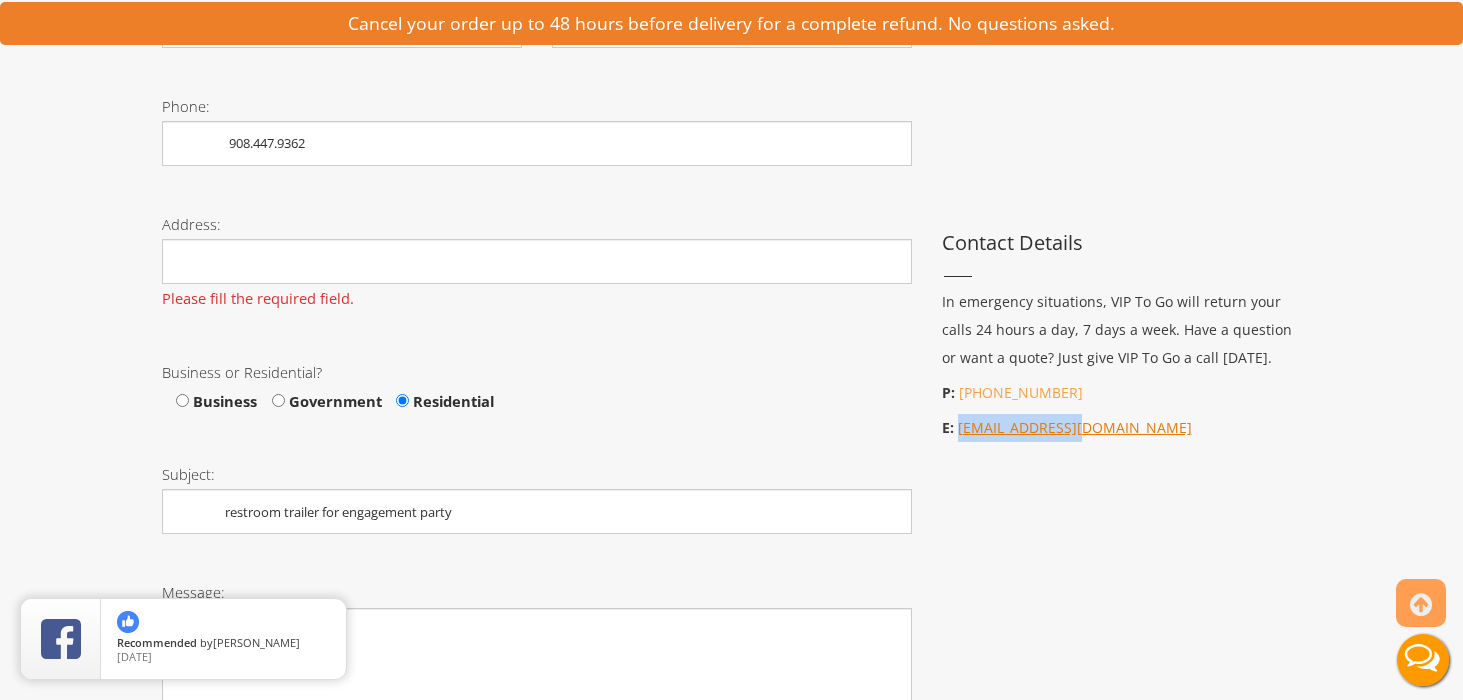 drag, startPoint x: 1089, startPoint y: 427, endPoint x: 956, endPoint y: 429, distance: 133.01503 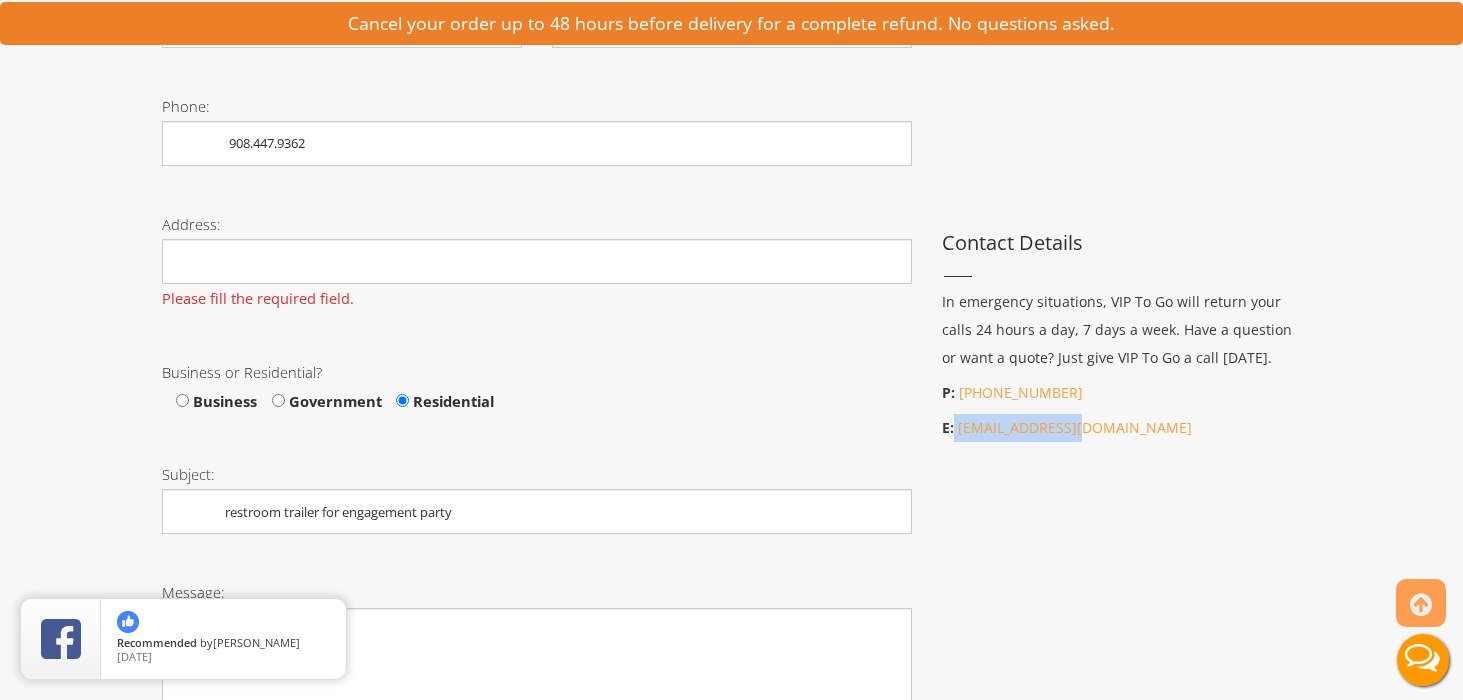 copy on "[EMAIL_ADDRESS][DOMAIN_NAME]" 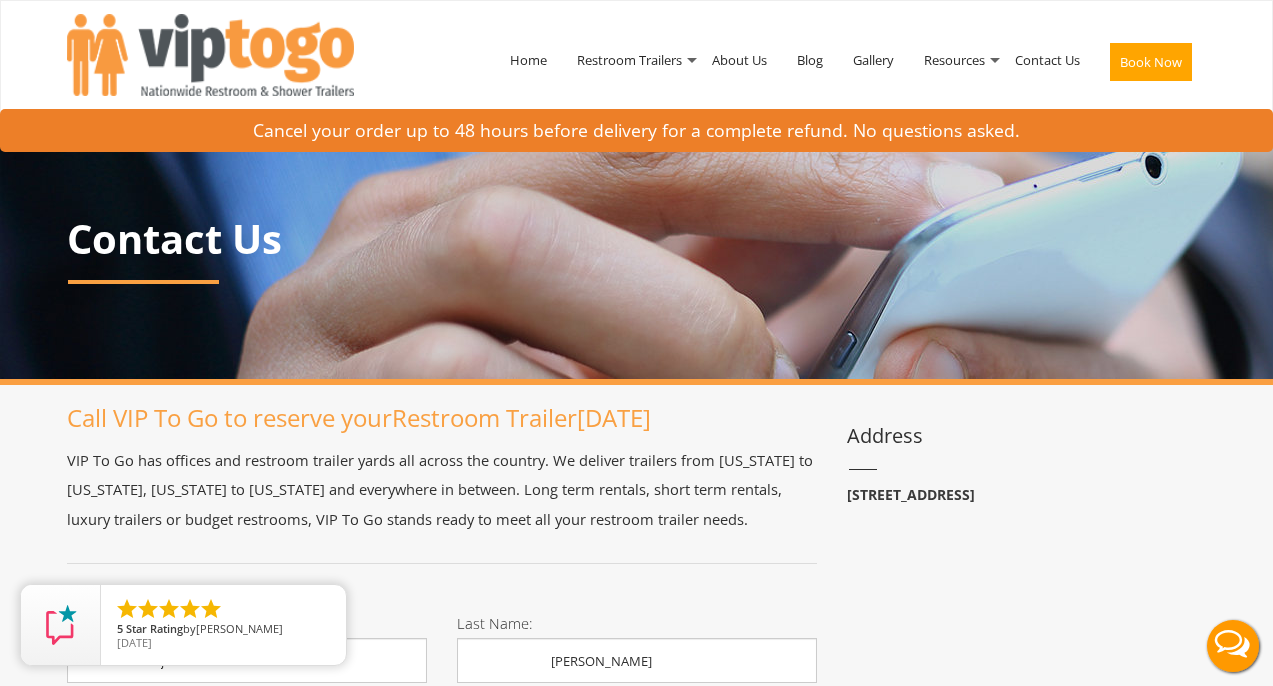 scroll, scrollTop: 0, scrollLeft: 0, axis: both 